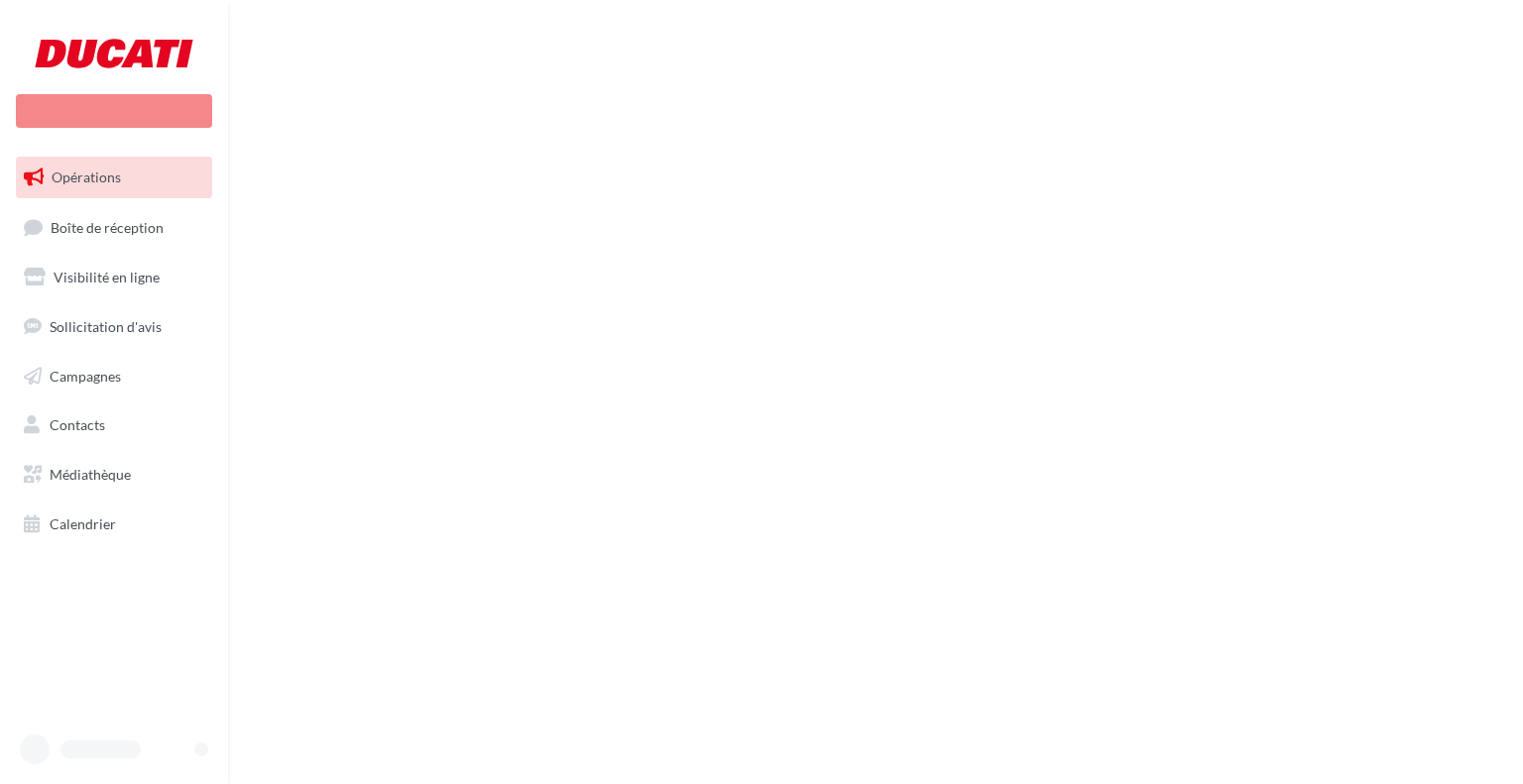 scroll, scrollTop: 0, scrollLeft: 0, axis: both 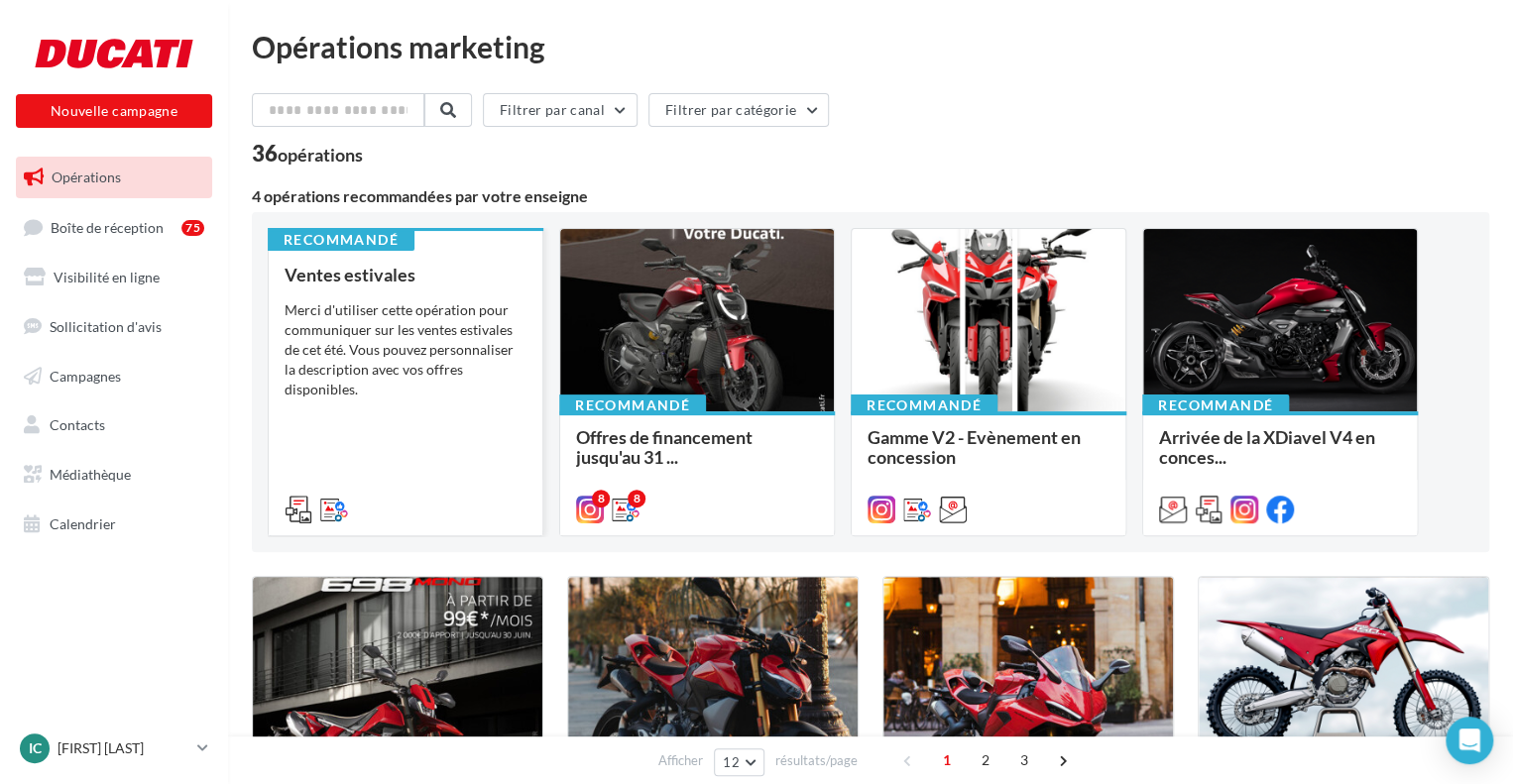 click on "Ventes estivales        Merci d'utiliser cette opération pour communiquer sur les ventes estivales de cet été. Vous pouvez personnaliser la description avec vos offres disponibles." at bounding box center [406, 391] 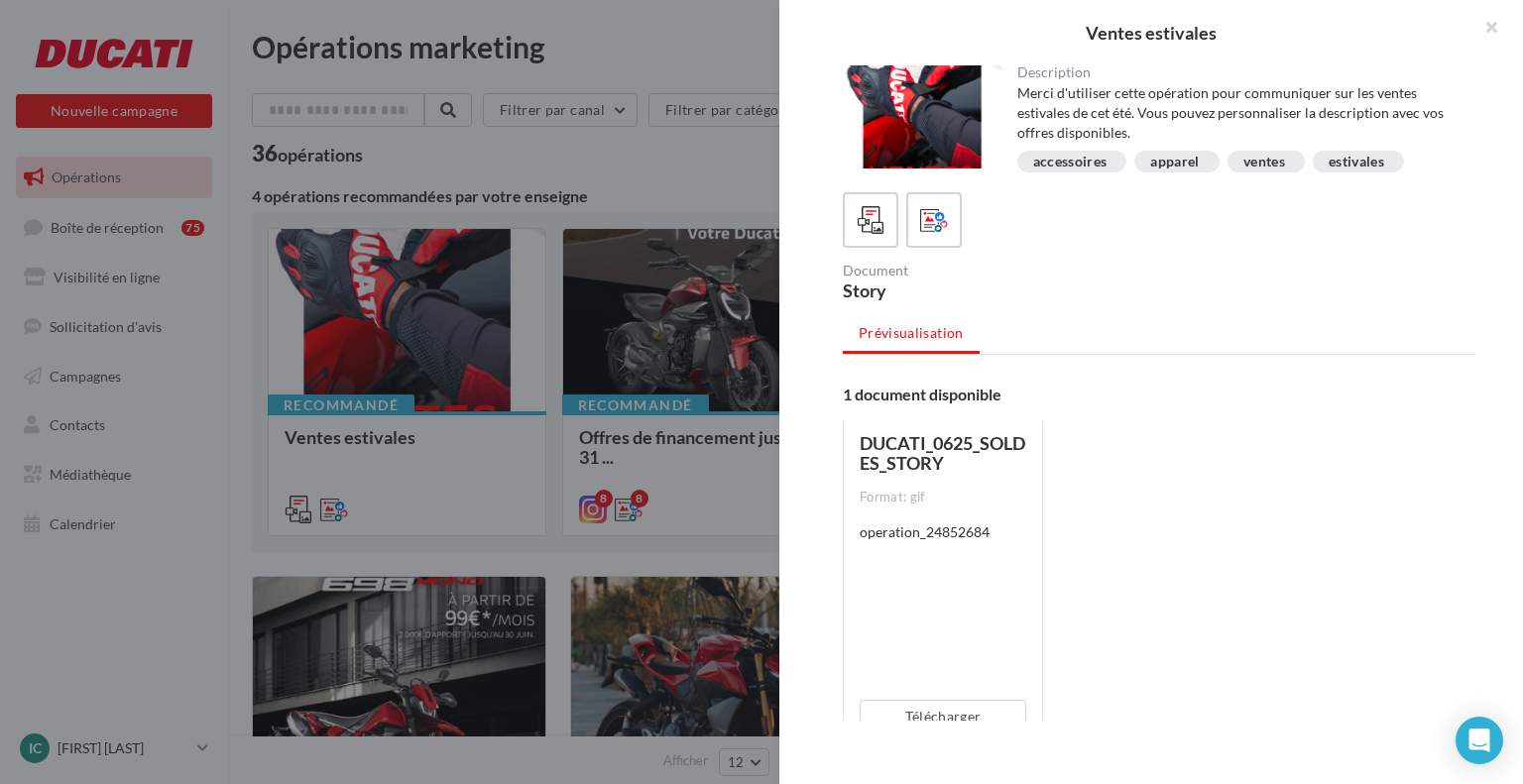 click on "DUCATI_0625_SOLDES_STORY
Format: gif
operation_24852684" at bounding box center [943, 582] 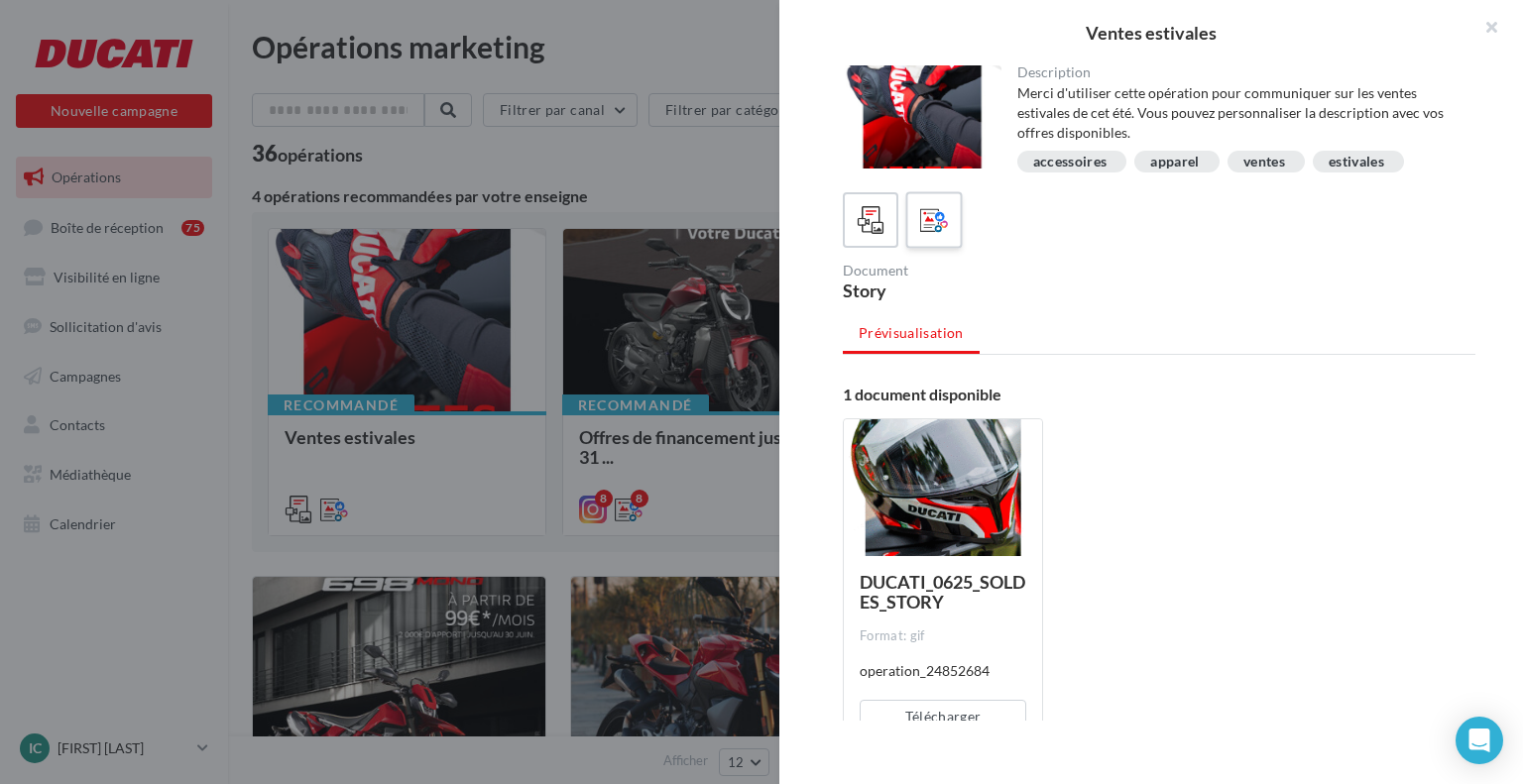 click at bounding box center (934, 220) 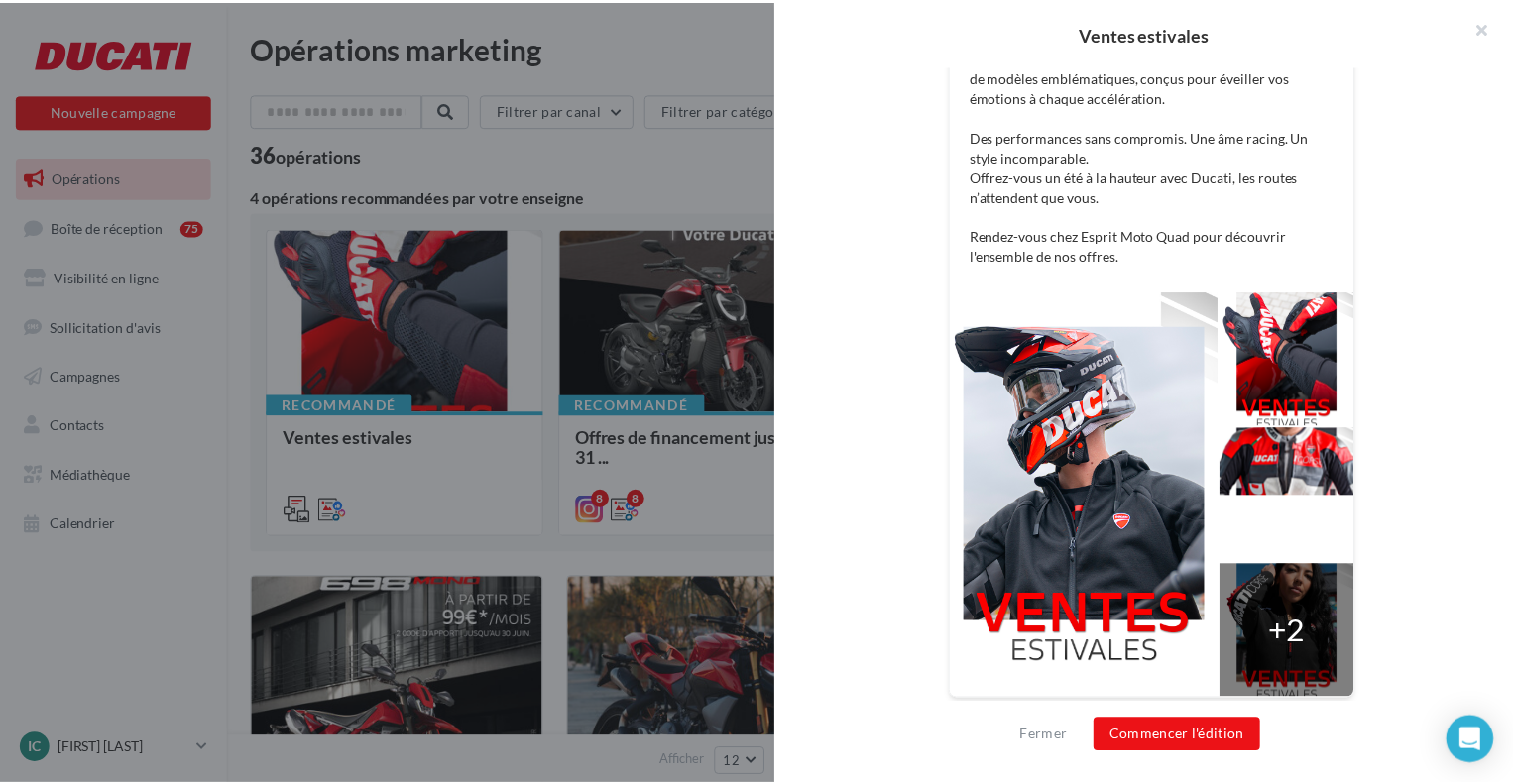 scroll, scrollTop: 495, scrollLeft: 0, axis: vertical 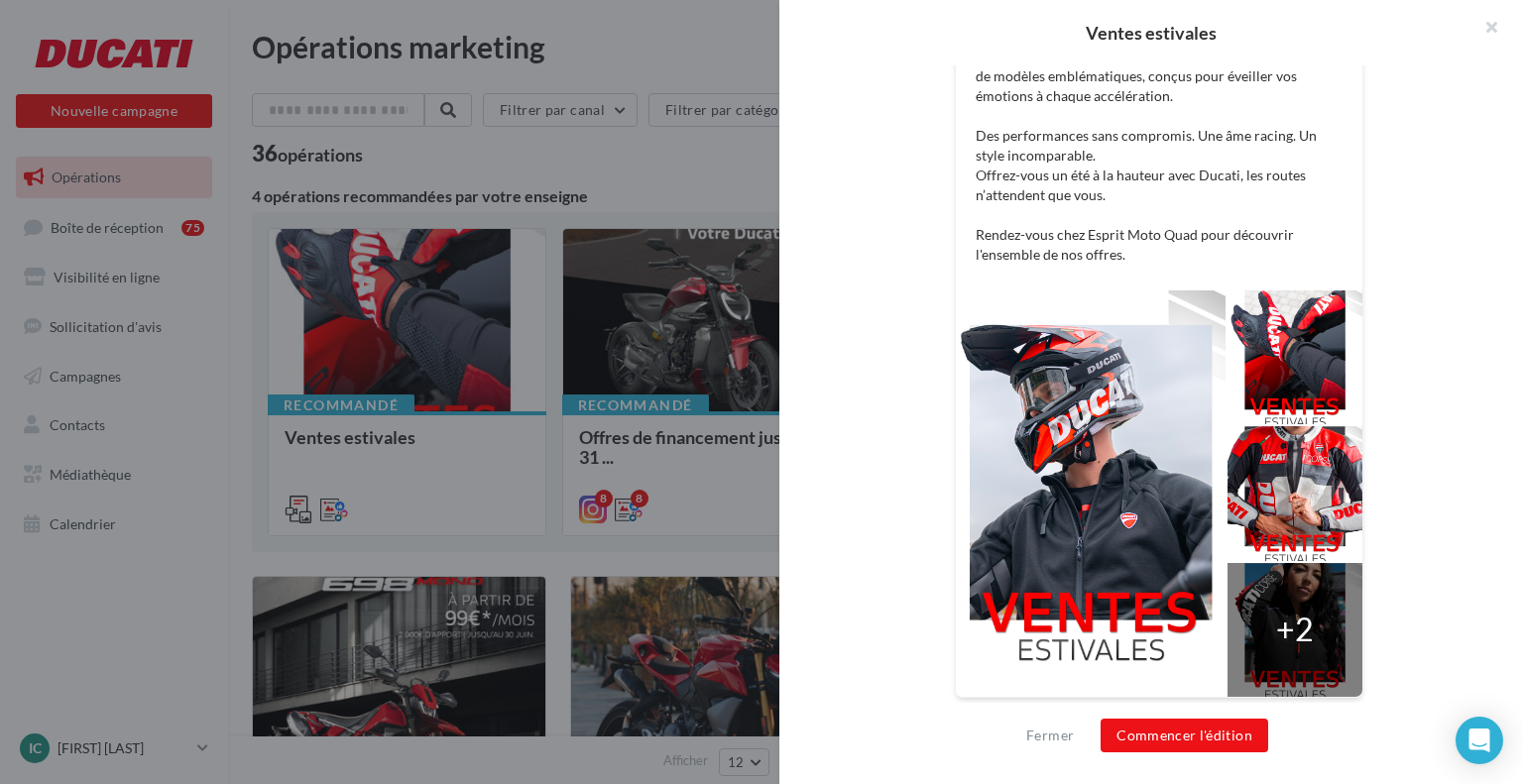 click on "Ventes estivales
Description
Merci d'utiliser cette opération pour communiquer sur les ventes estivales de cet été. Vous pouvez personnaliser la description avec vos offres disponibles.
accessoires
apparel
ventes
estivales
Cross-posting
Post
Canaux disponibles
Prévisualisation
Commentaires
(0)
FB
Ma page Facebook
+2" at bounding box center (876, 1657) 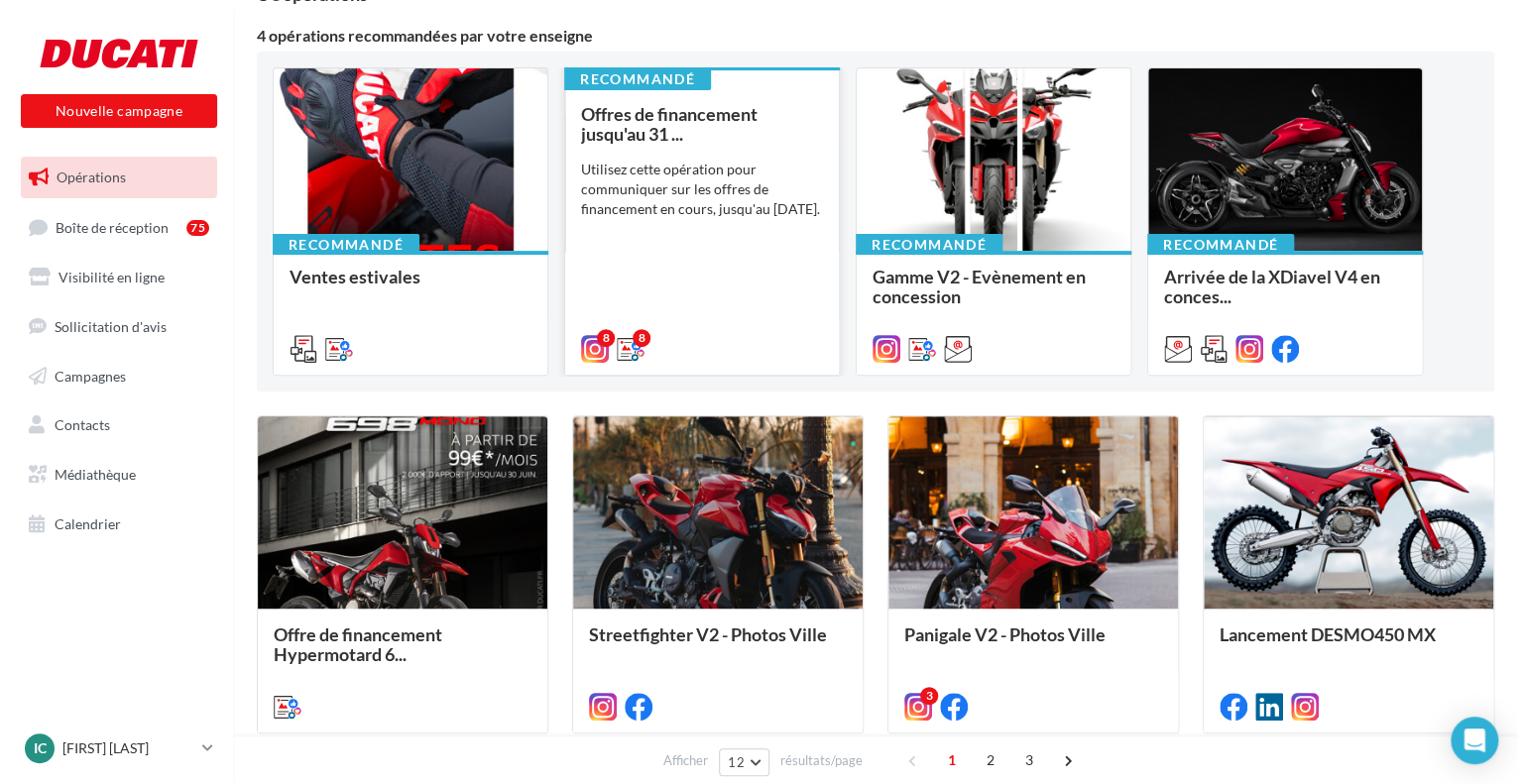 scroll, scrollTop: 0, scrollLeft: 0, axis: both 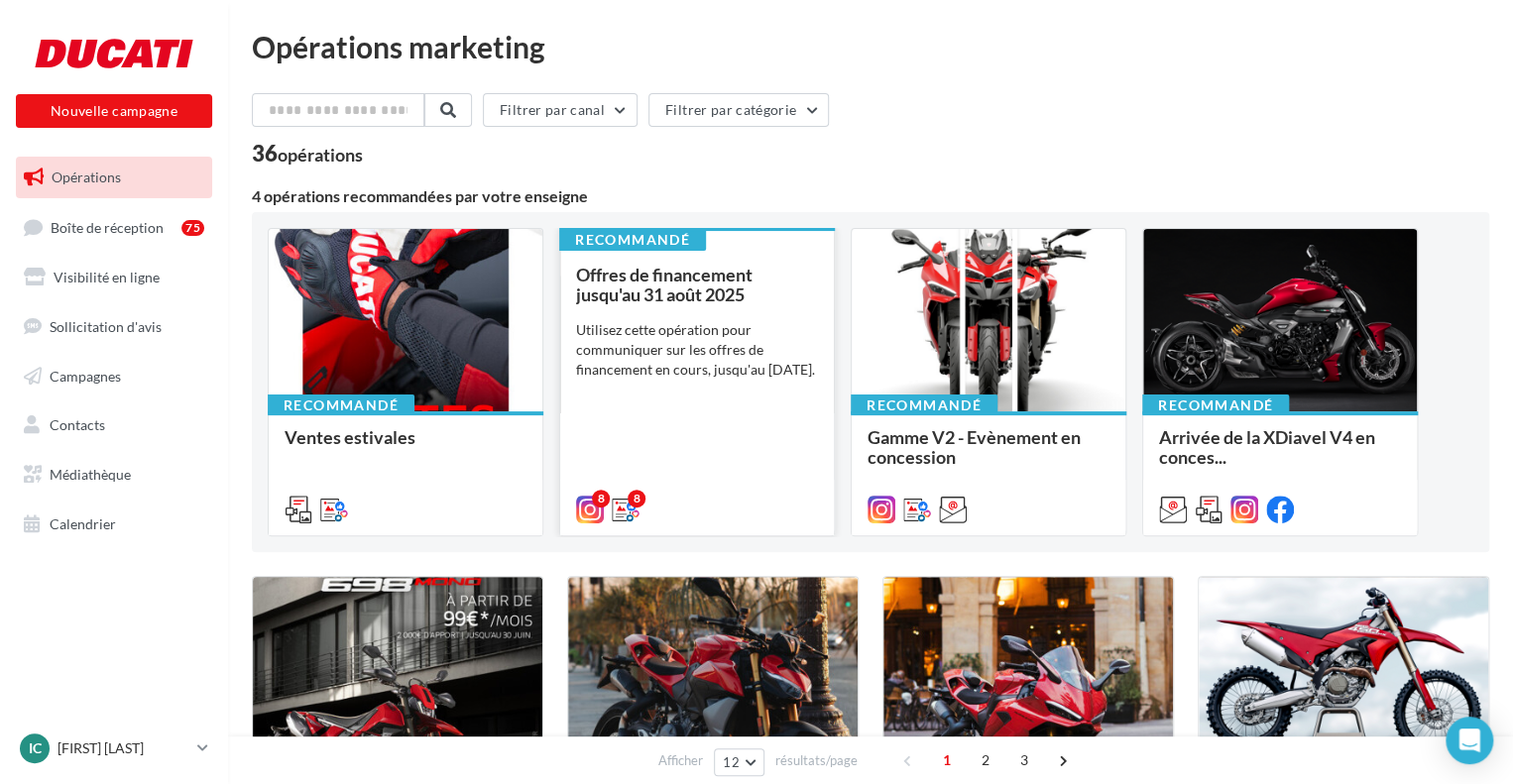 click on "Offres de financement jusqu'au 31 août 2025" at bounding box center [350, 437] 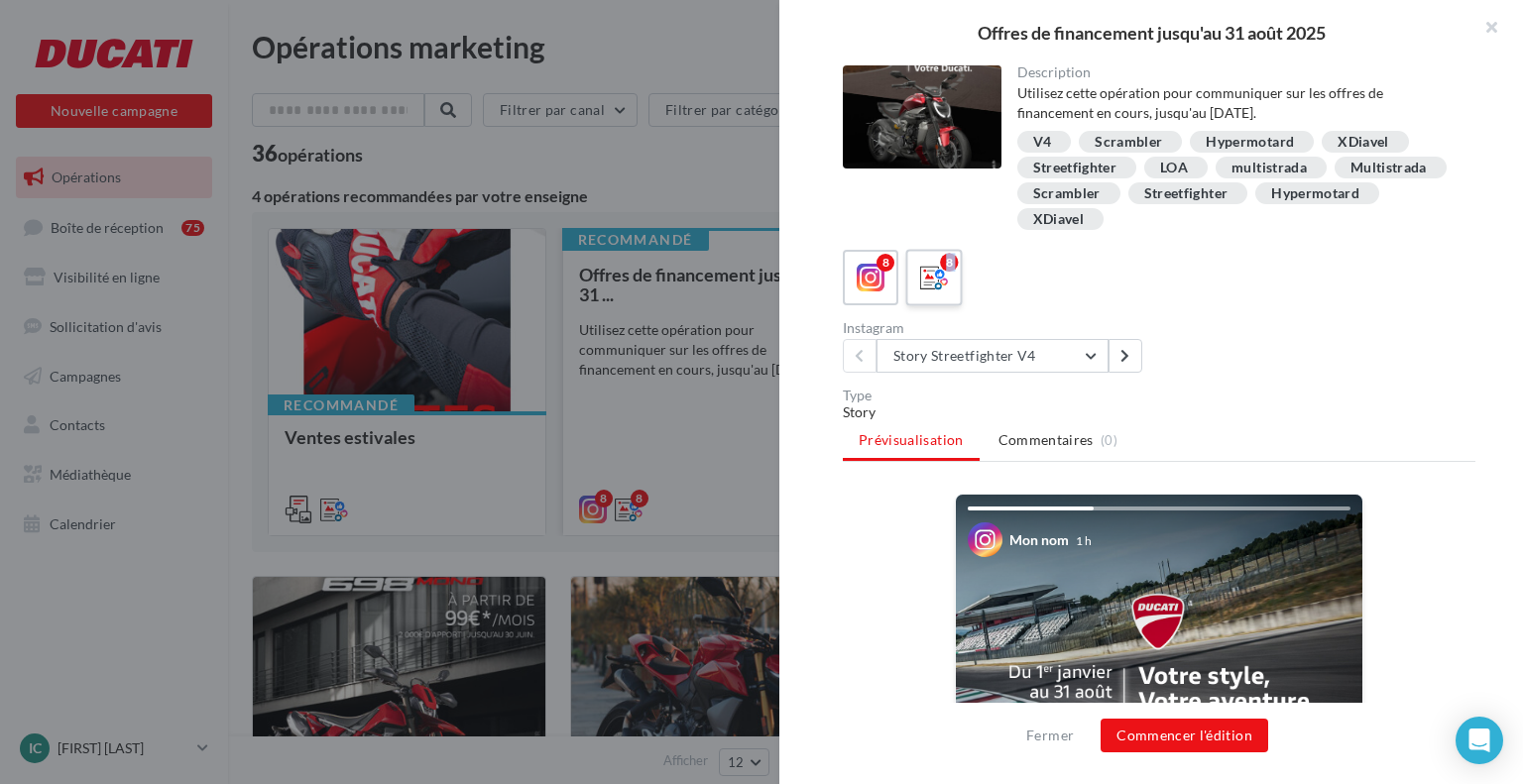 click on "8         8
Instagram
Story Streetfighter V4
Story Streetfighter V4     Story Hypermotard 698     Story Multistrada V4     Story Scrambler Icon Dark     Story XDiavel V4     Story Panigale V2     Story Multistrada V2     Story Streetfighter V2" at bounding box center [1159, 311] 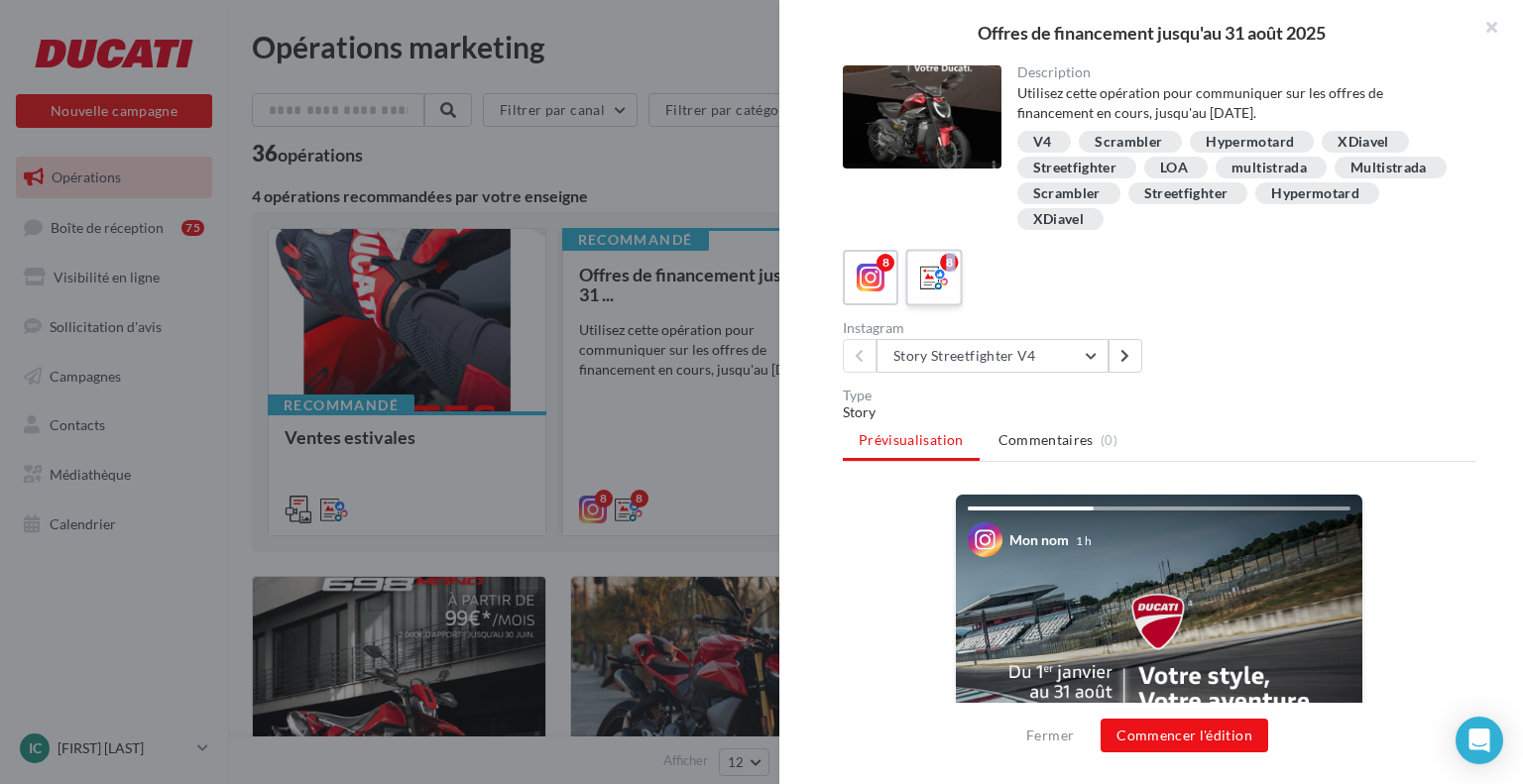 click on "8" at bounding box center [934, 278] 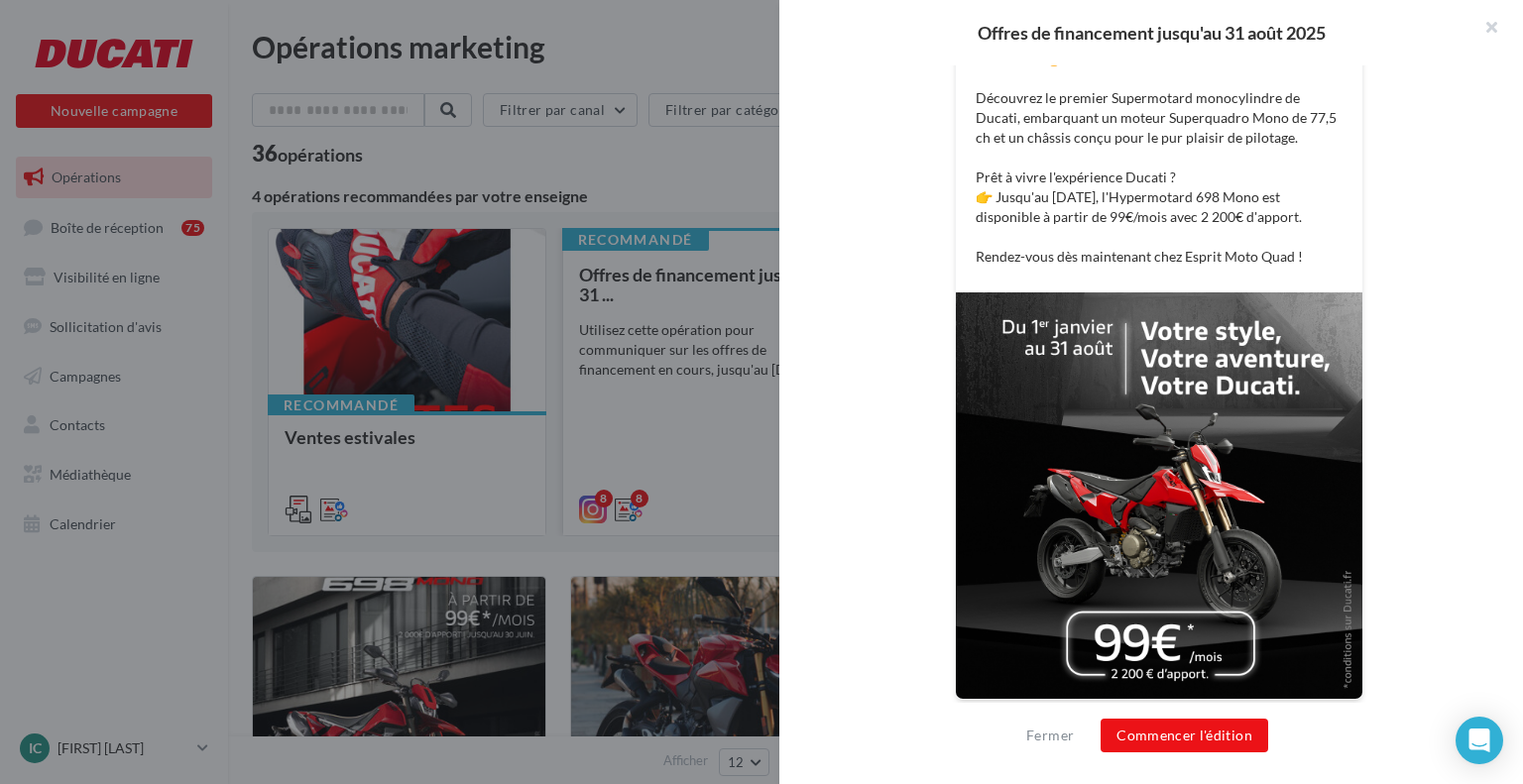 scroll, scrollTop: 559, scrollLeft: 0, axis: vertical 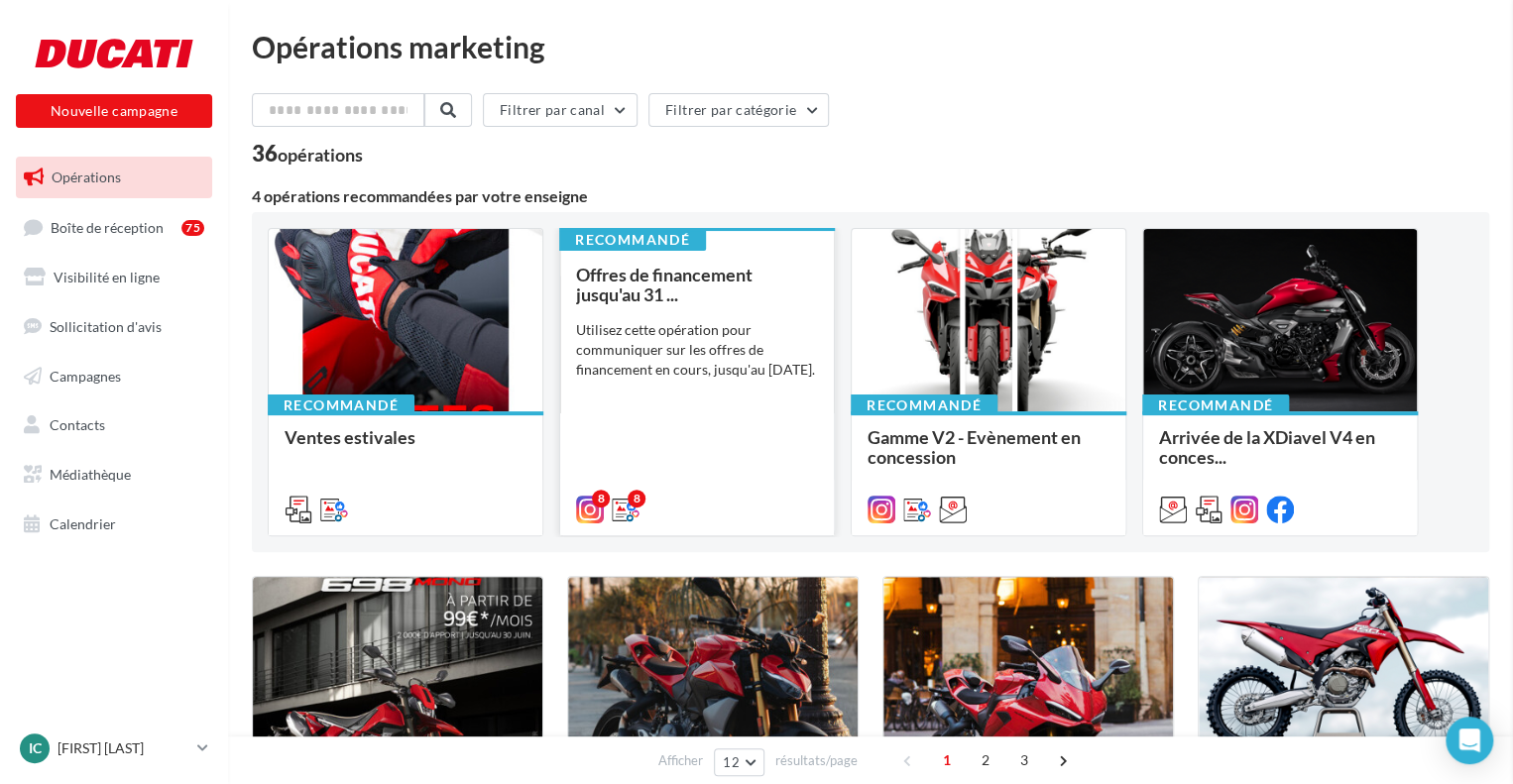 click at bounding box center (2270, 392) 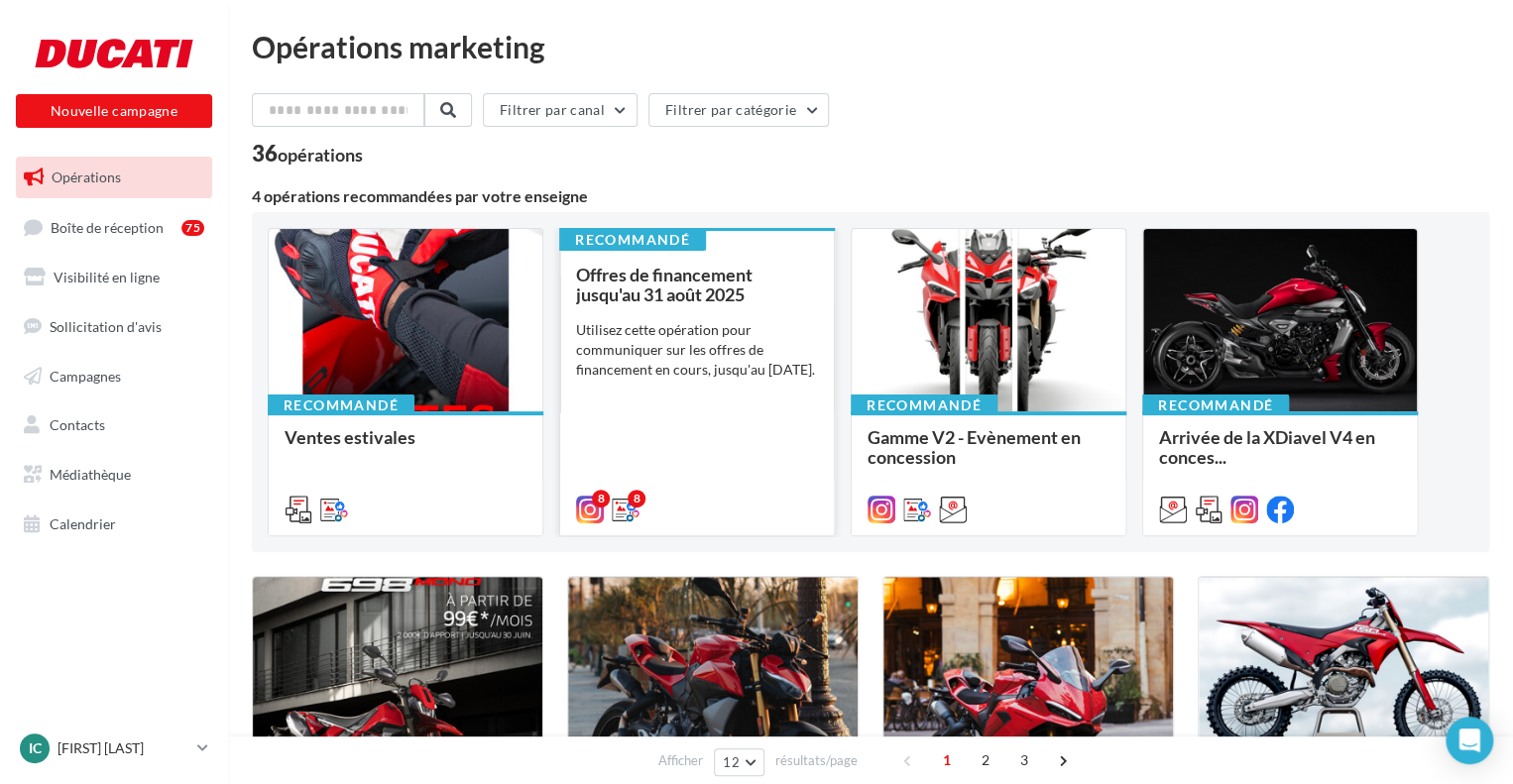 click on "Recommandé          Offres de financement jusqu'au 31 août 2025        Utilisez cette opération pour communiquer sur les offres de financement en cours, jusqu'au 31 août." at bounding box center (406, 472) 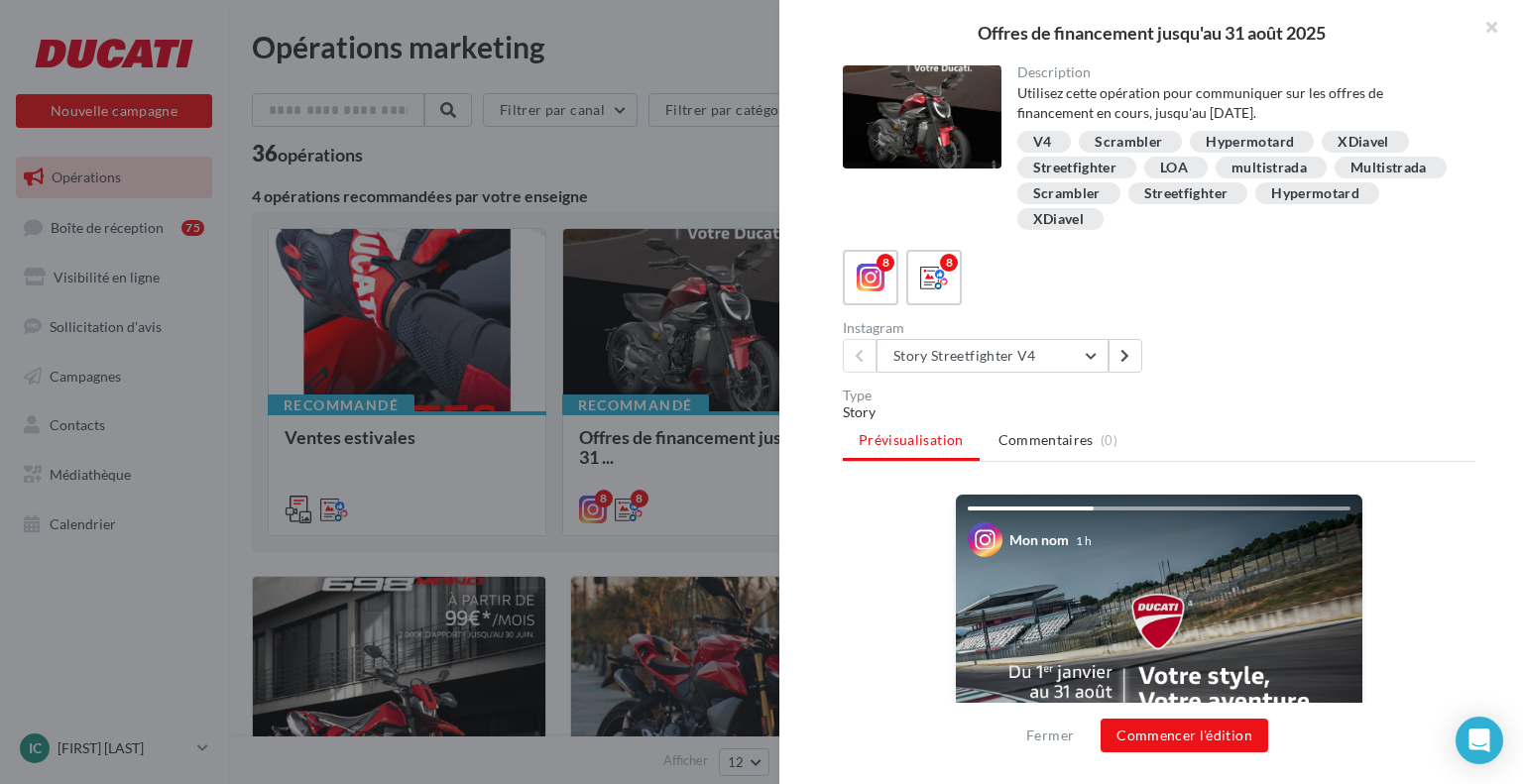 scroll, scrollTop: 198, scrollLeft: 0, axis: vertical 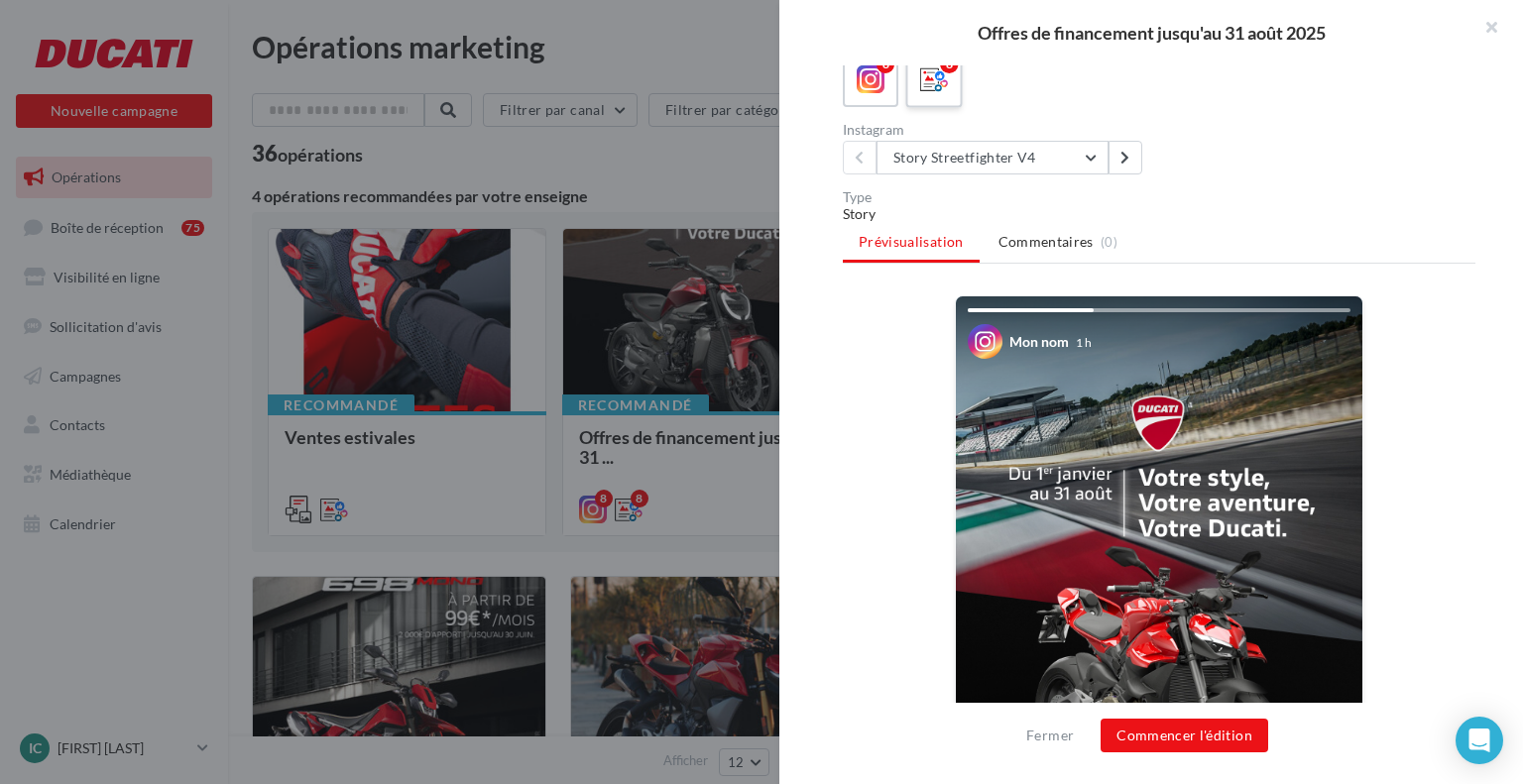 click on "8" at bounding box center (933, 78) 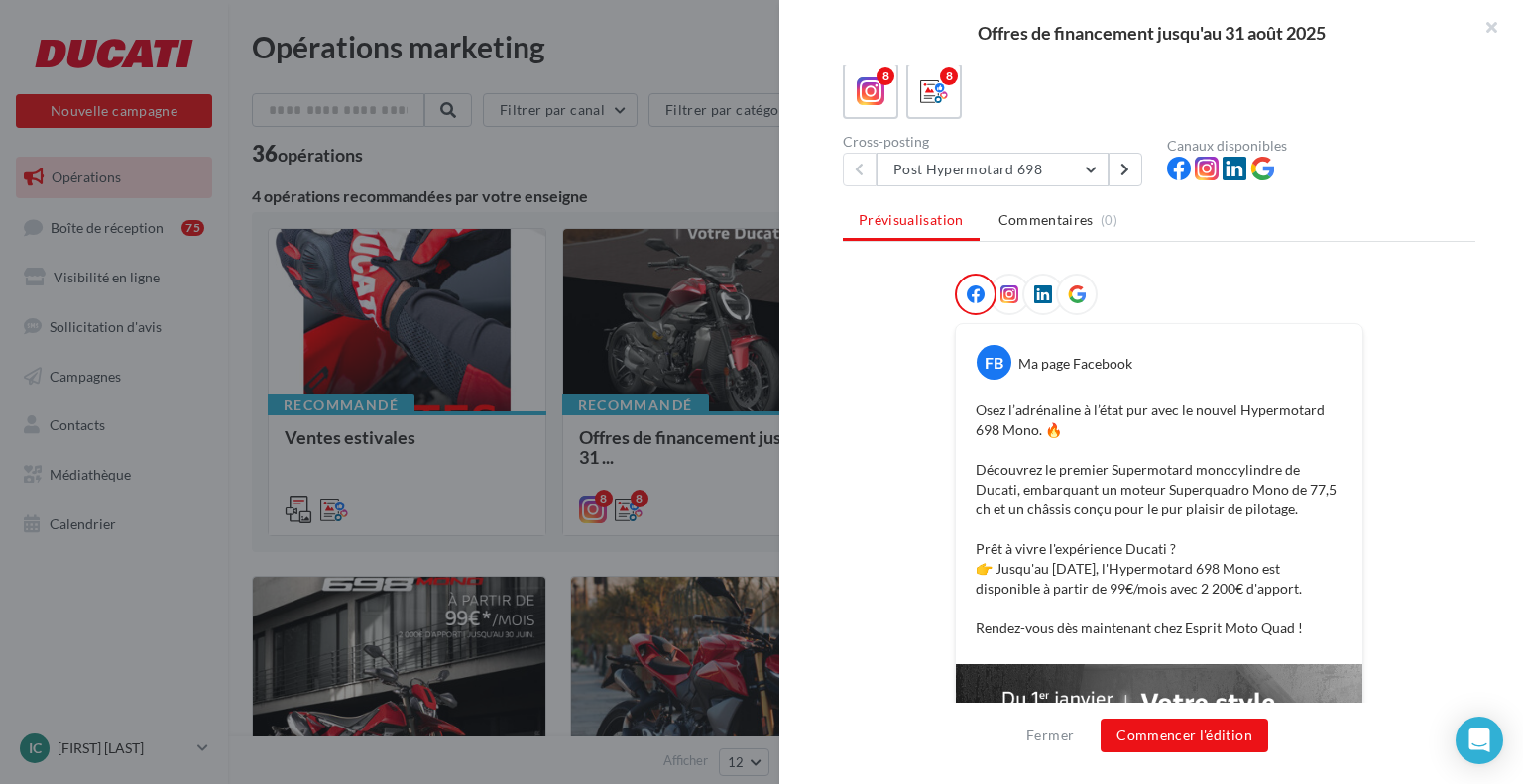 scroll, scrollTop: 0, scrollLeft: 0, axis: both 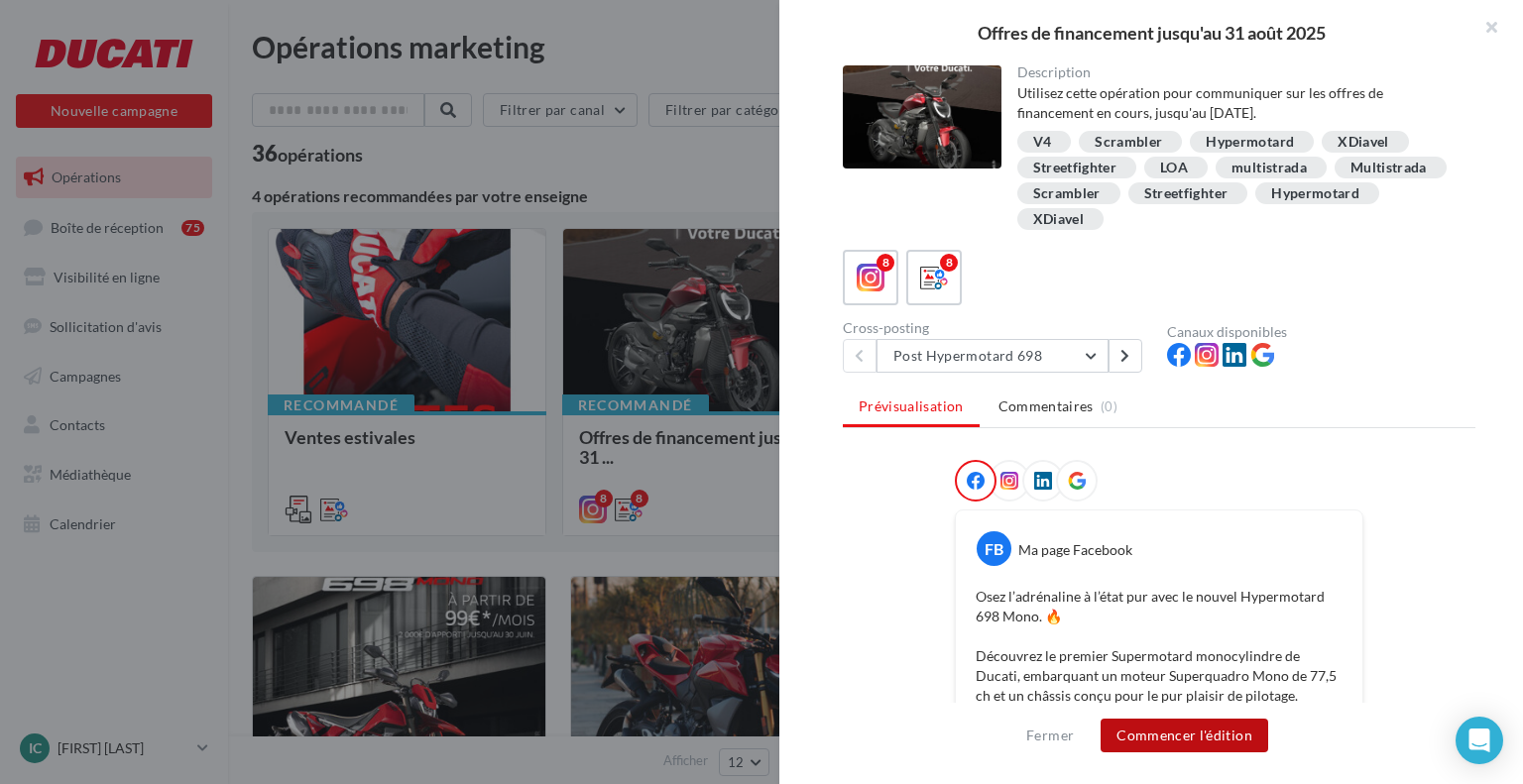 click on "Commencer l'édition" at bounding box center (1184, 735) 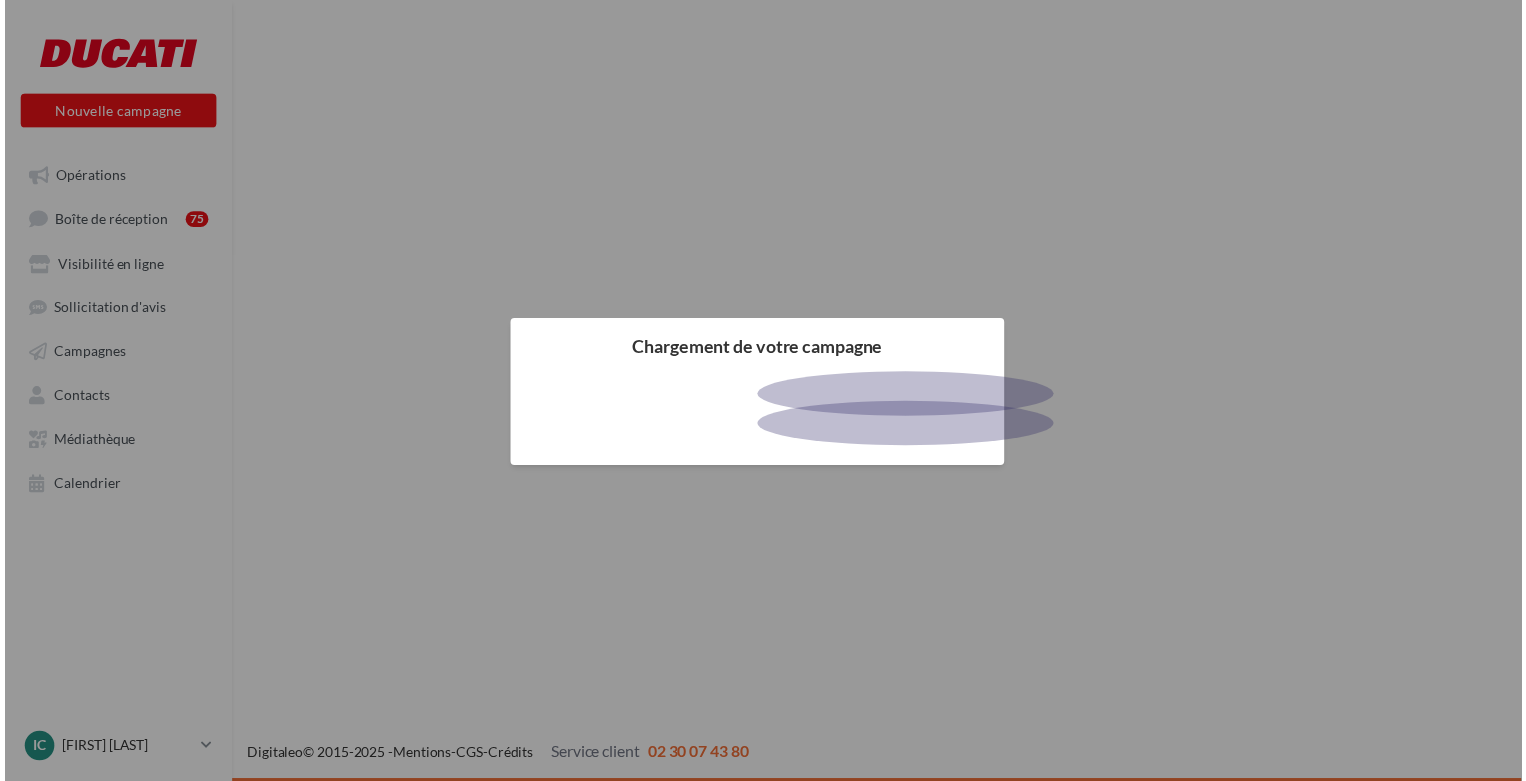 scroll, scrollTop: 0, scrollLeft: 0, axis: both 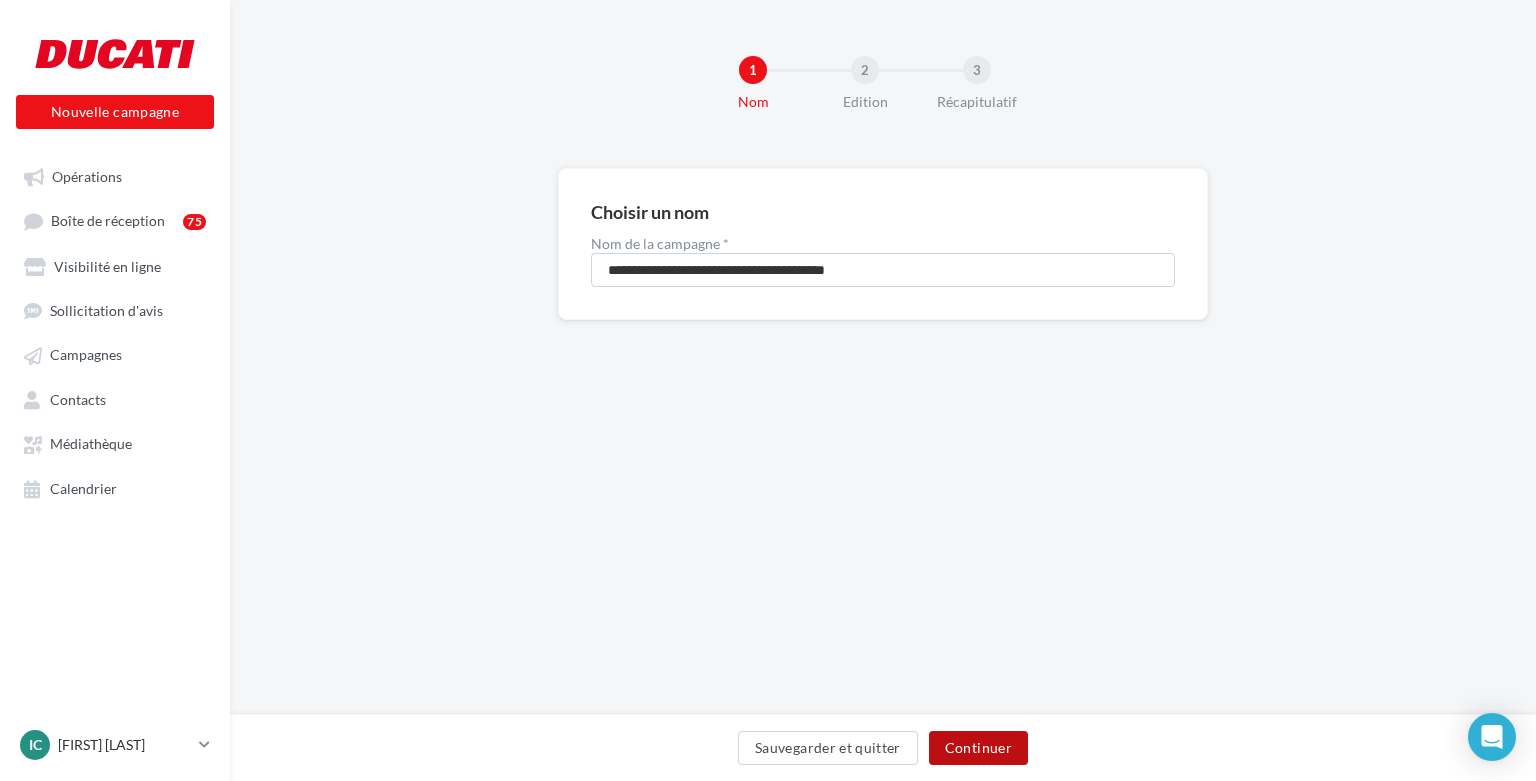 click on "Continuer" at bounding box center (978, 748) 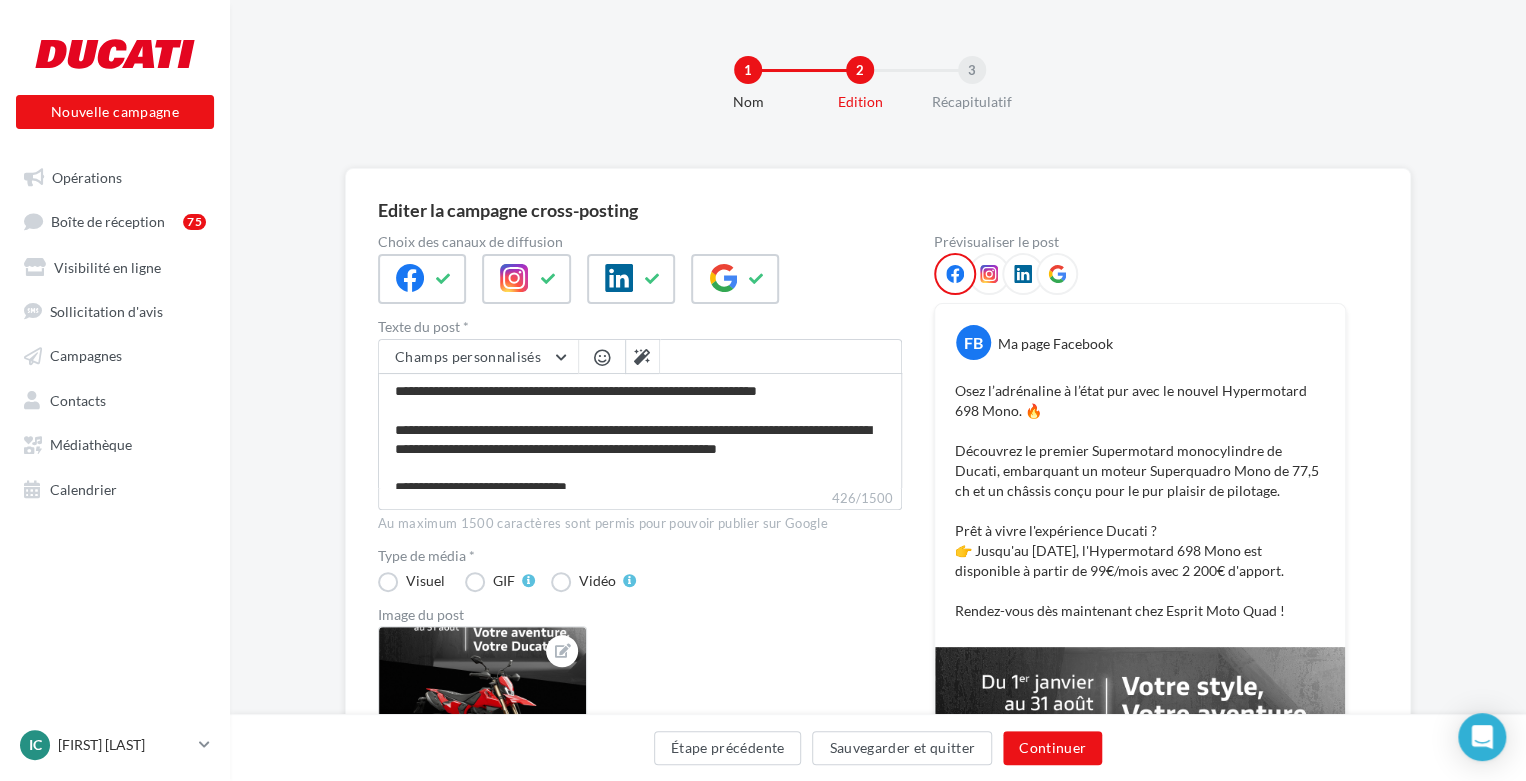 scroll, scrollTop: 113, scrollLeft: 0, axis: vertical 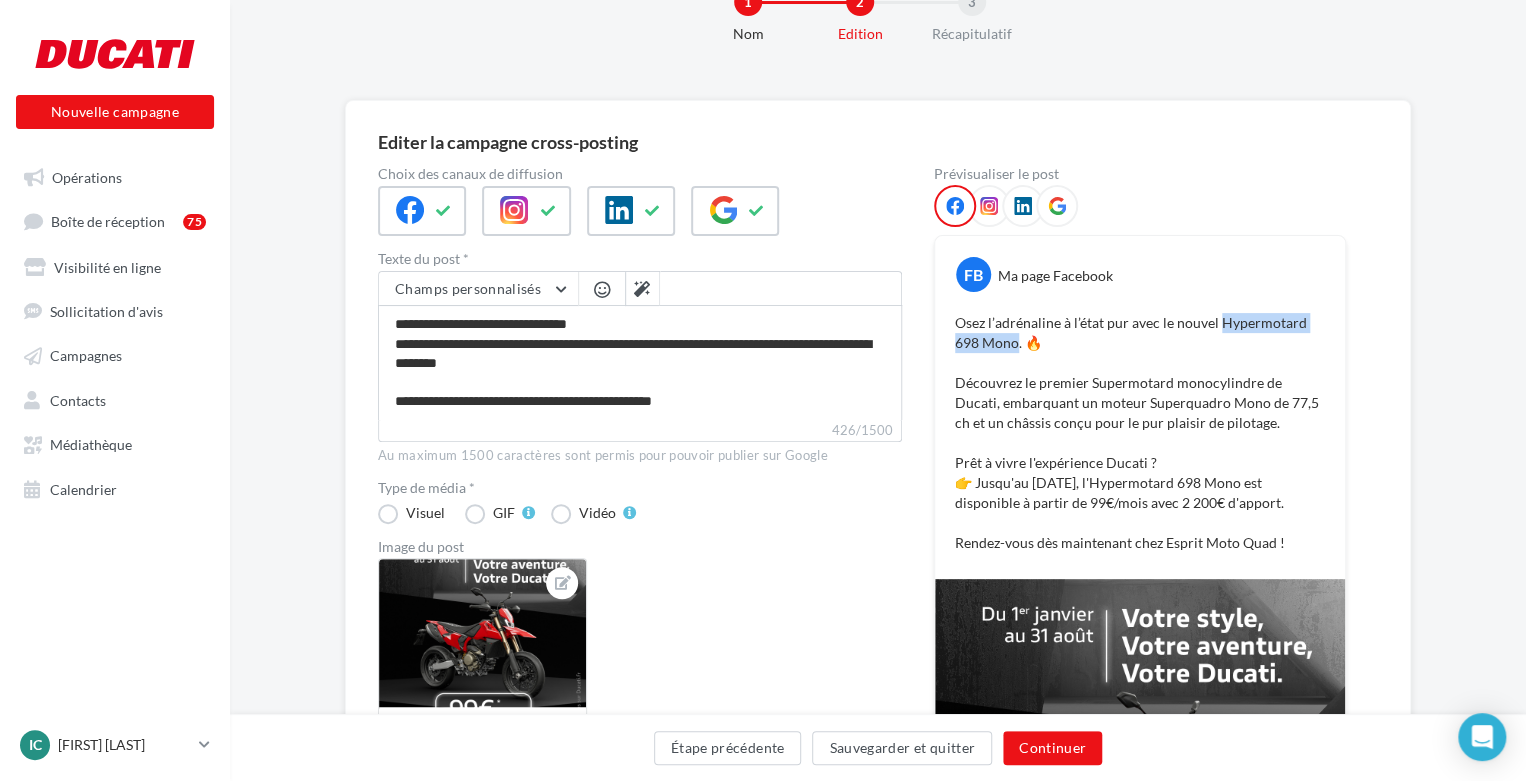 drag, startPoint x: 1220, startPoint y: 320, endPoint x: 1019, endPoint y: 340, distance: 201.99257 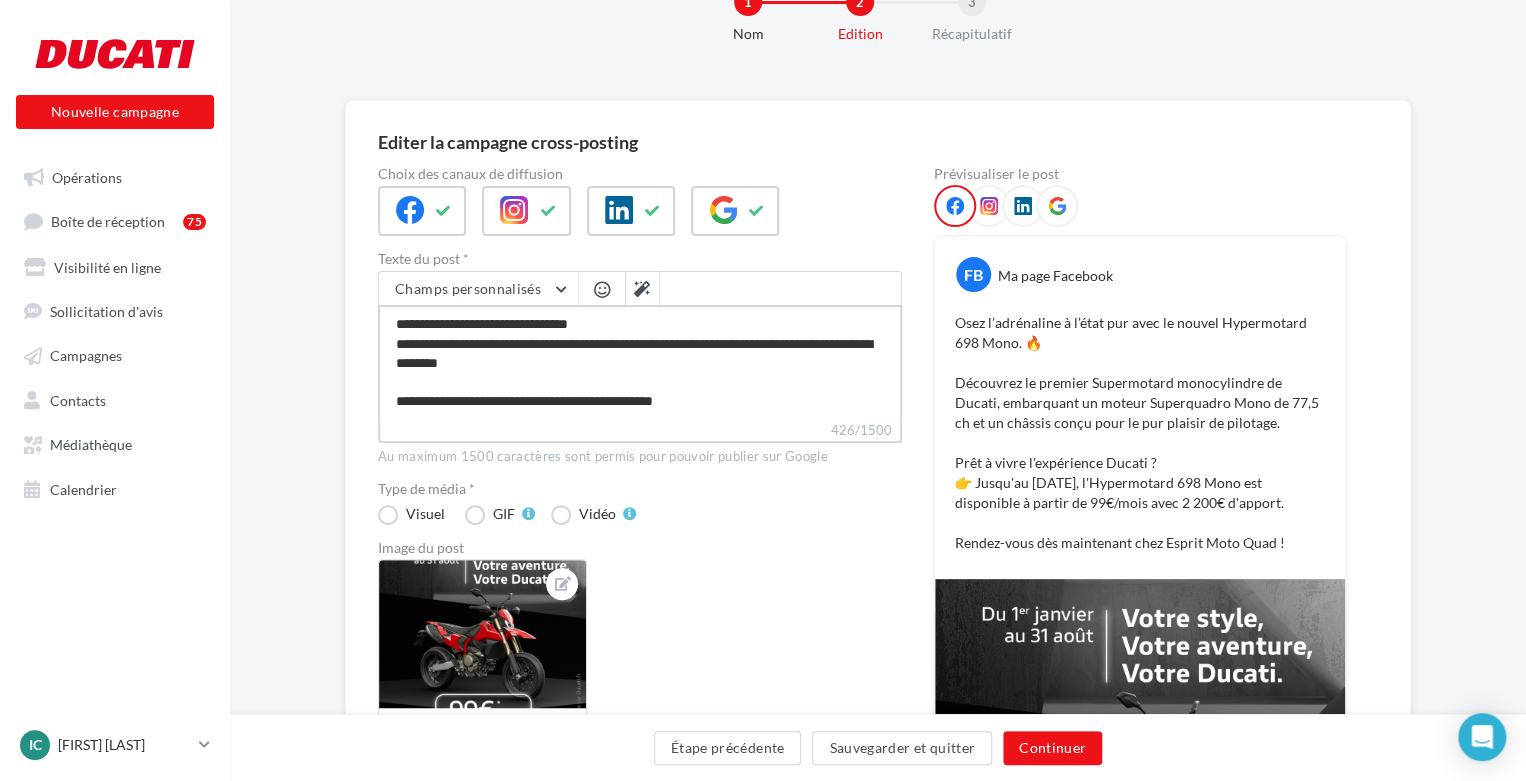 click on "**********" at bounding box center (640, 362) 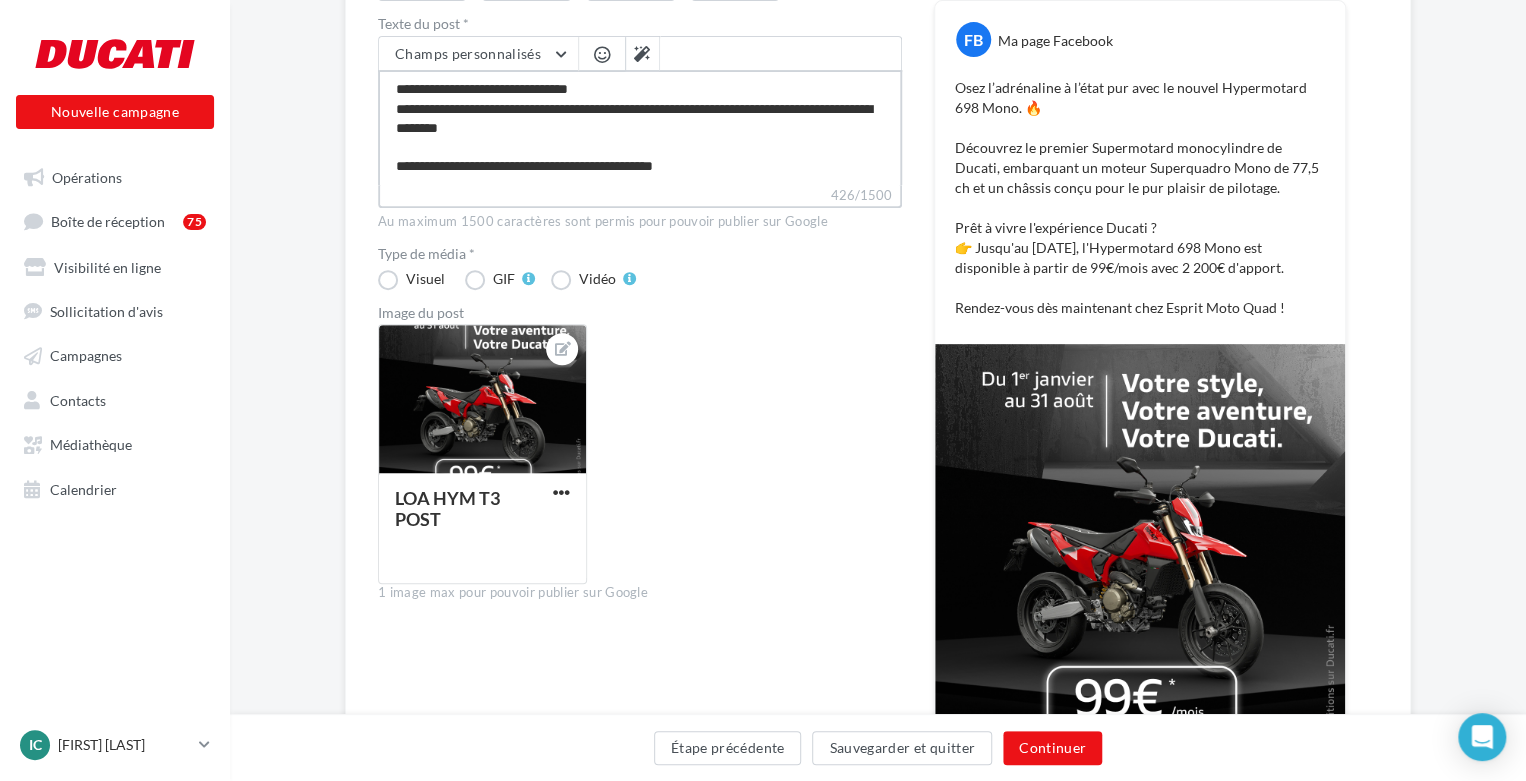 scroll, scrollTop: 268, scrollLeft: 0, axis: vertical 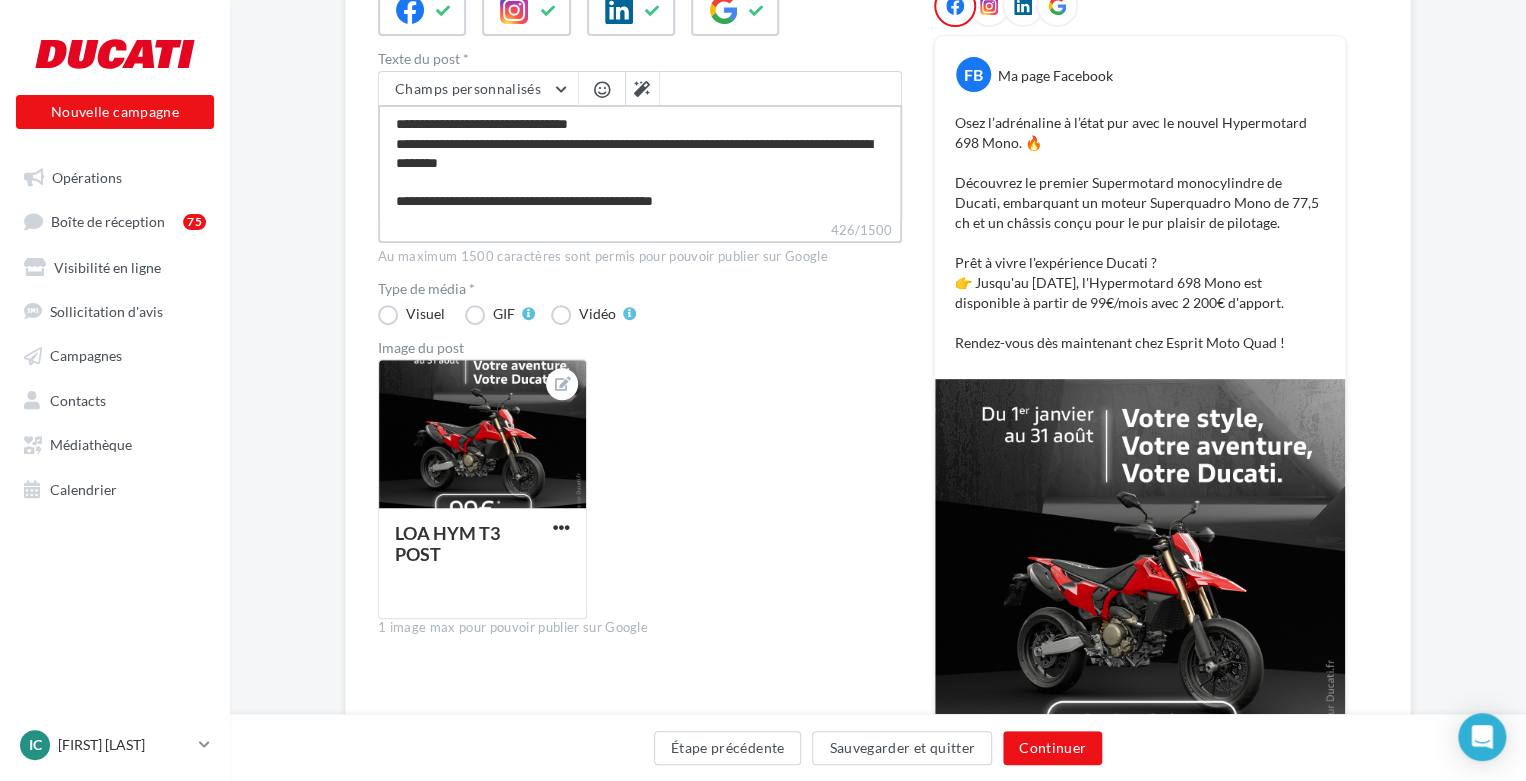 click on "**********" at bounding box center [640, 162] 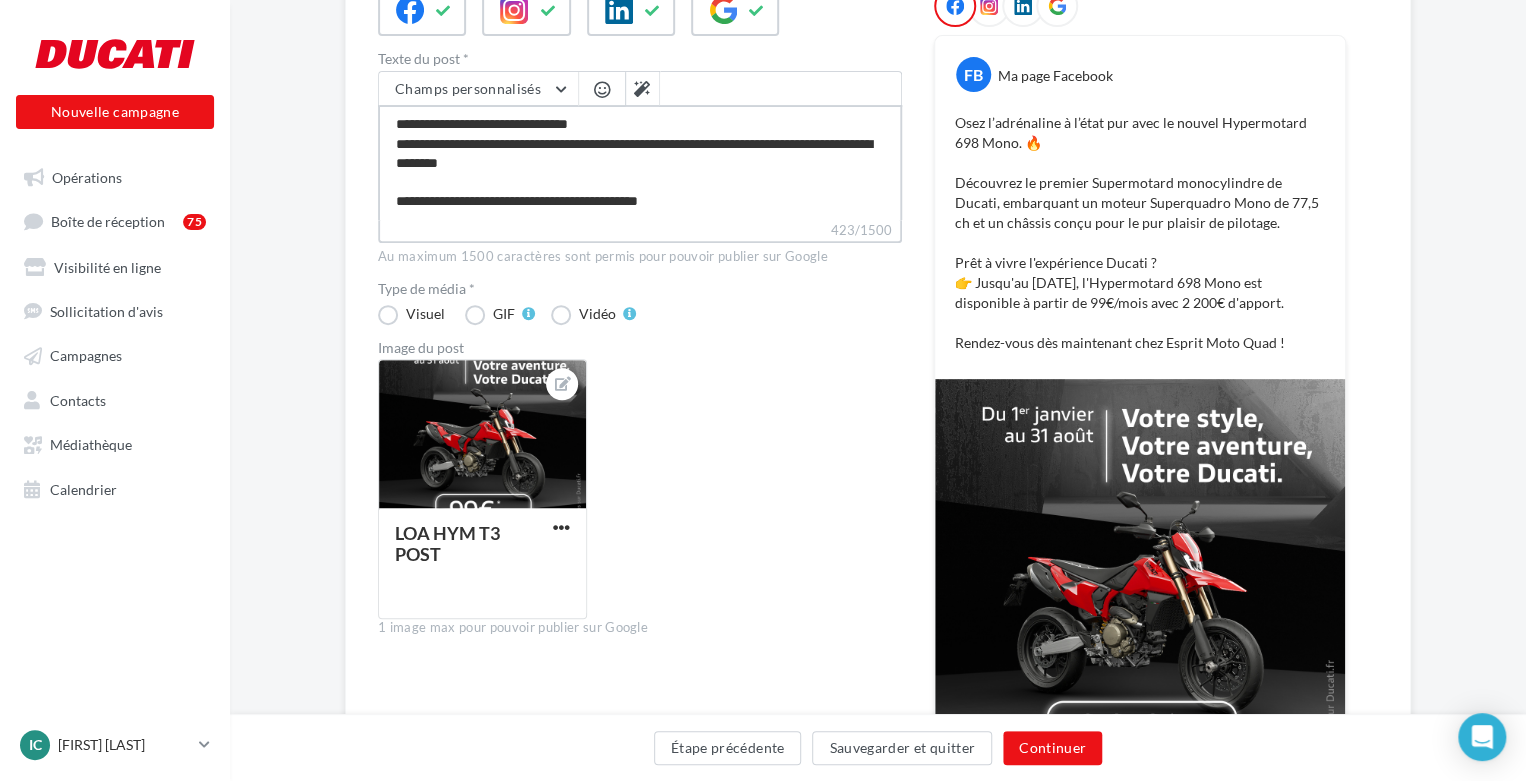 click on "**********" at bounding box center (640, 162) 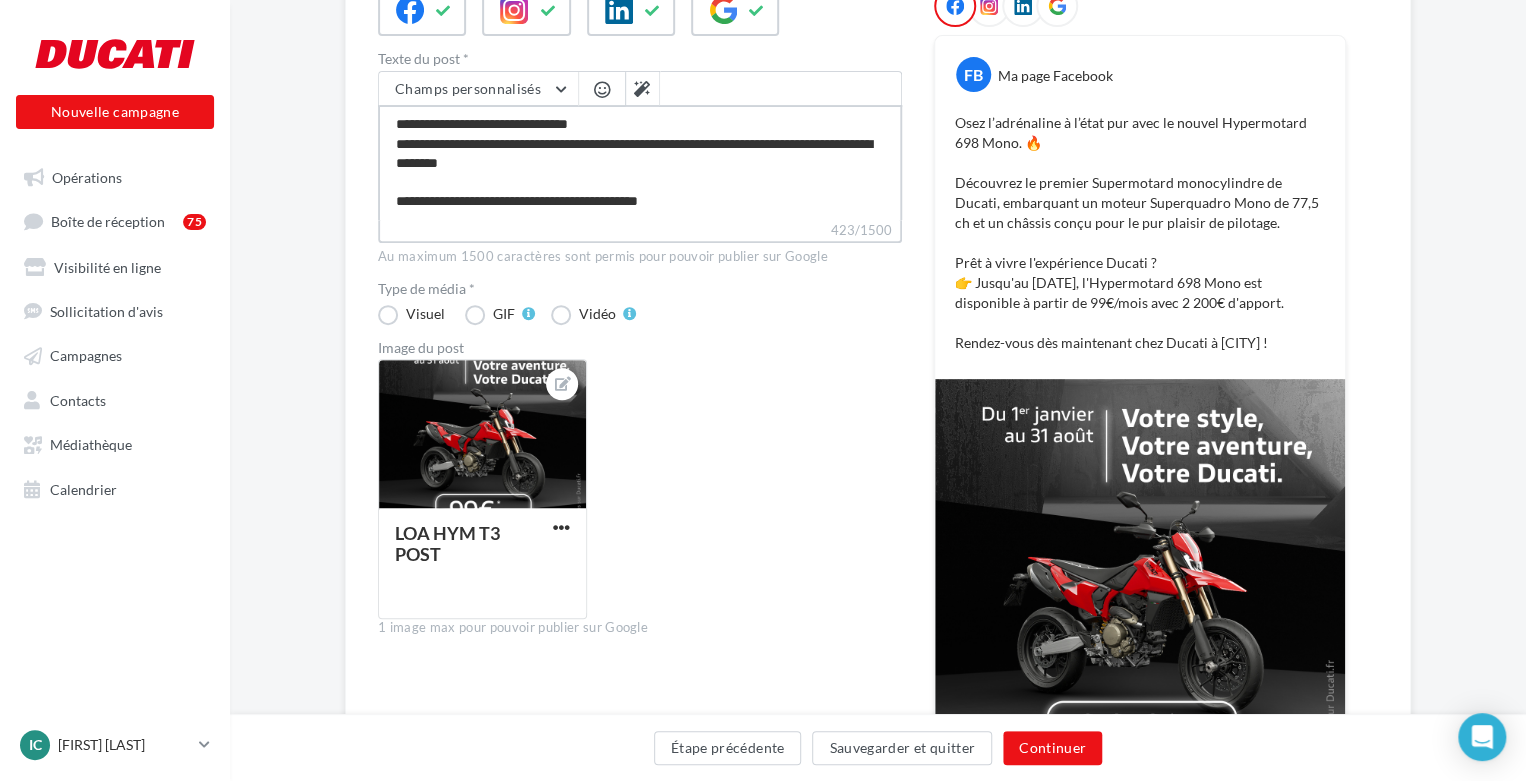 scroll, scrollTop: 114, scrollLeft: 0, axis: vertical 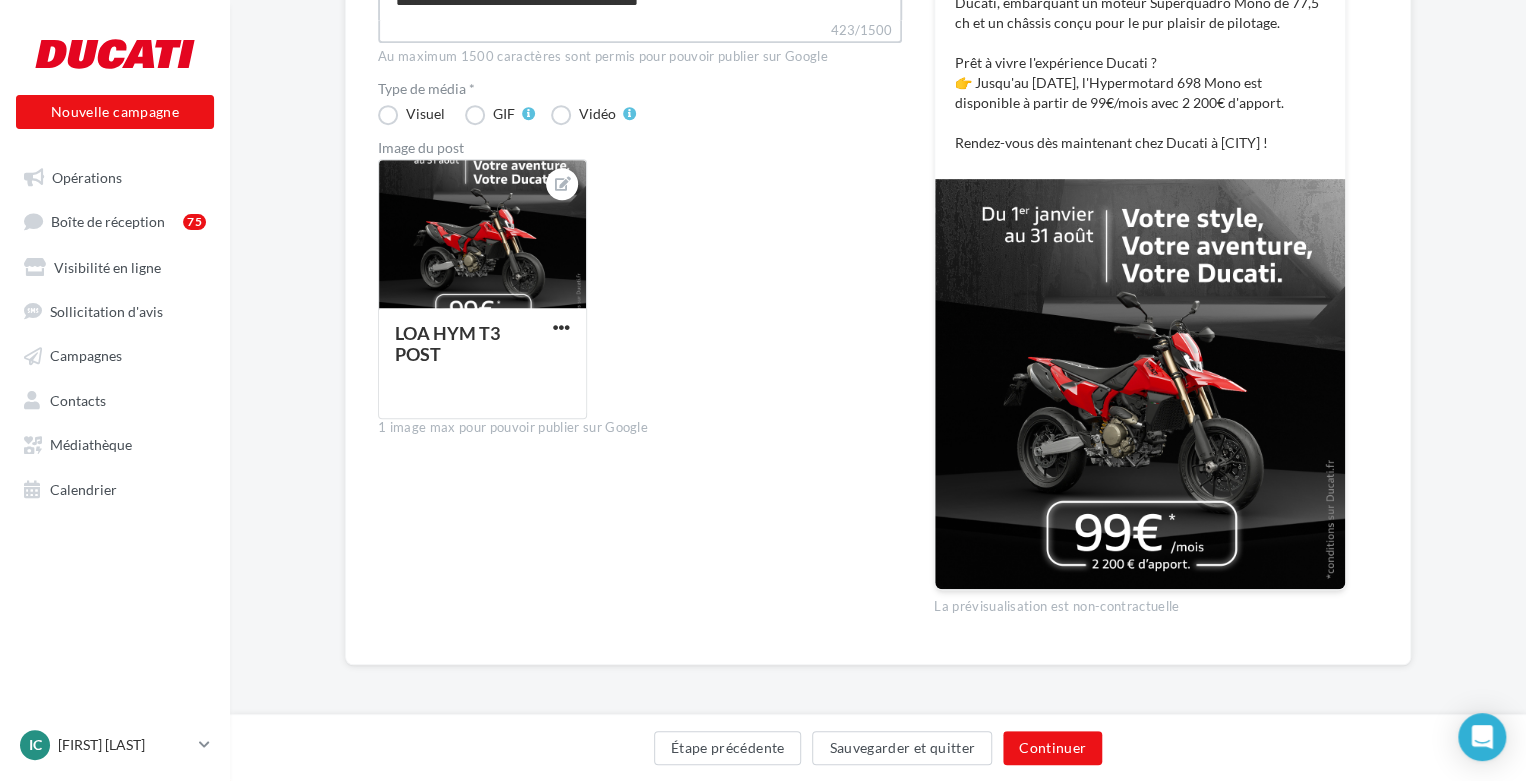 type on "**********" 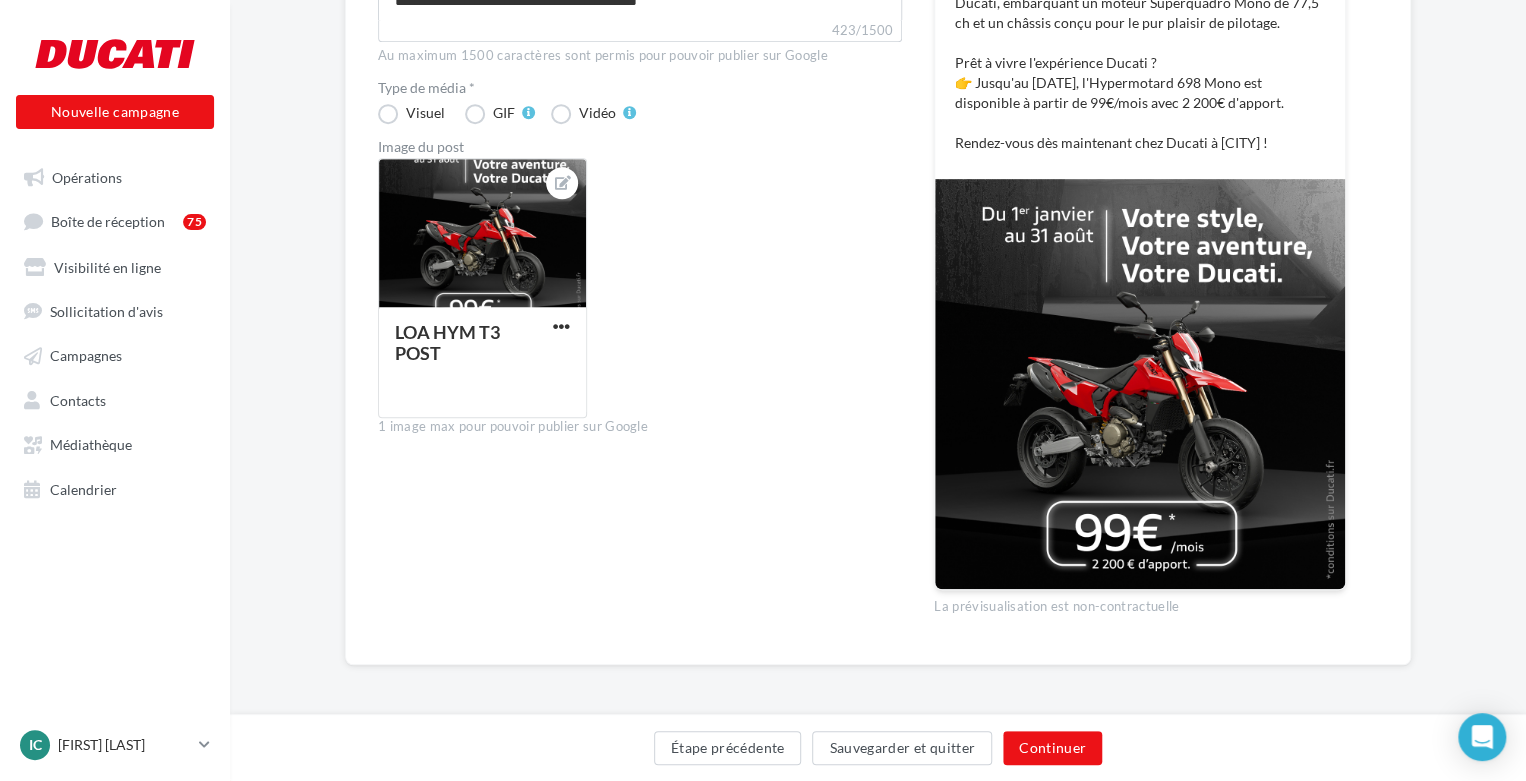 scroll, scrollTop: 113, scrollLeft: 0, axis: vertical 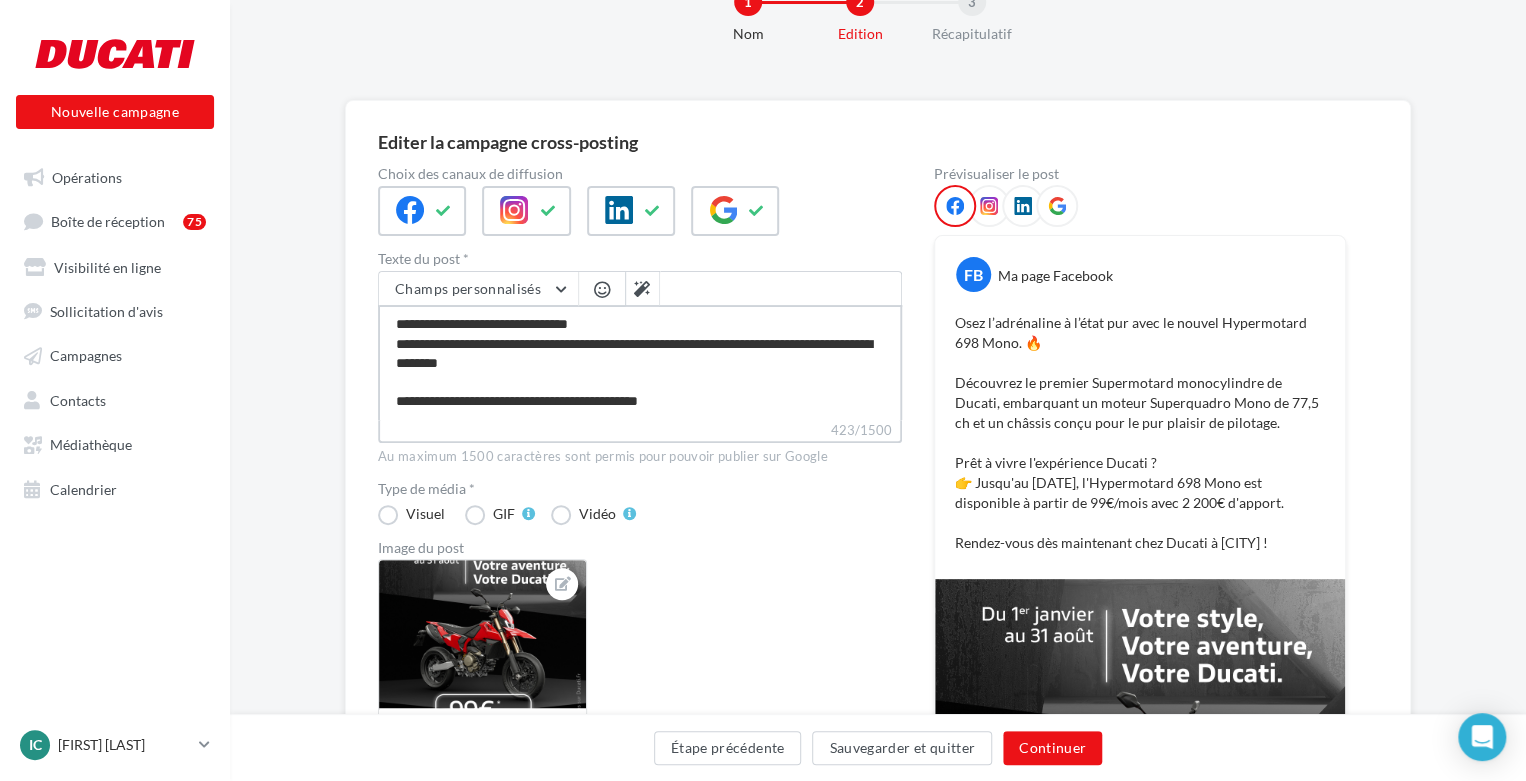 click on "**********" at bounding box center (640, 362) 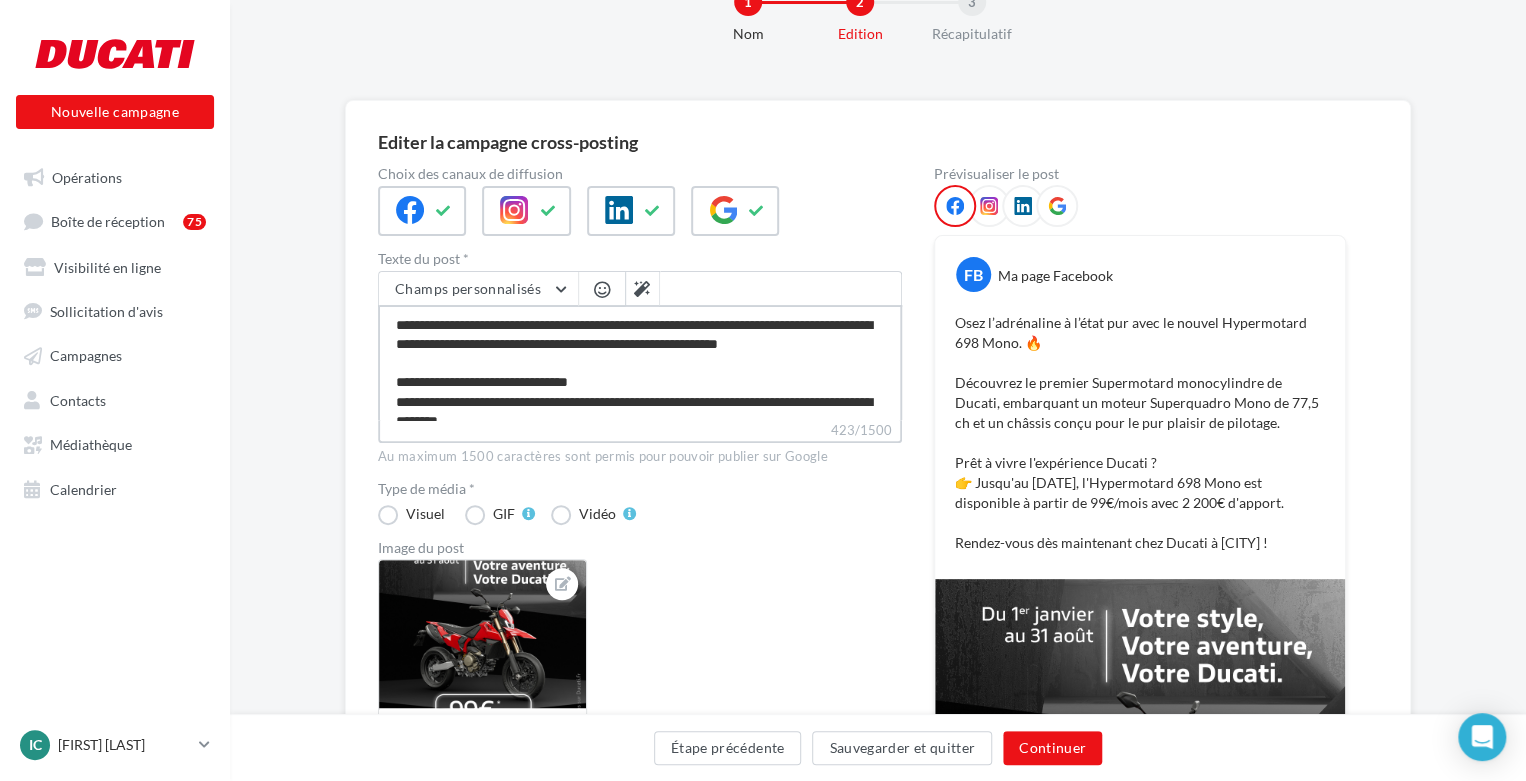 scroll, scrollTop: 114, scrollLeft: 0, axis: vertical 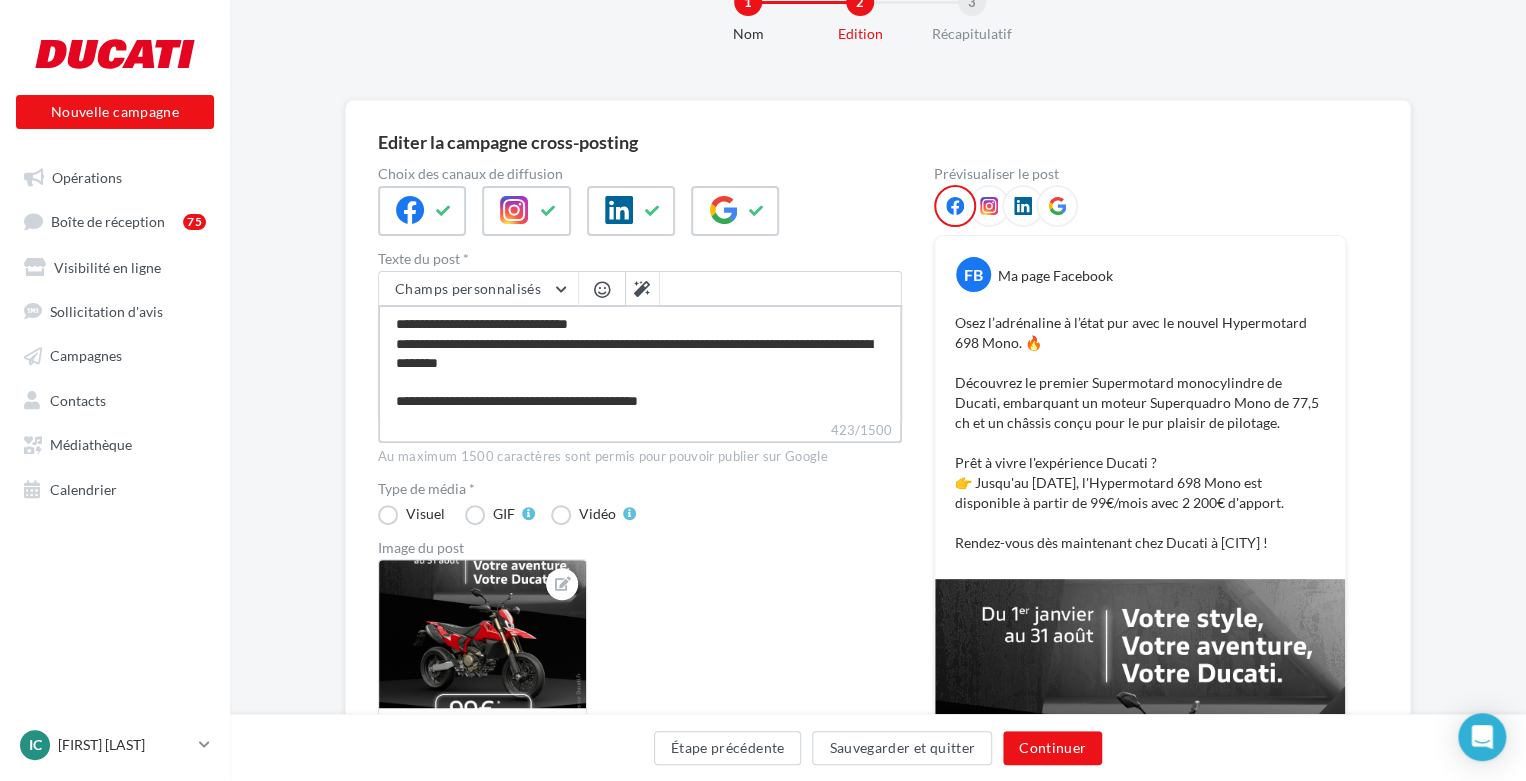 drag, startPoint x: 536, startPoint y: 343, endPoint x: 683, endPoint y: 346, distance: 147.03061 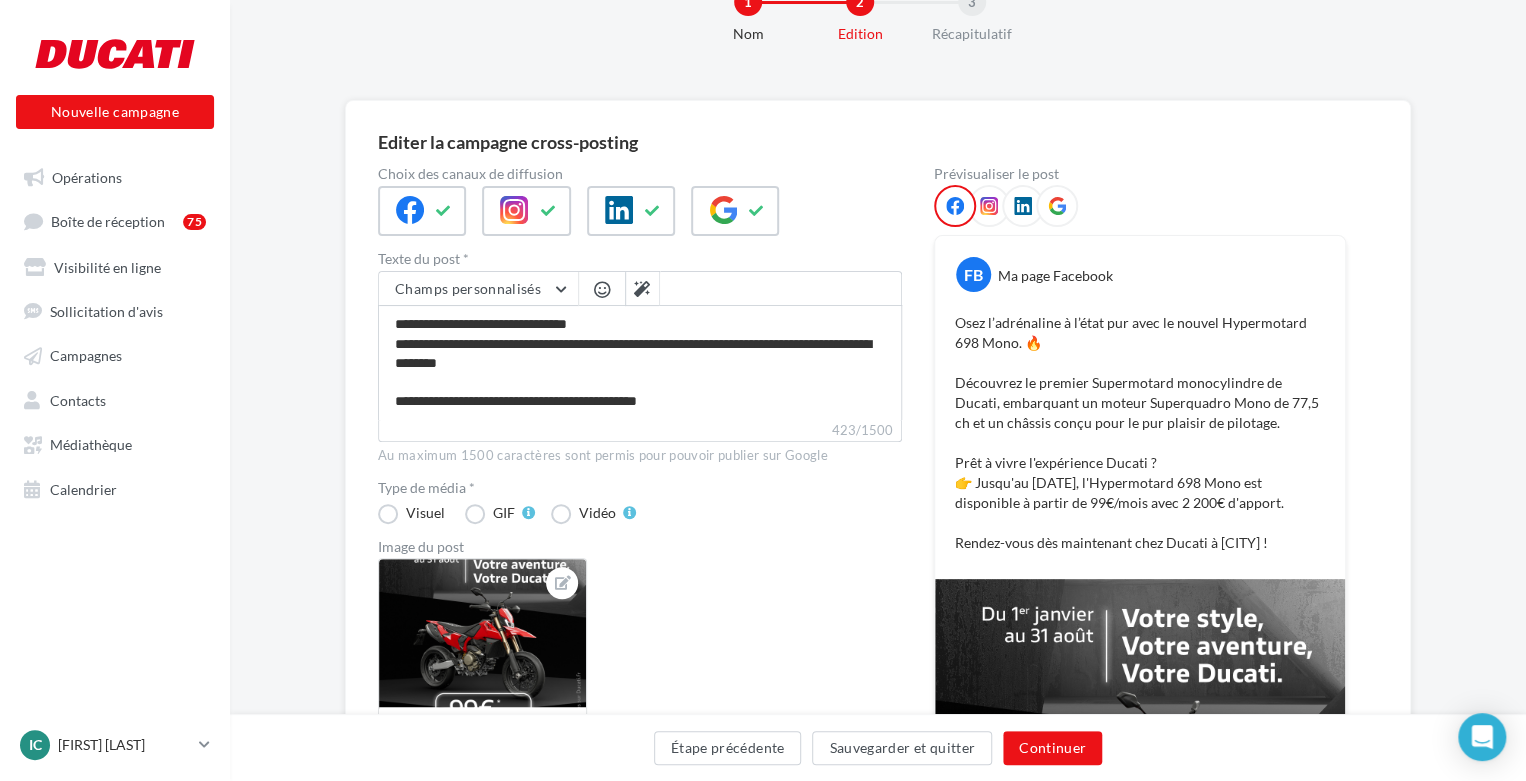 scroll, scrollTop: 113, scrollLeft: 0, axis: vertical 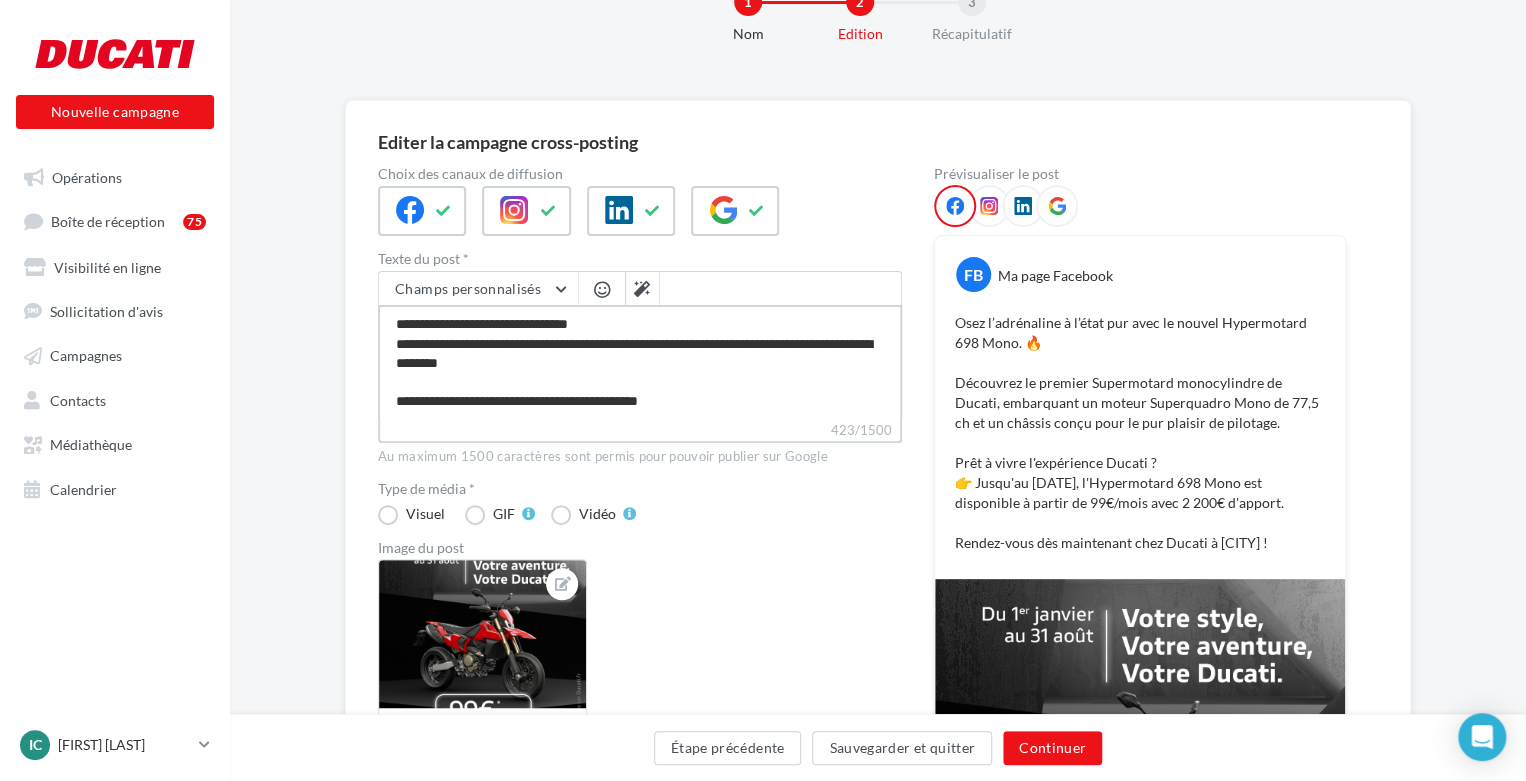 click on "**********" at bounding box center (640, 362) 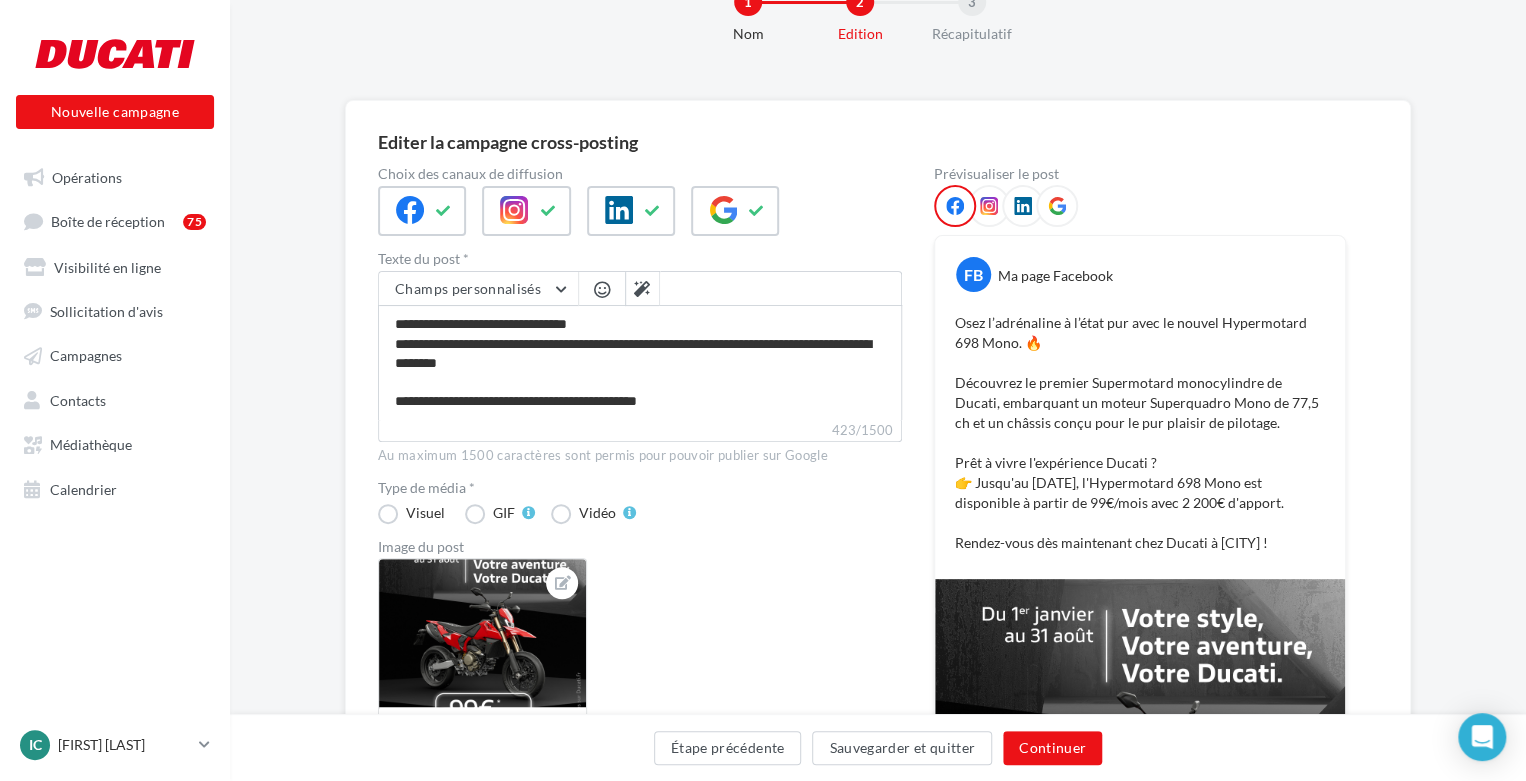 scroll, scrollTop: 113, scrollLeft: 0, axis: vertical 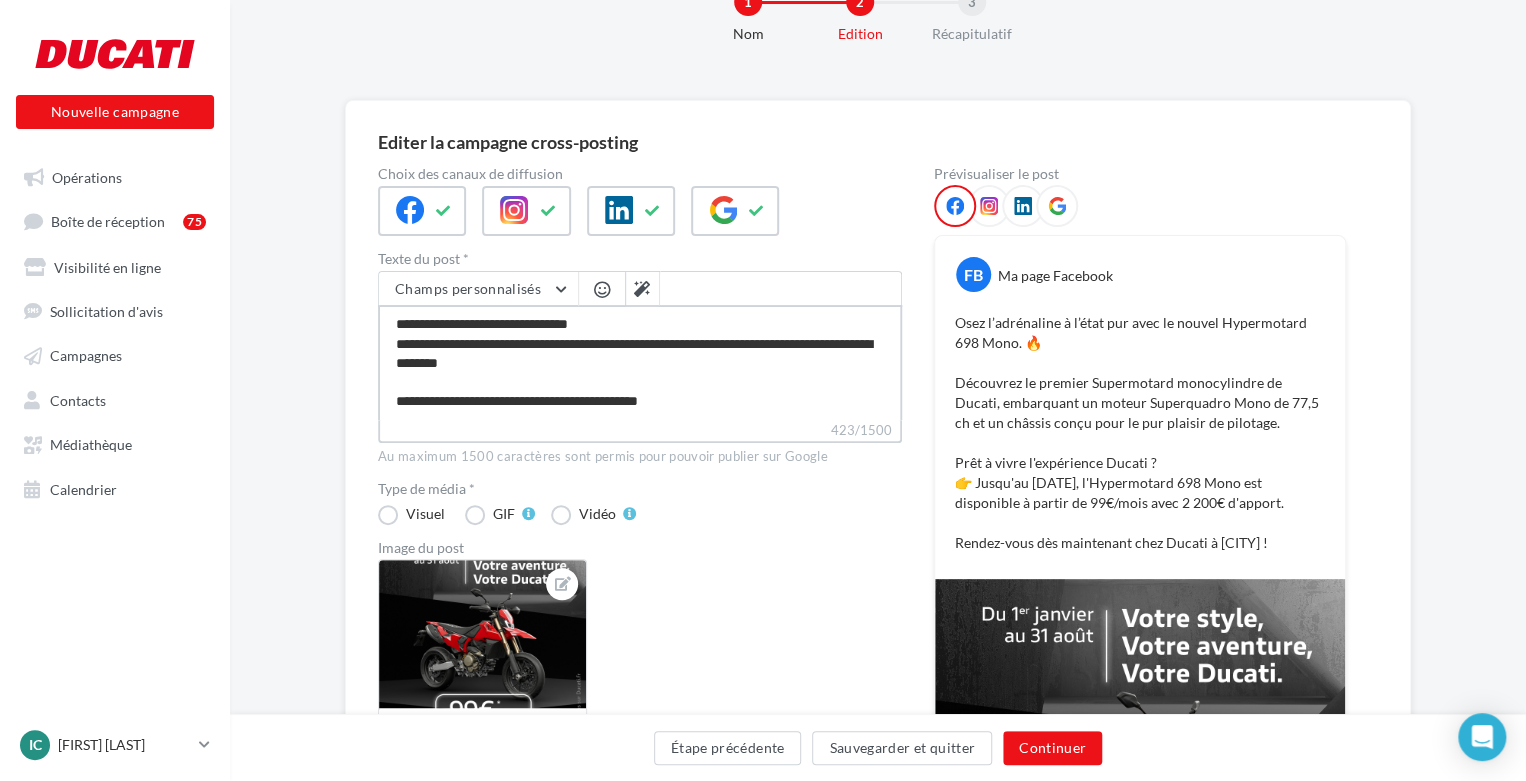 click on "**********" at bounding box center (640, 362) 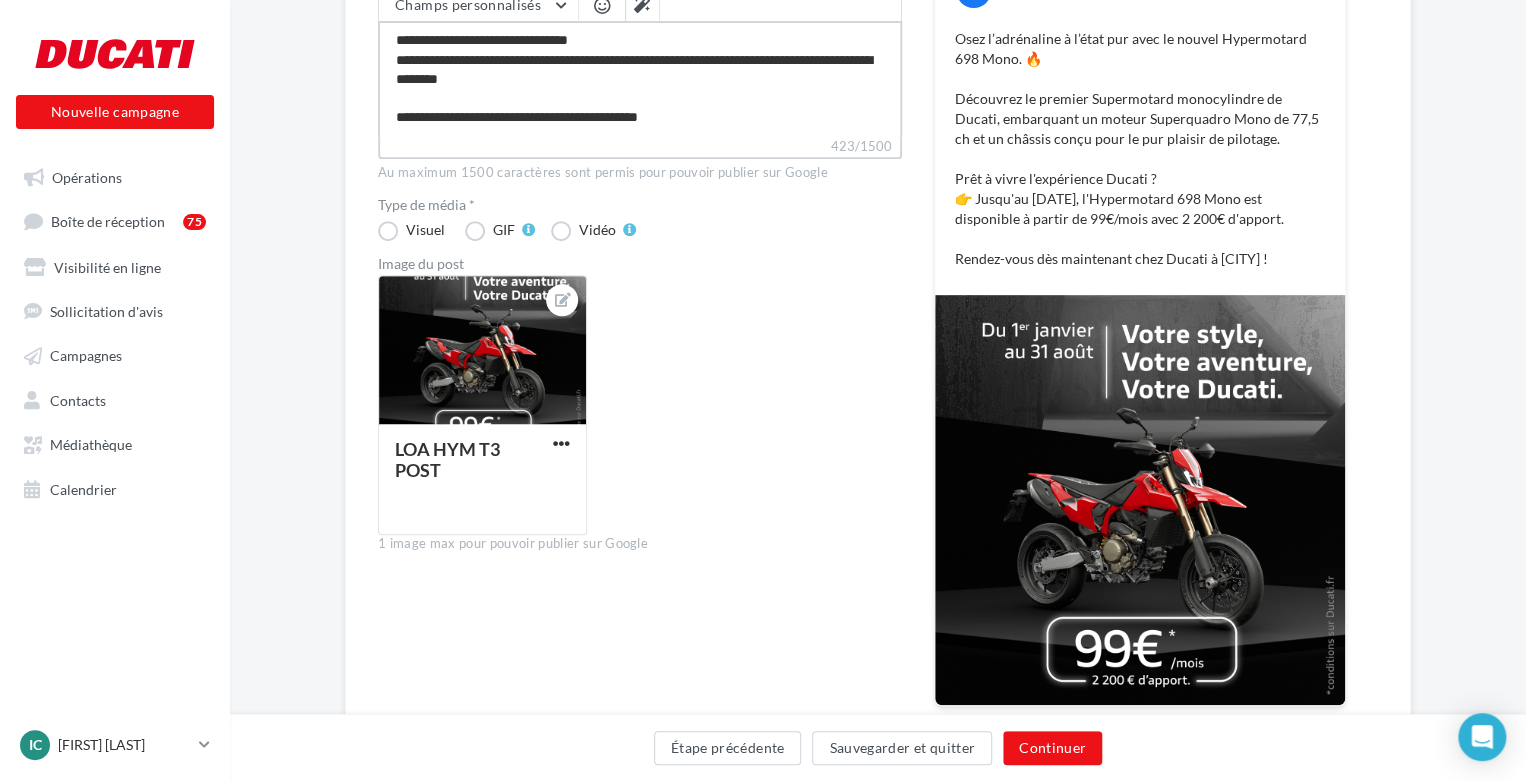 scroll, scrollTop: 168, scrollLeft: 0, axis: vertical 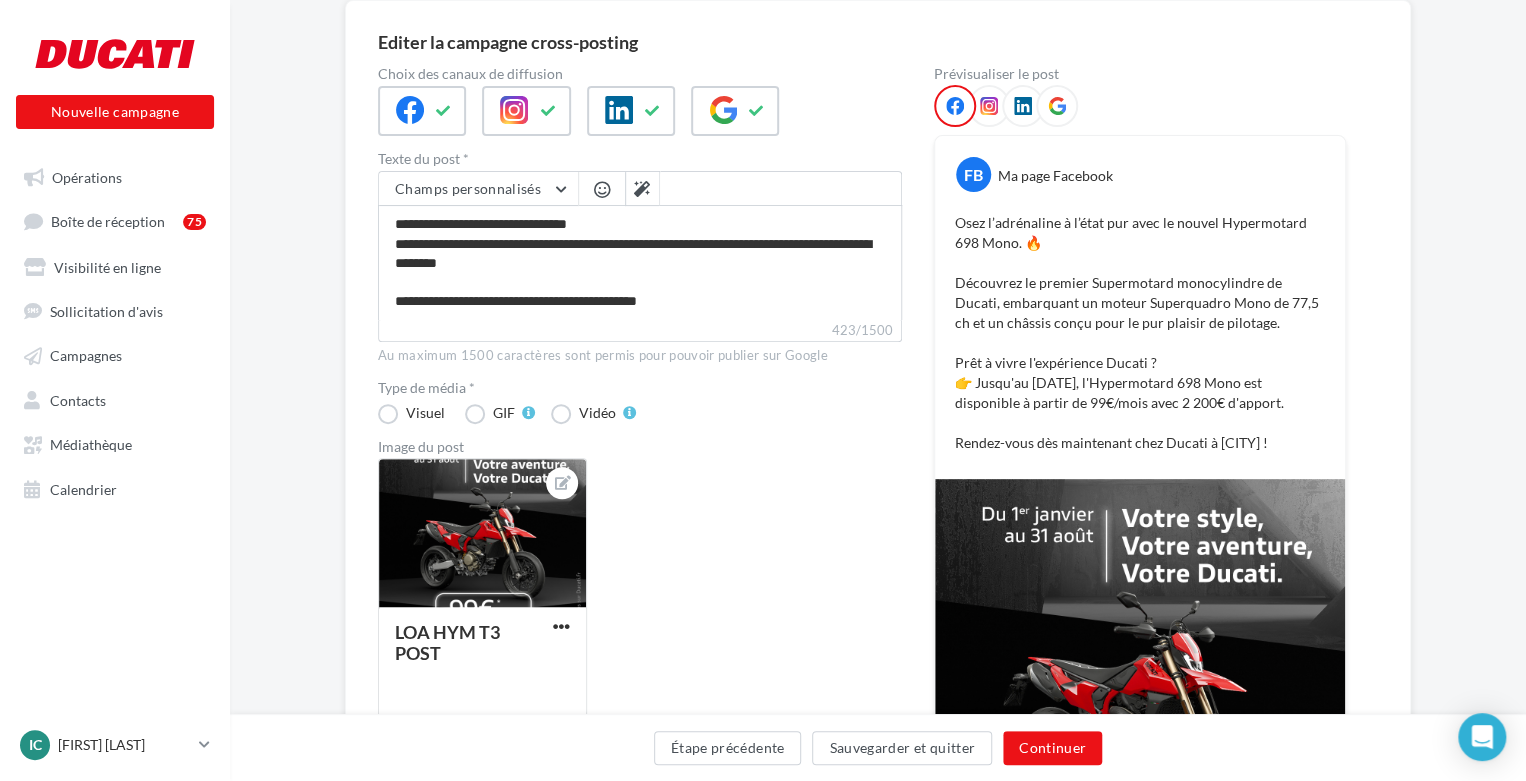 click on "LOA HYM T3 POST" at bounding box center (648, 596) 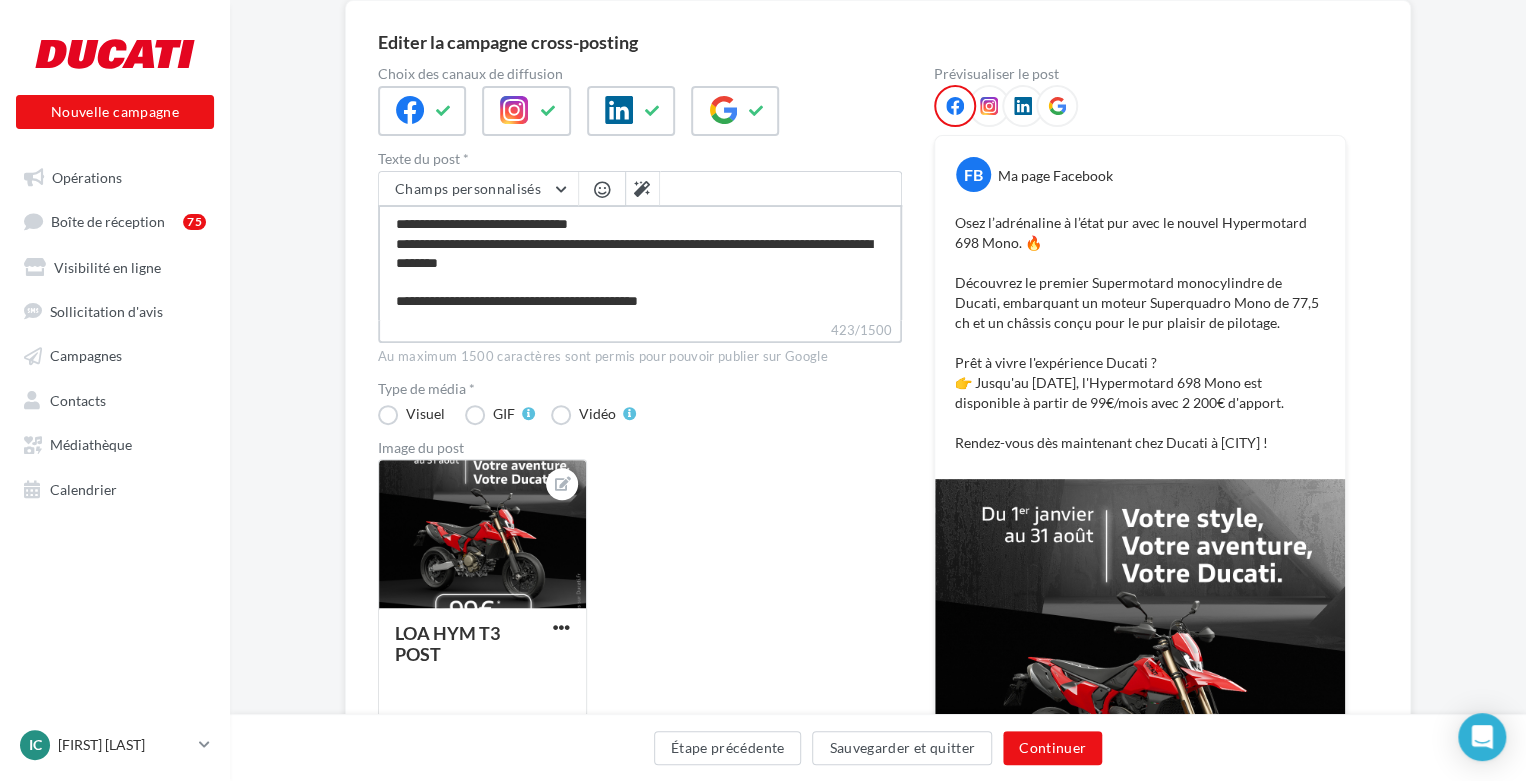 click on "**********" at bounding box center [640, 262] 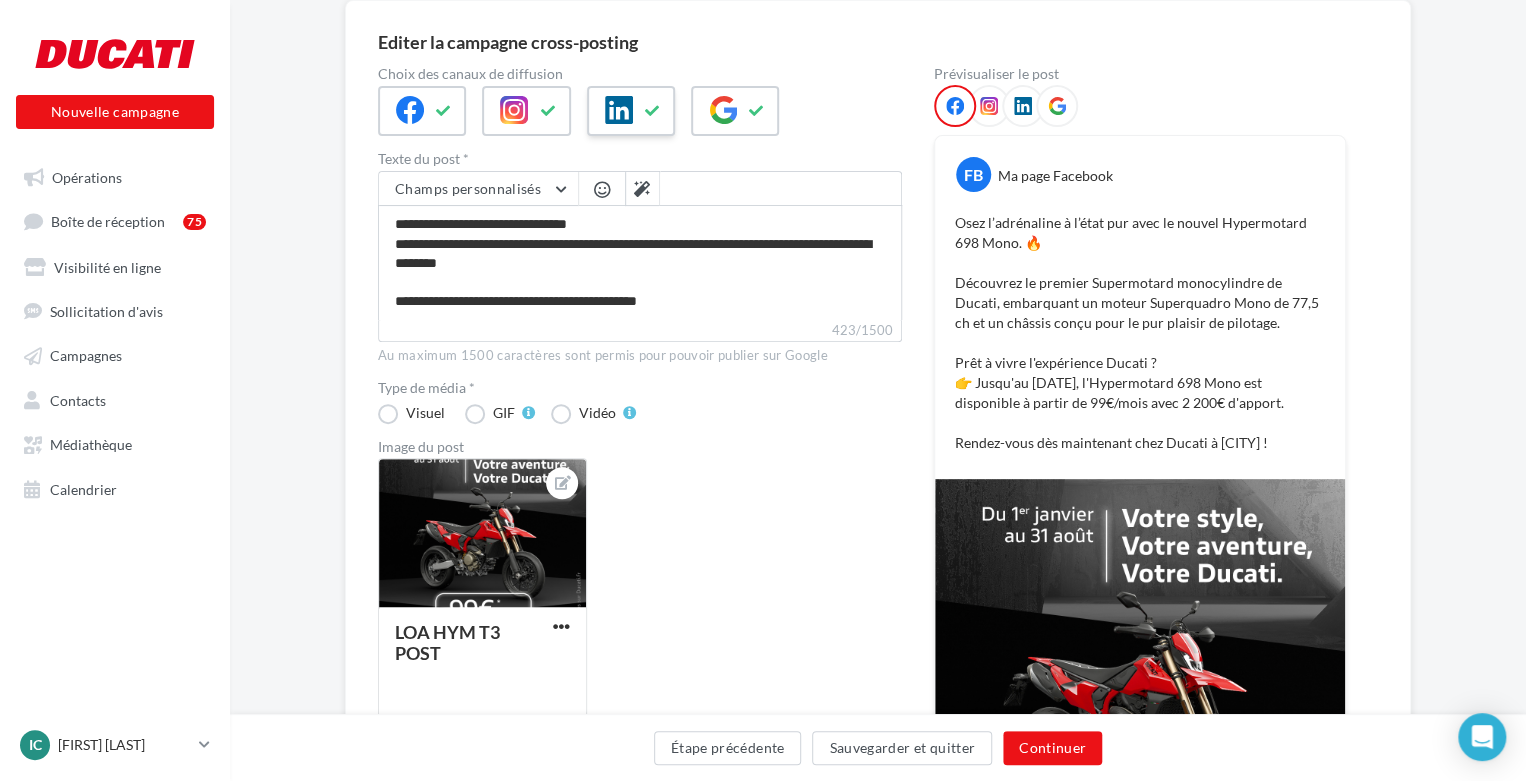 scroll, scrollTop: 113, scrollLeft: 0, axis: vertical 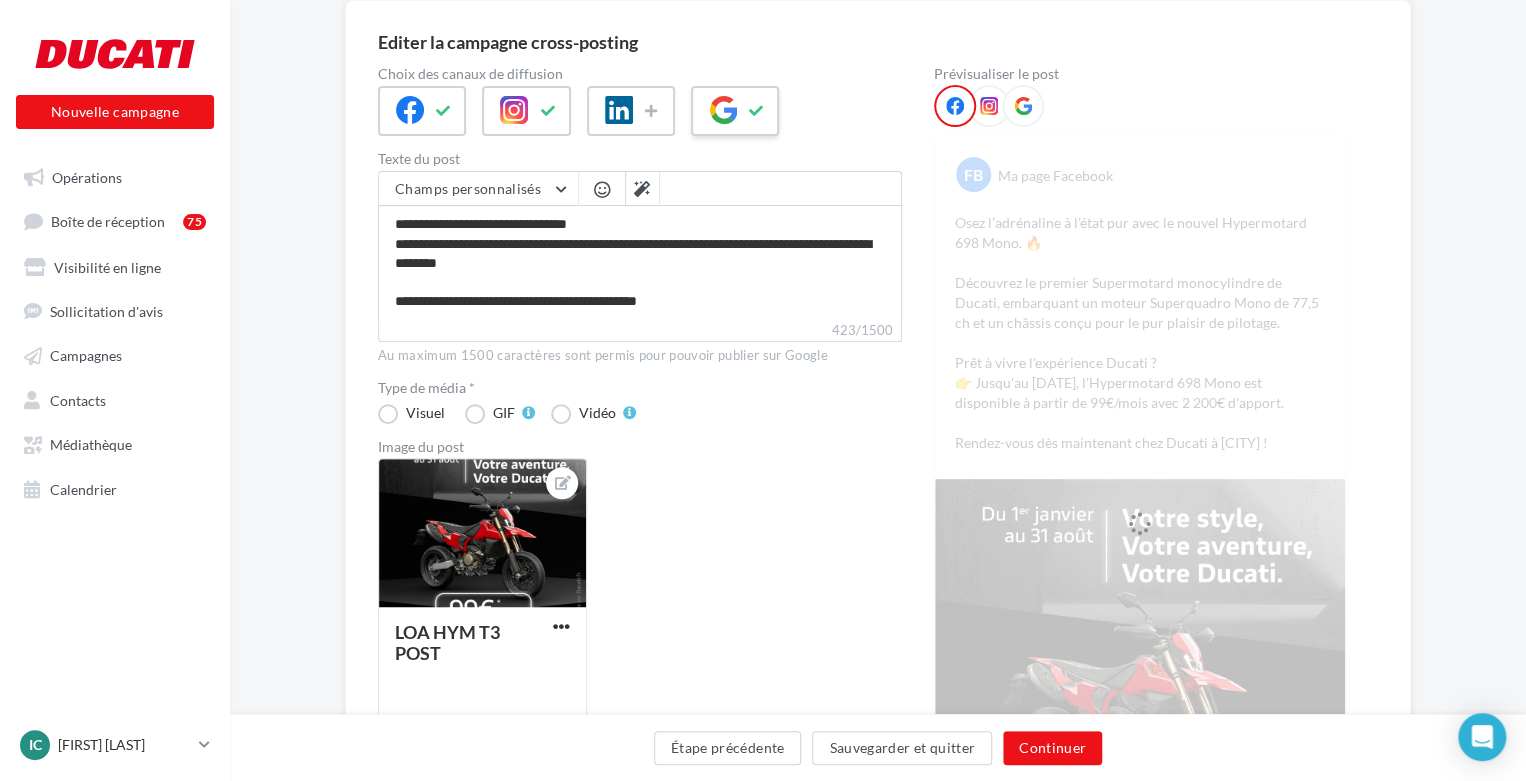 click at bounding box center [422, 111] 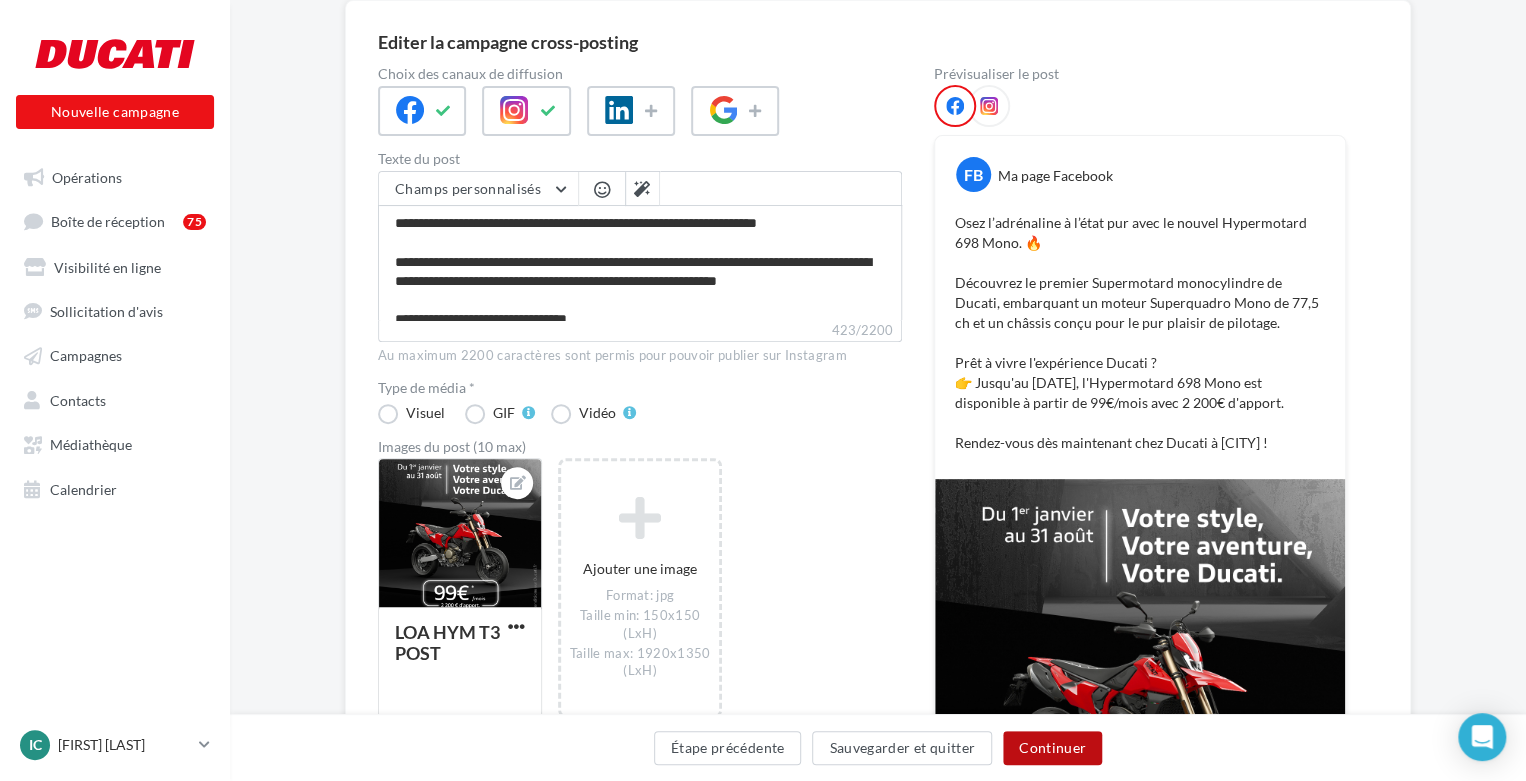 click on "Continuer" at bounding box center [1052, 748] 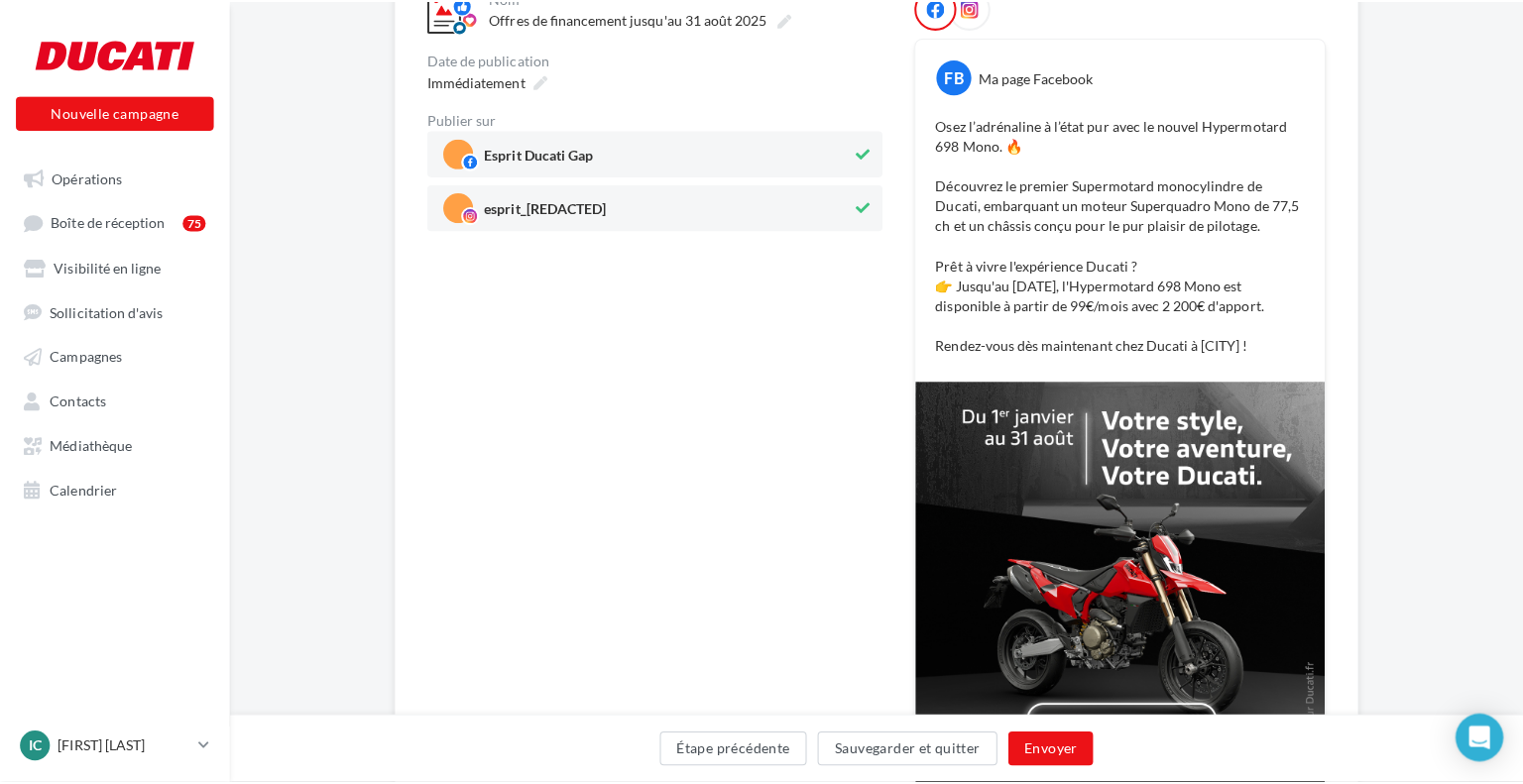 scroll, scrollTop: 134, scrollLeft: 0, axis: vertical 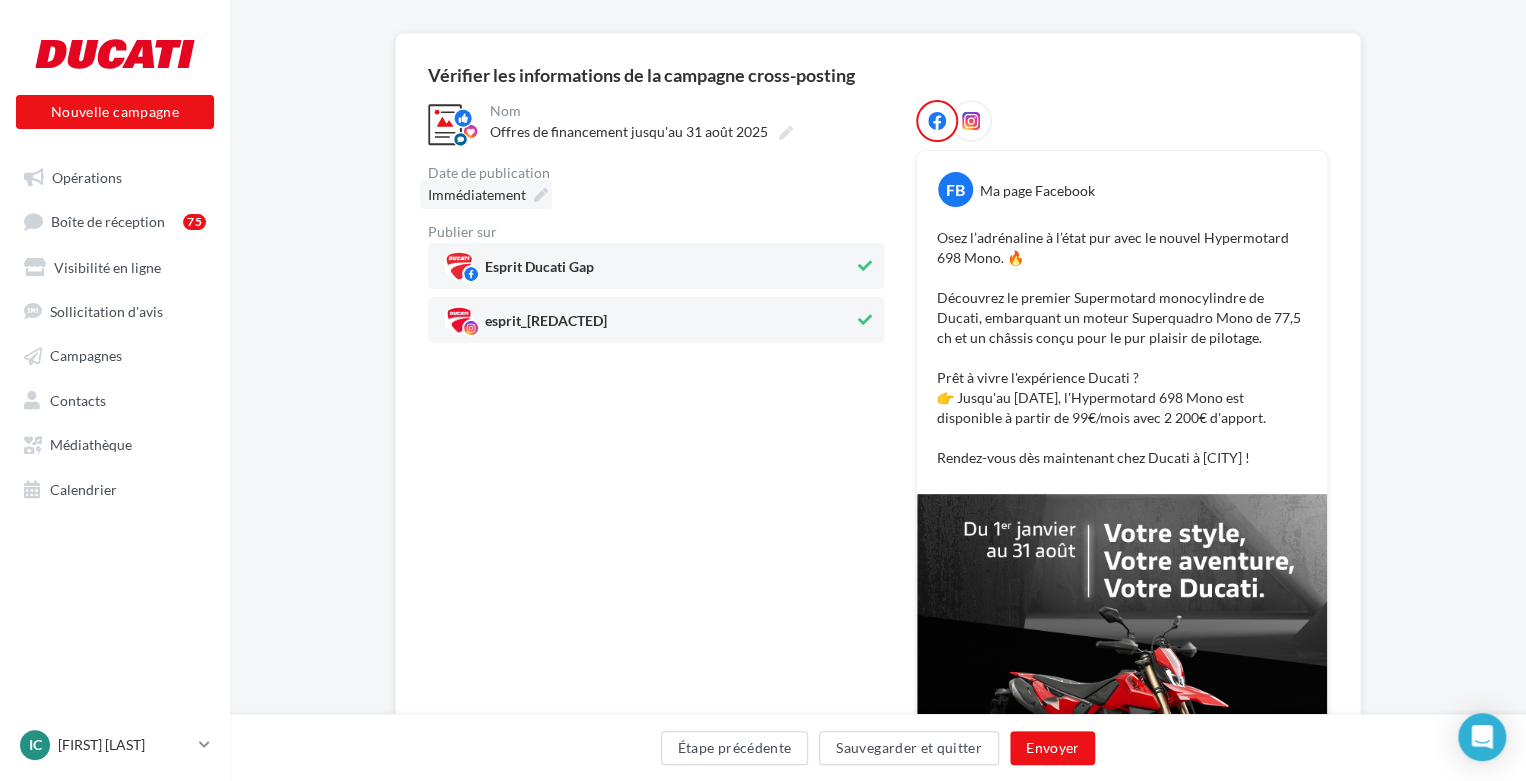 click on "Immédiatement" at bounding box center [486, 194] 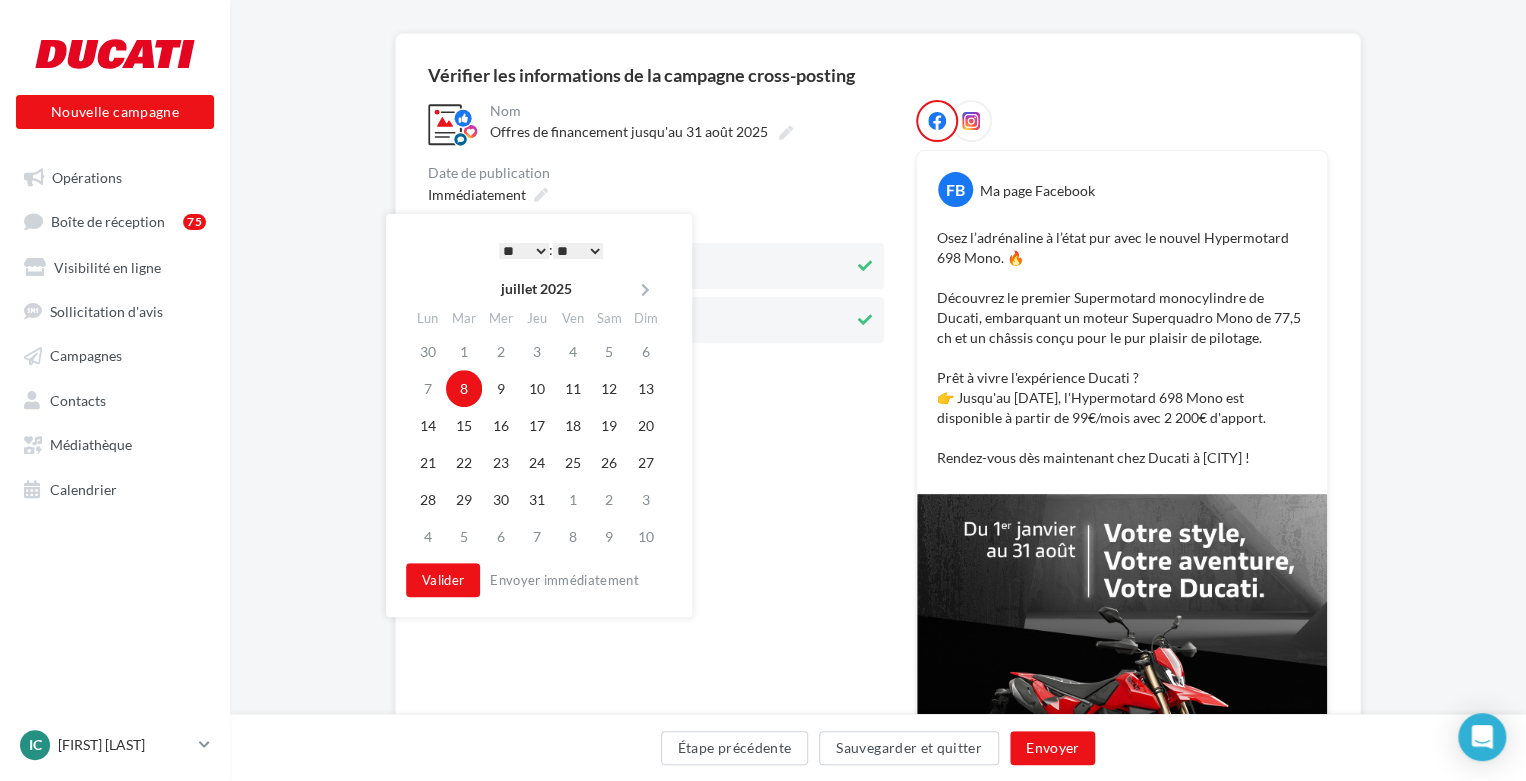 click on "* * * * * * * * * * ** ** ** ** ** ** ** ** ** ** ** ** ** **  :  ** ** ** ** ** **" at bounding box center [551, 250] 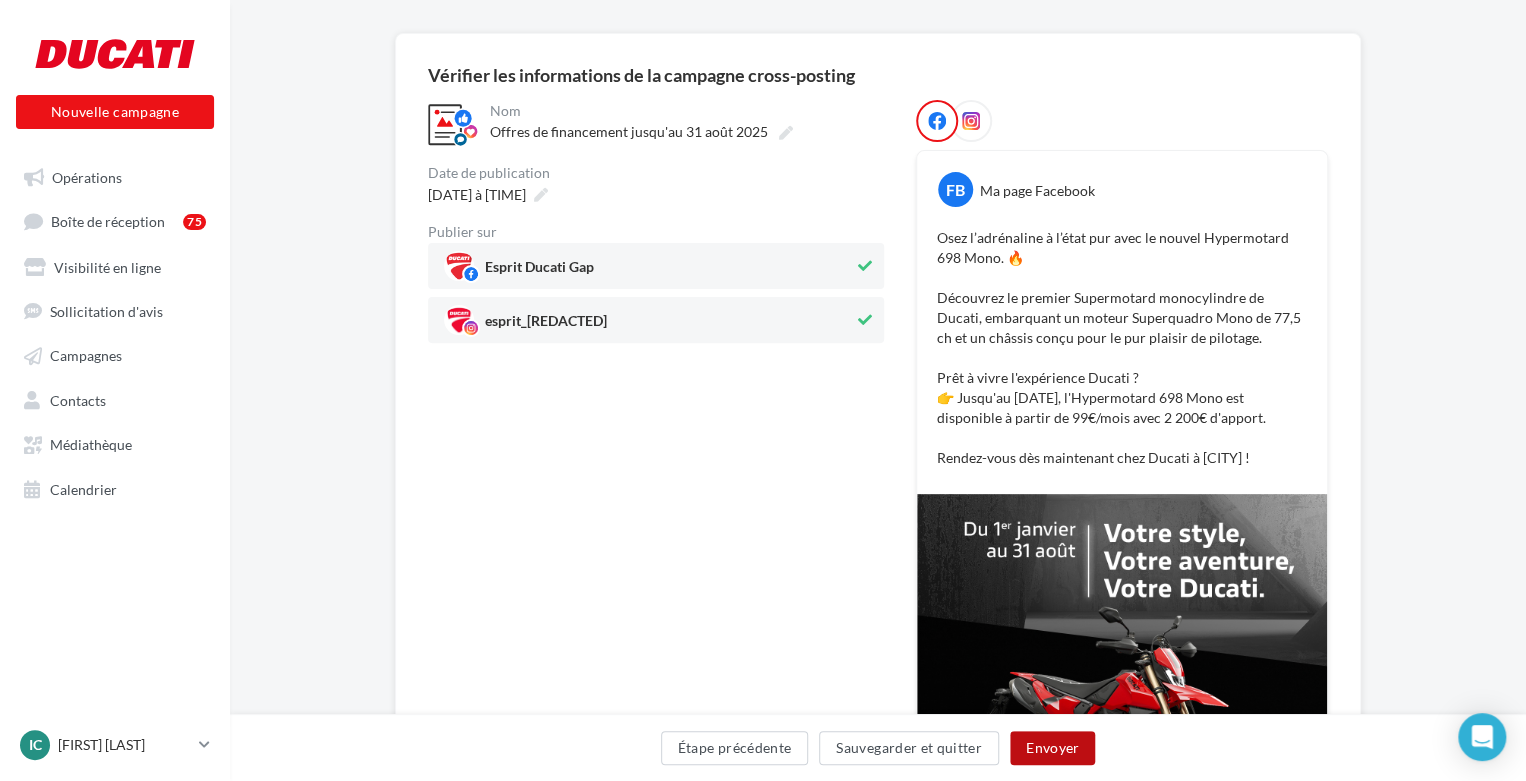 click on "Envoyer" at bounding box center (1052, 748) 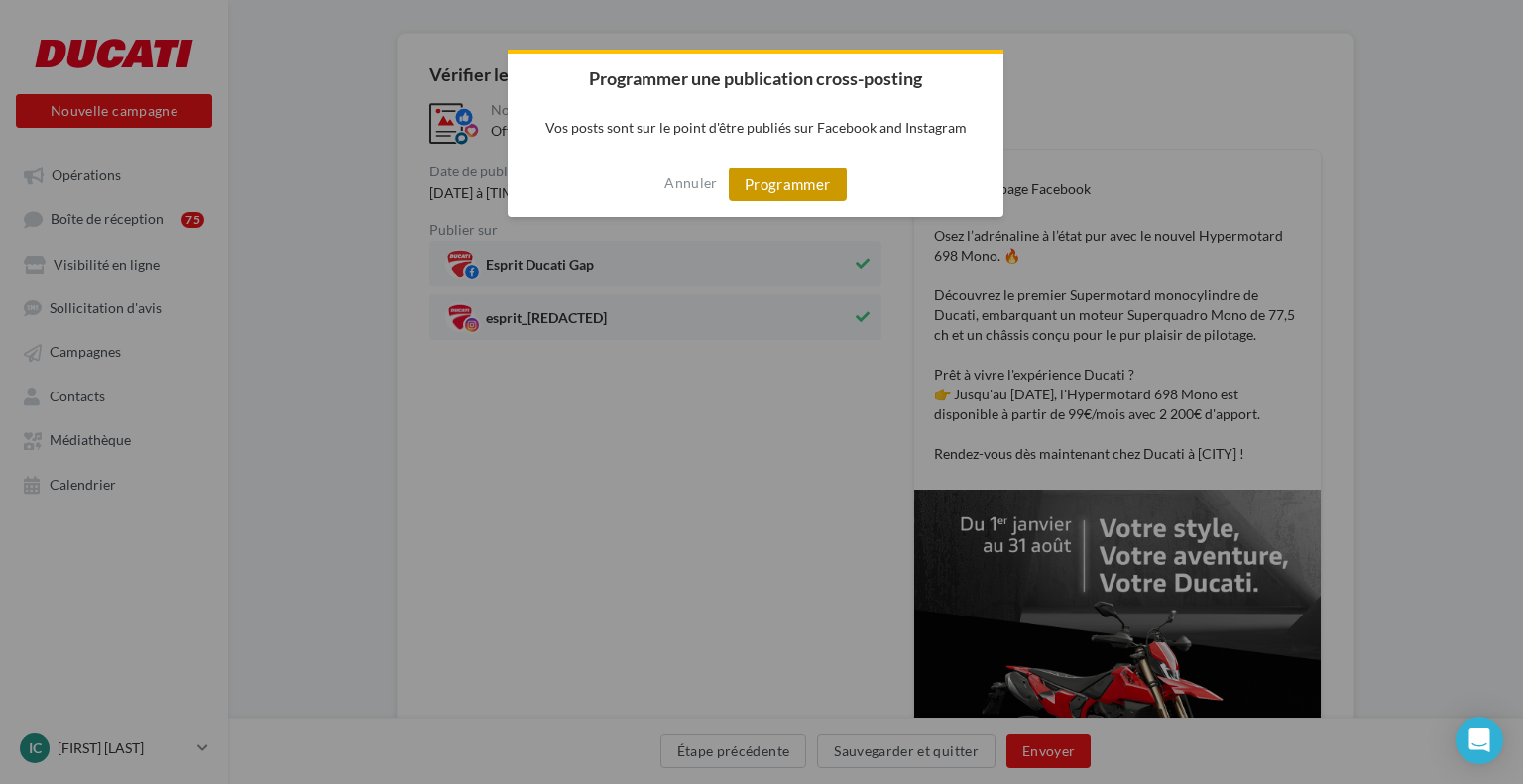 click on "Programmer" at bounding box center (787, 184) 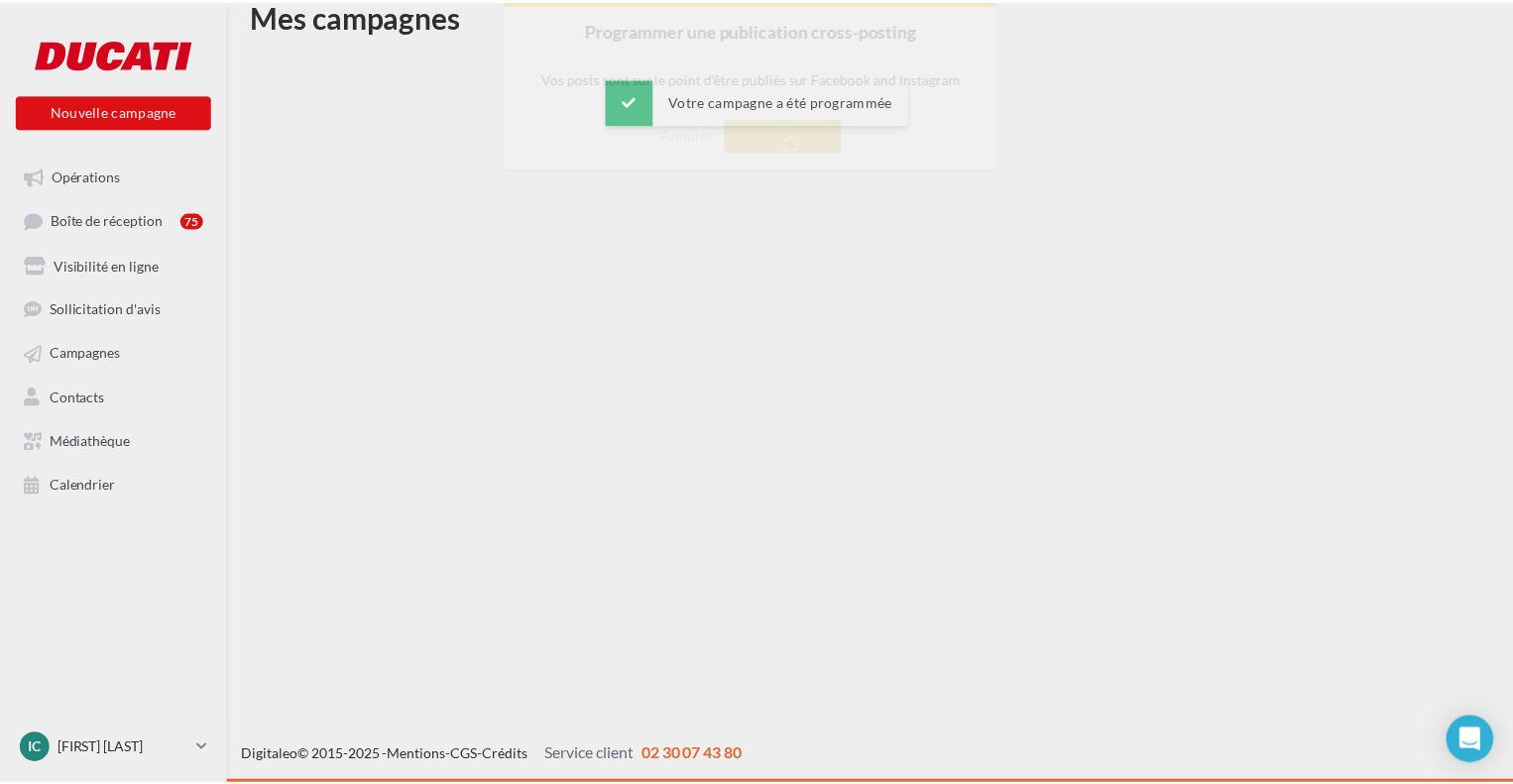scroll, scrollTop: 32, scrollLeft: 0, axis: vertical 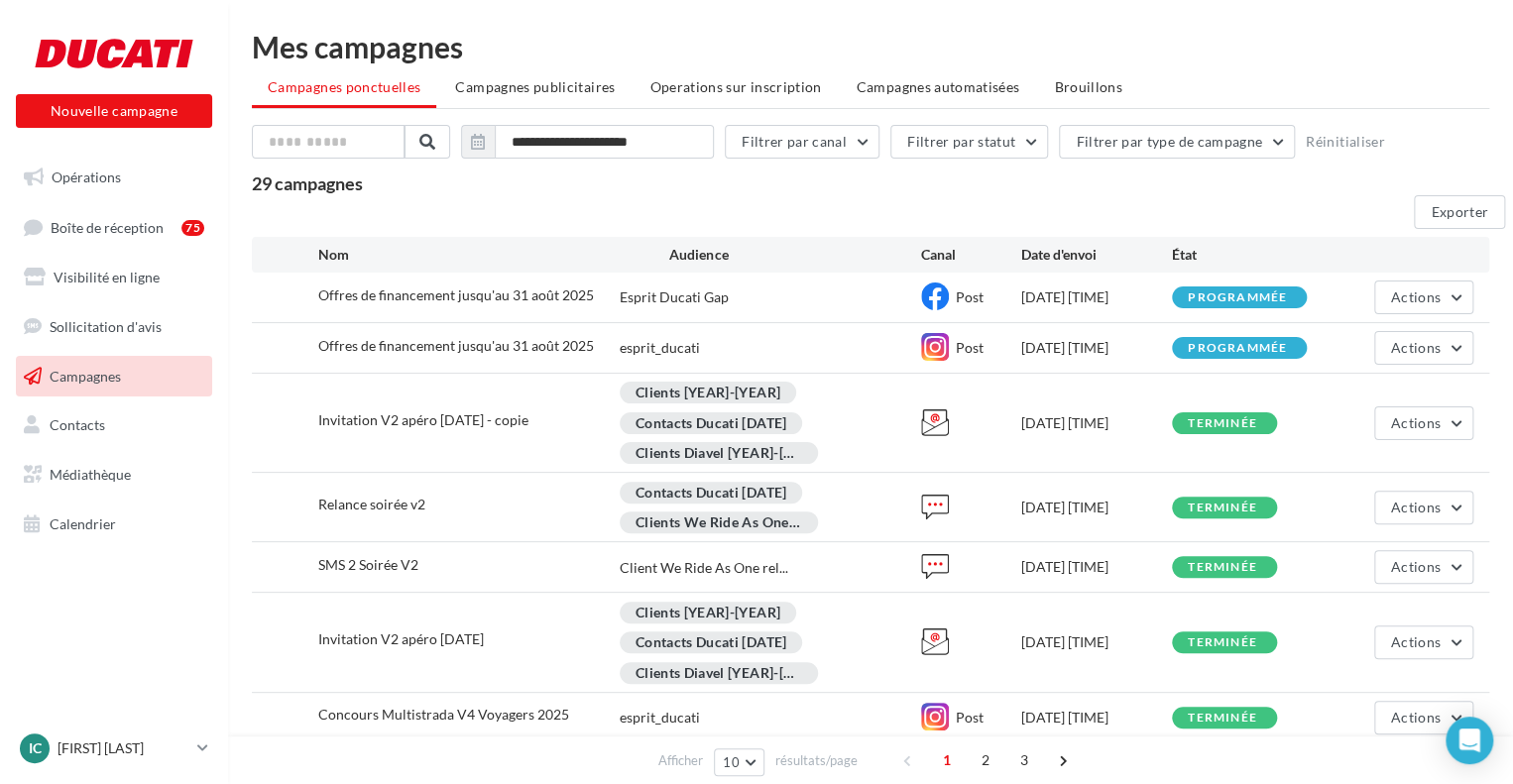 click on "Campagnes" at bounding box center (114, 377) 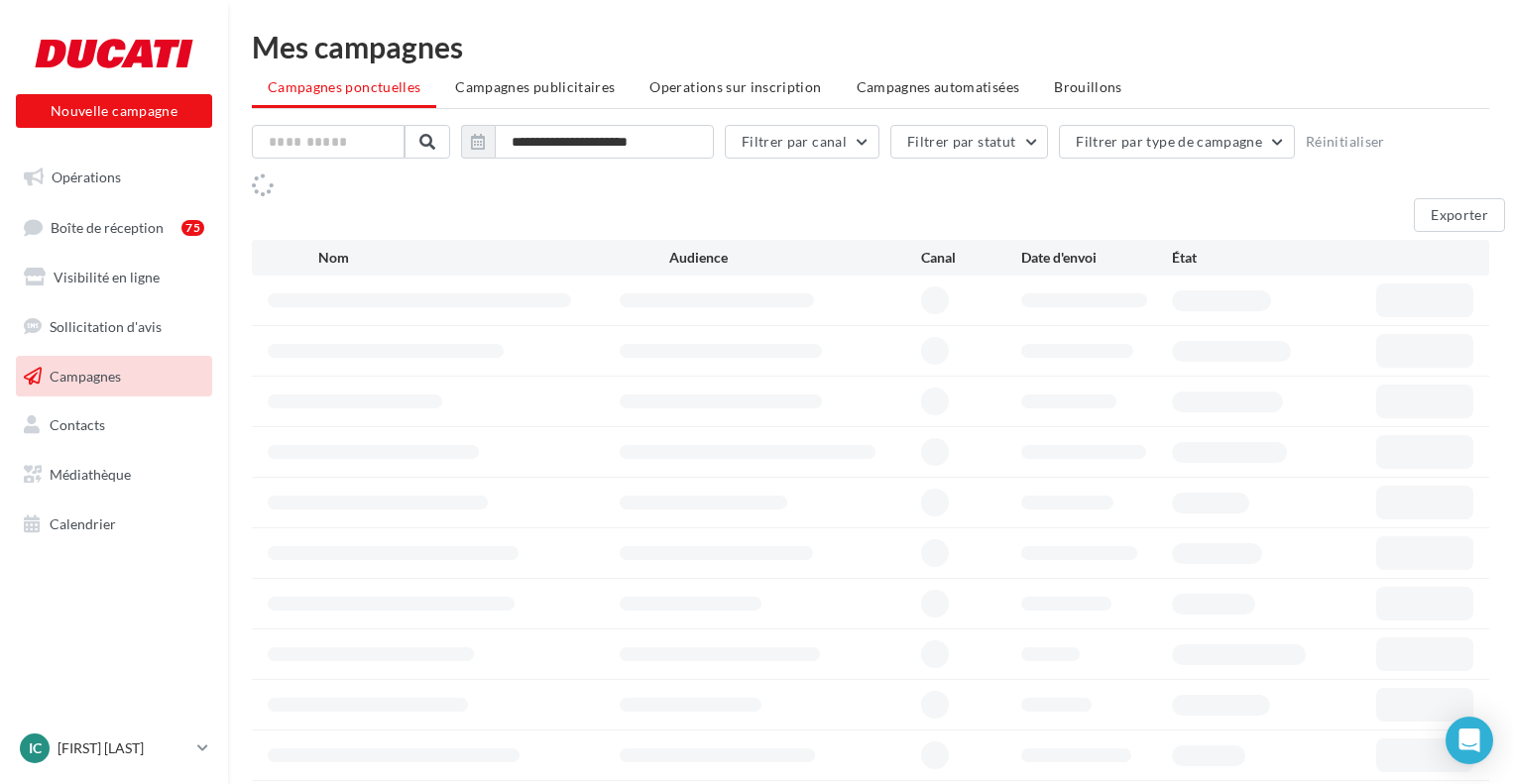 scroll, scrollTop: 0, scrollLeft: 0, axis: both 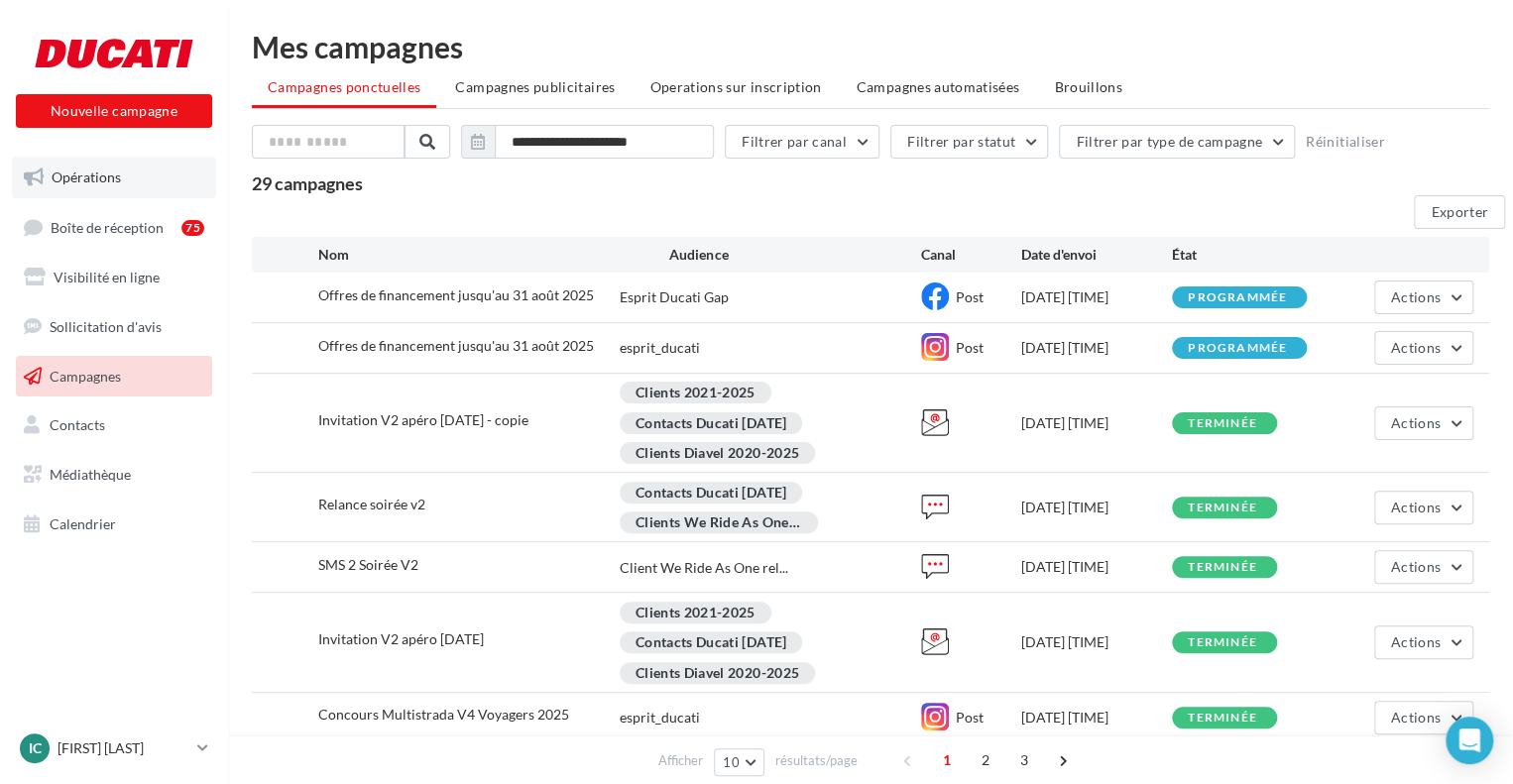click on "Opérations" at bounding box center (114, 177) 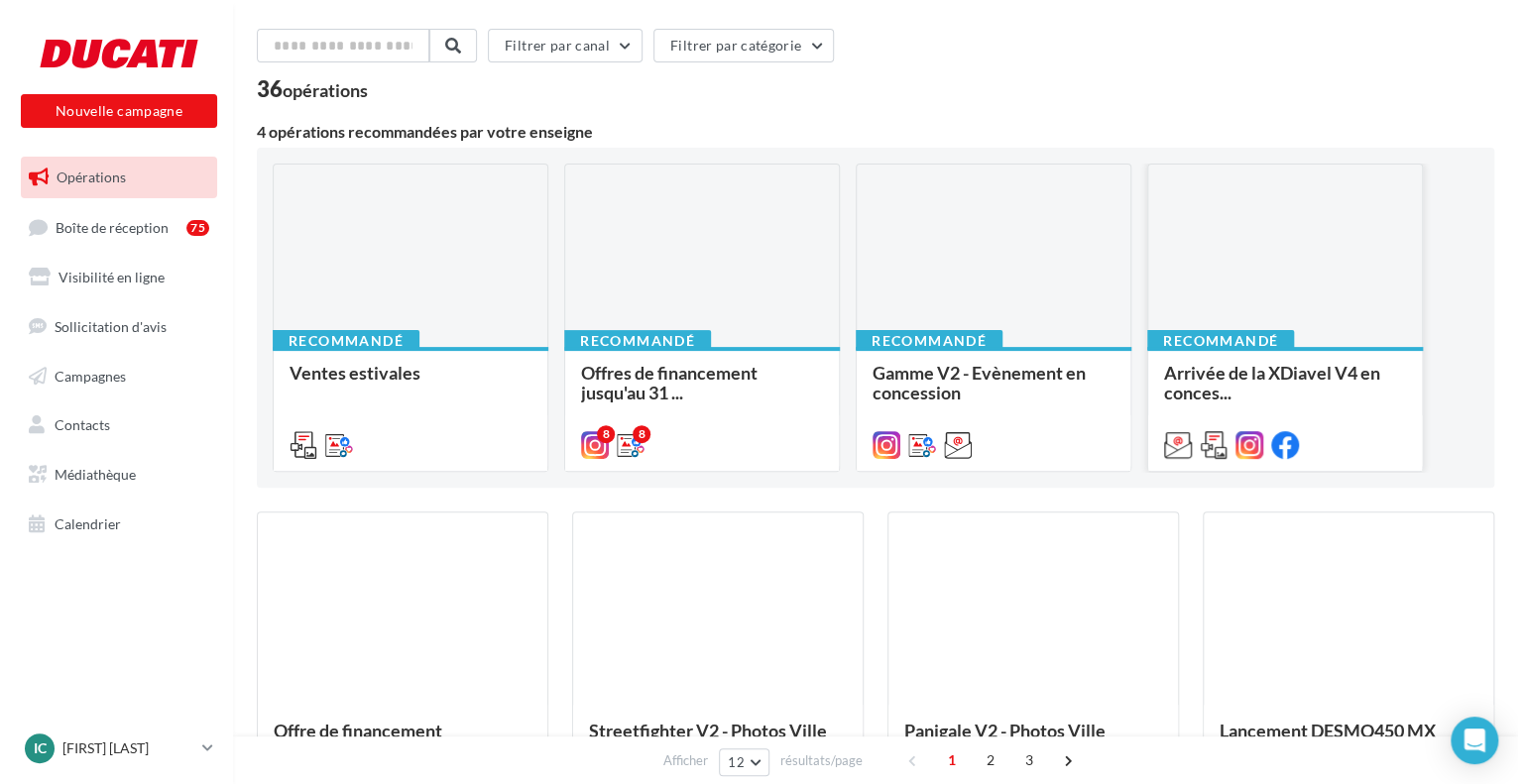 scroll, scrollTop: 99, scrollLeft: 0, axis: vertical 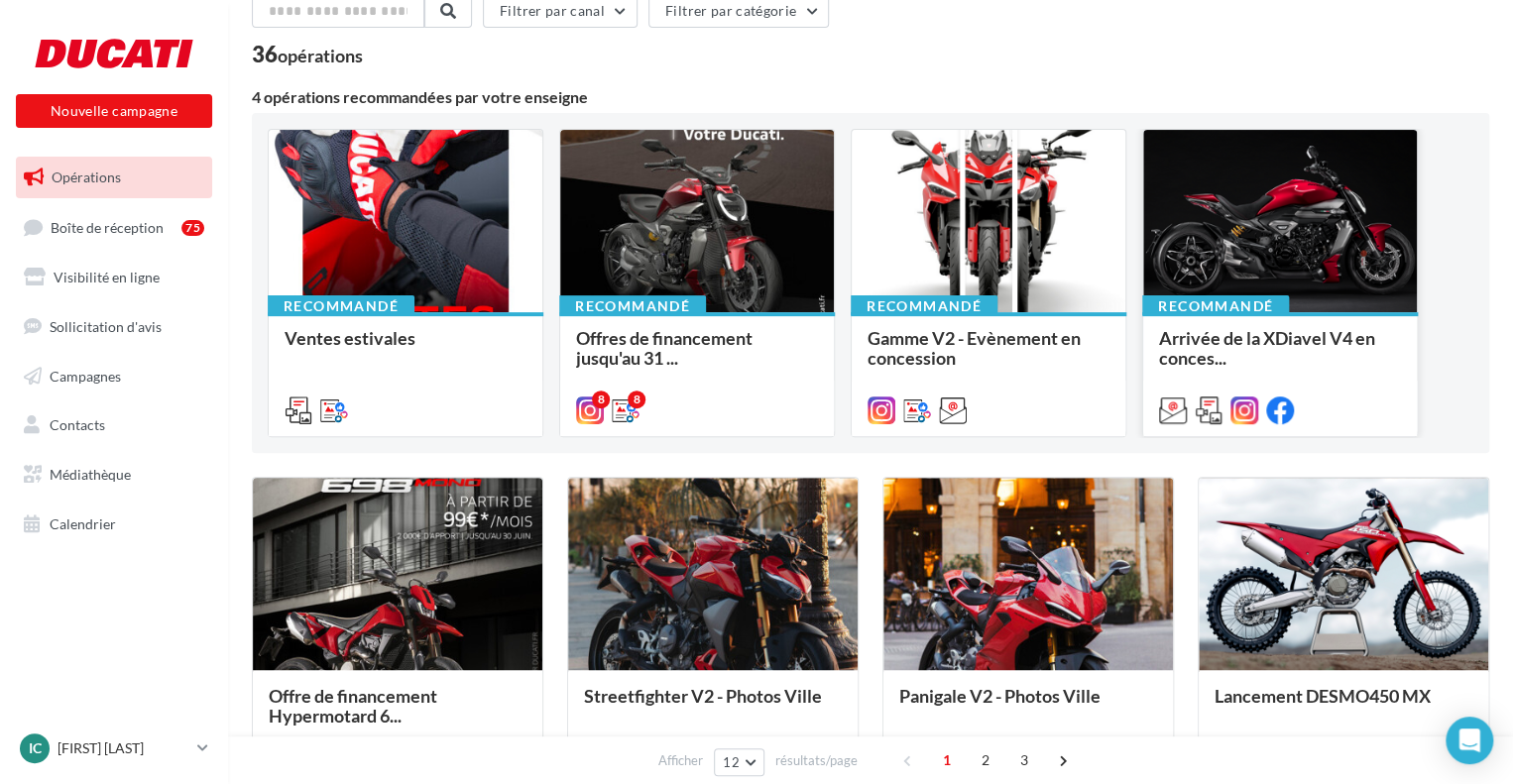 click on "Recommandé" at bounding box center [1216, 306] 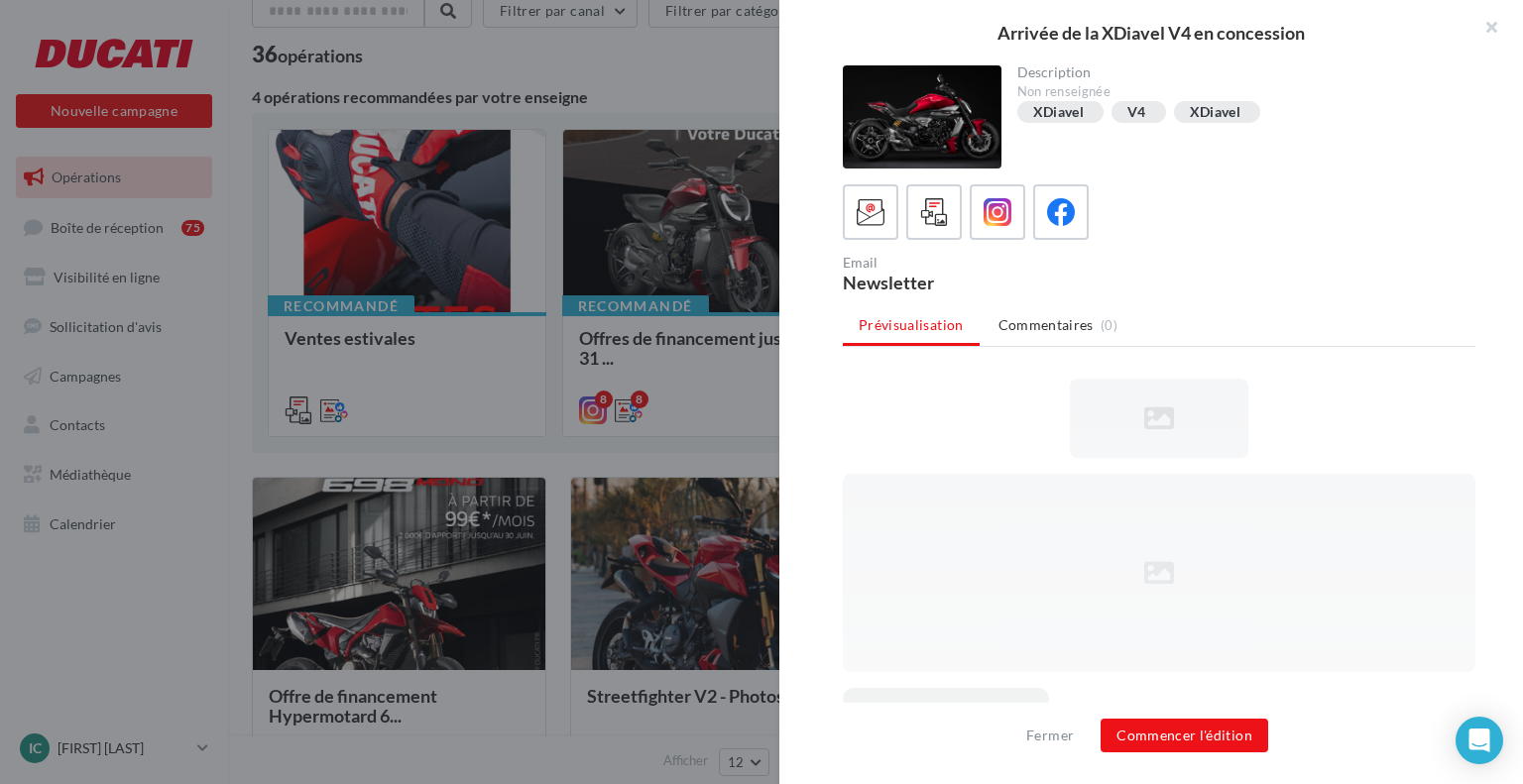 scroll, scrollTop: 0, scrollLeft: 0, axis: both 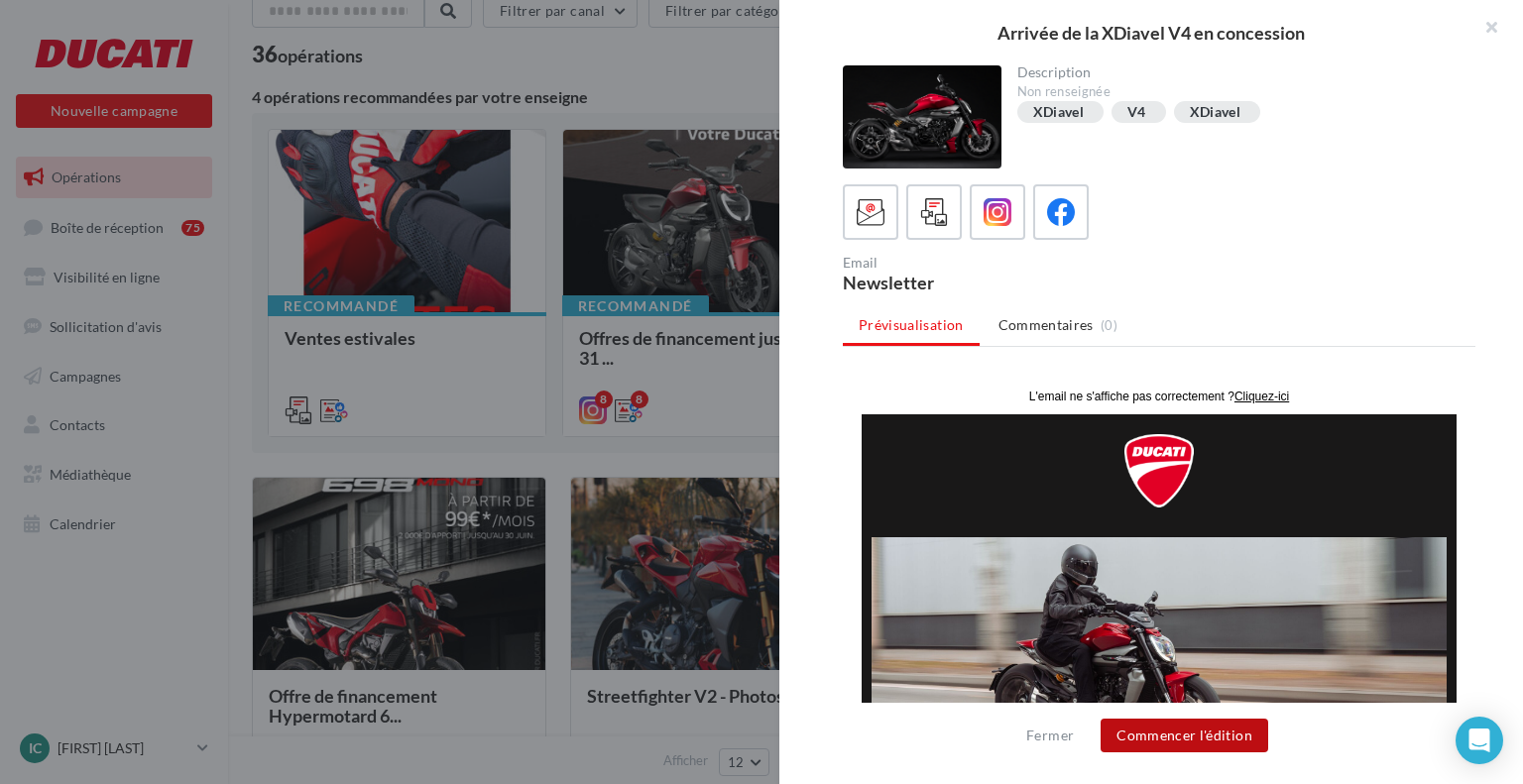 click on "Commencer l'édition" at bounding box center (1184, 735) 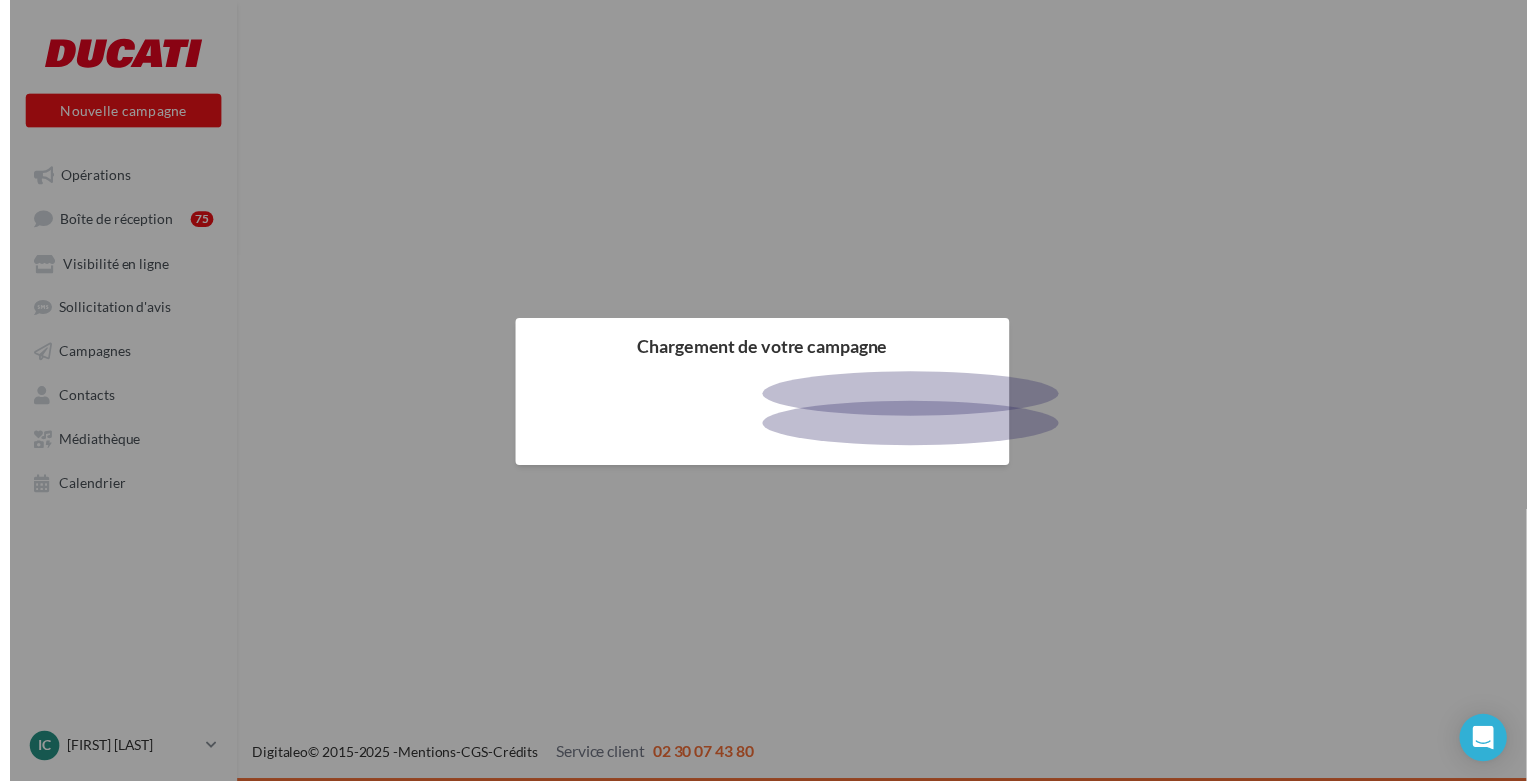 scroll, scrollTop: 0, scrollLeft: 0, axis: both 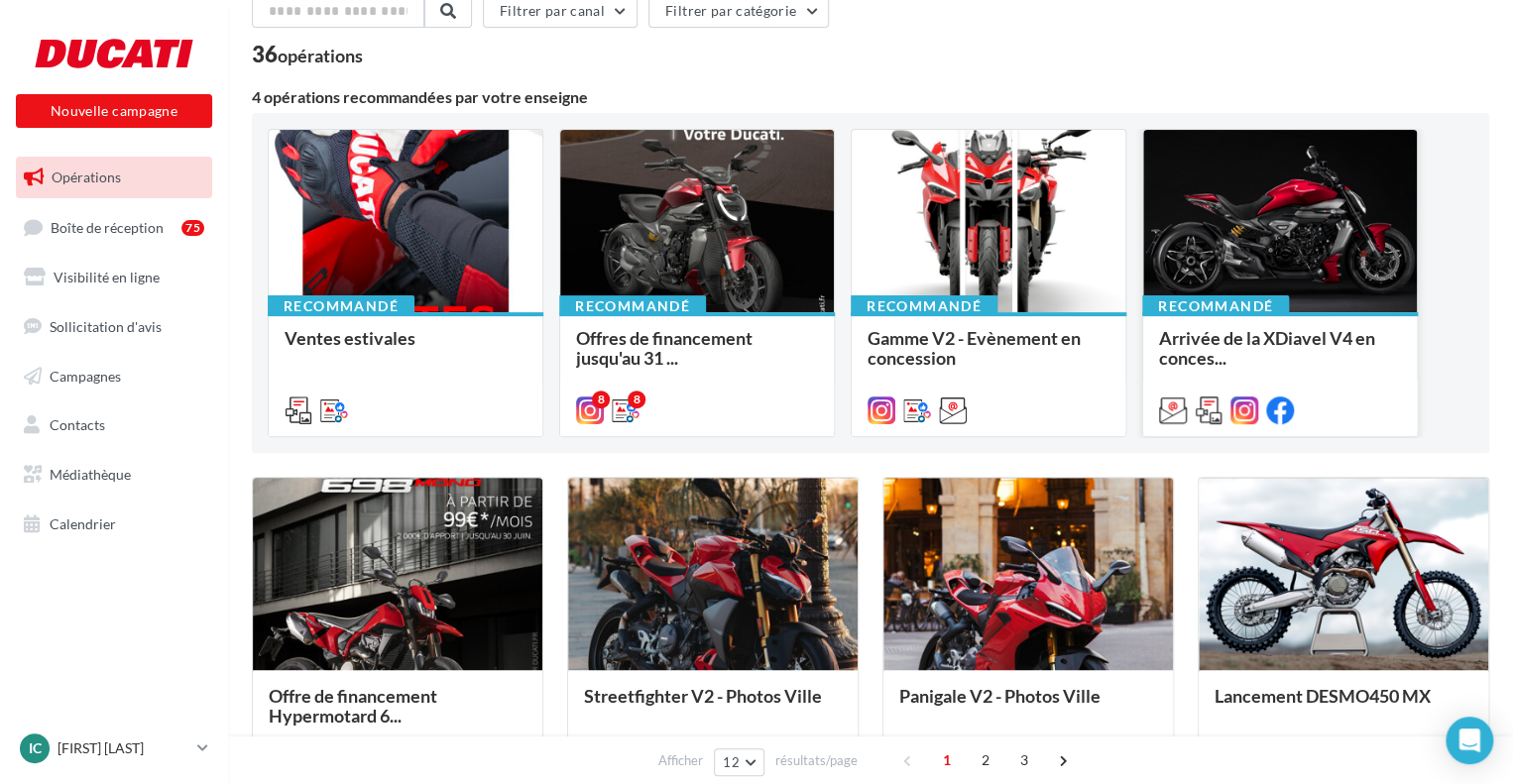click at bounding box center [406, 222] 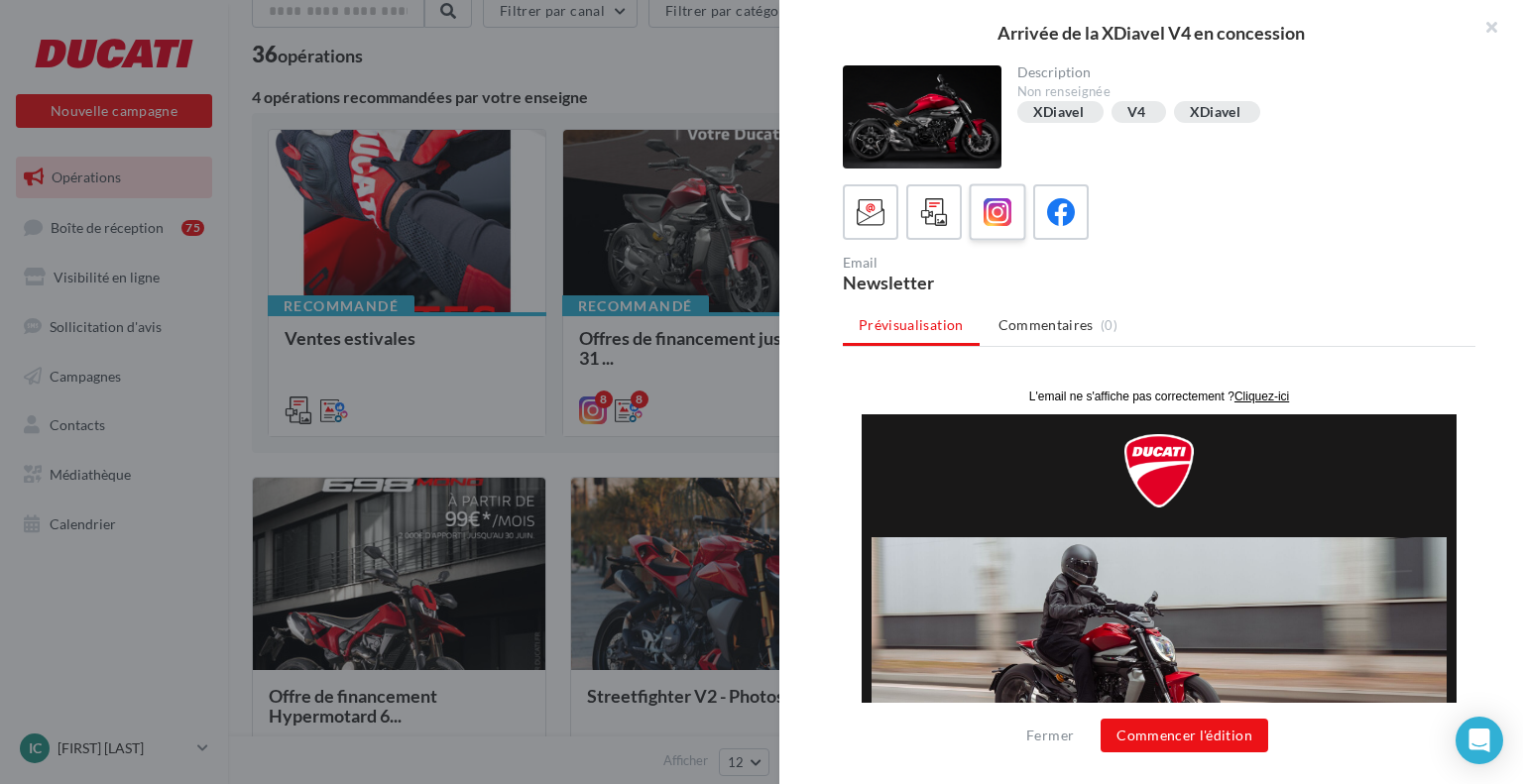 scroll, scrollTop: 0, scrollLeft: 0, axis: both 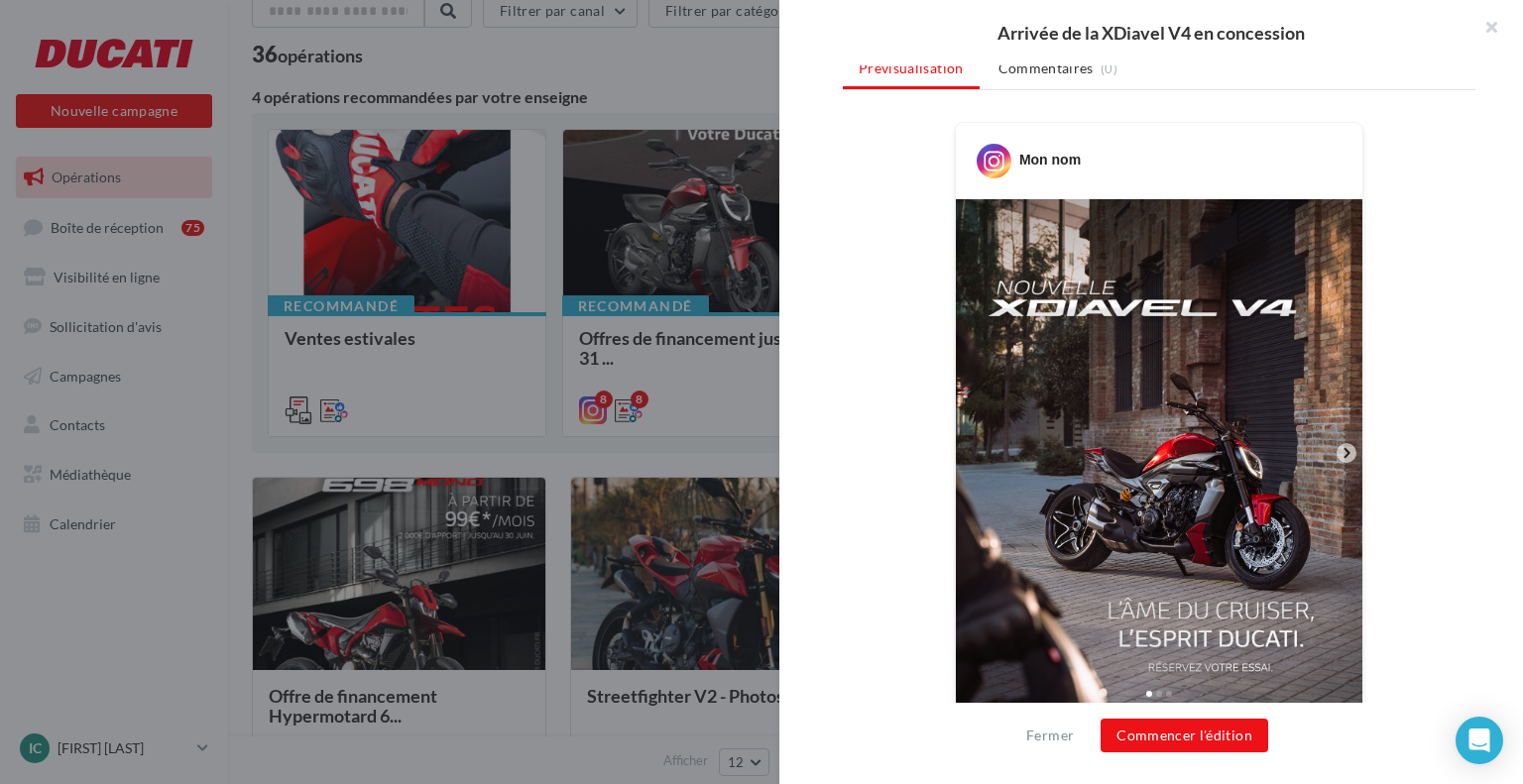 click at bounding box center [1347, 453] 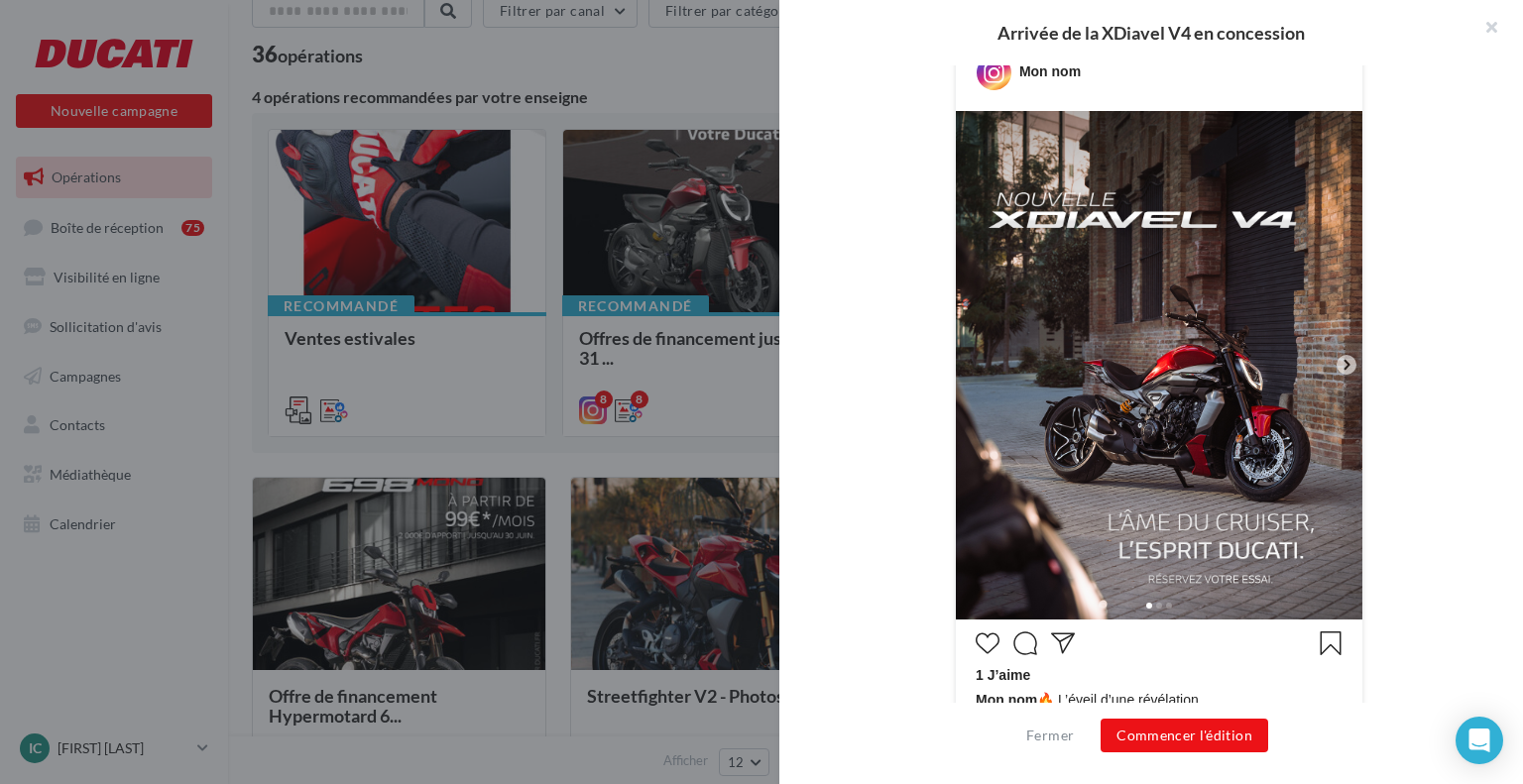 scroll, scrollTop: 298, scrollLeft: 0, axis: vertical 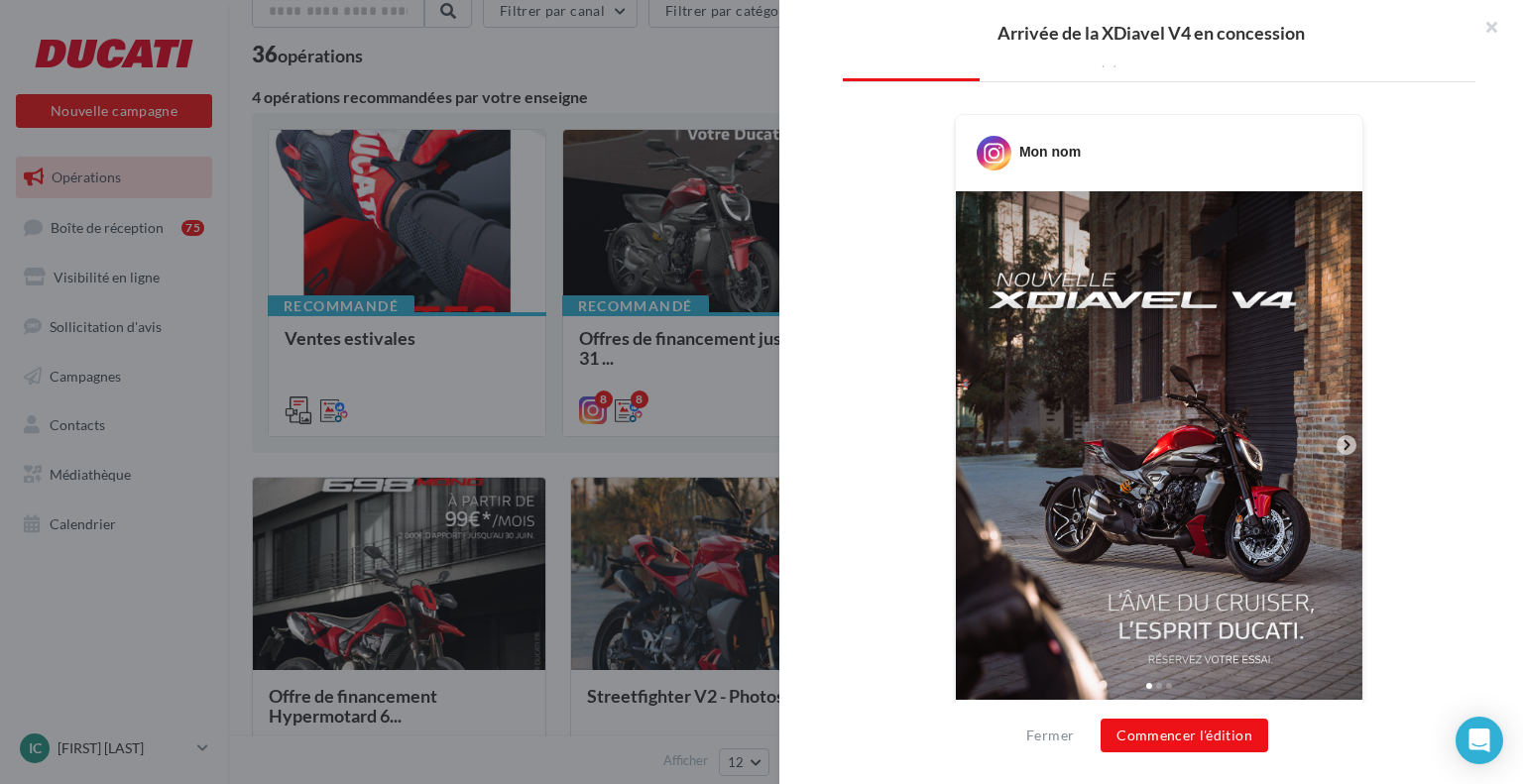 click at bounding box center [1159, 686] 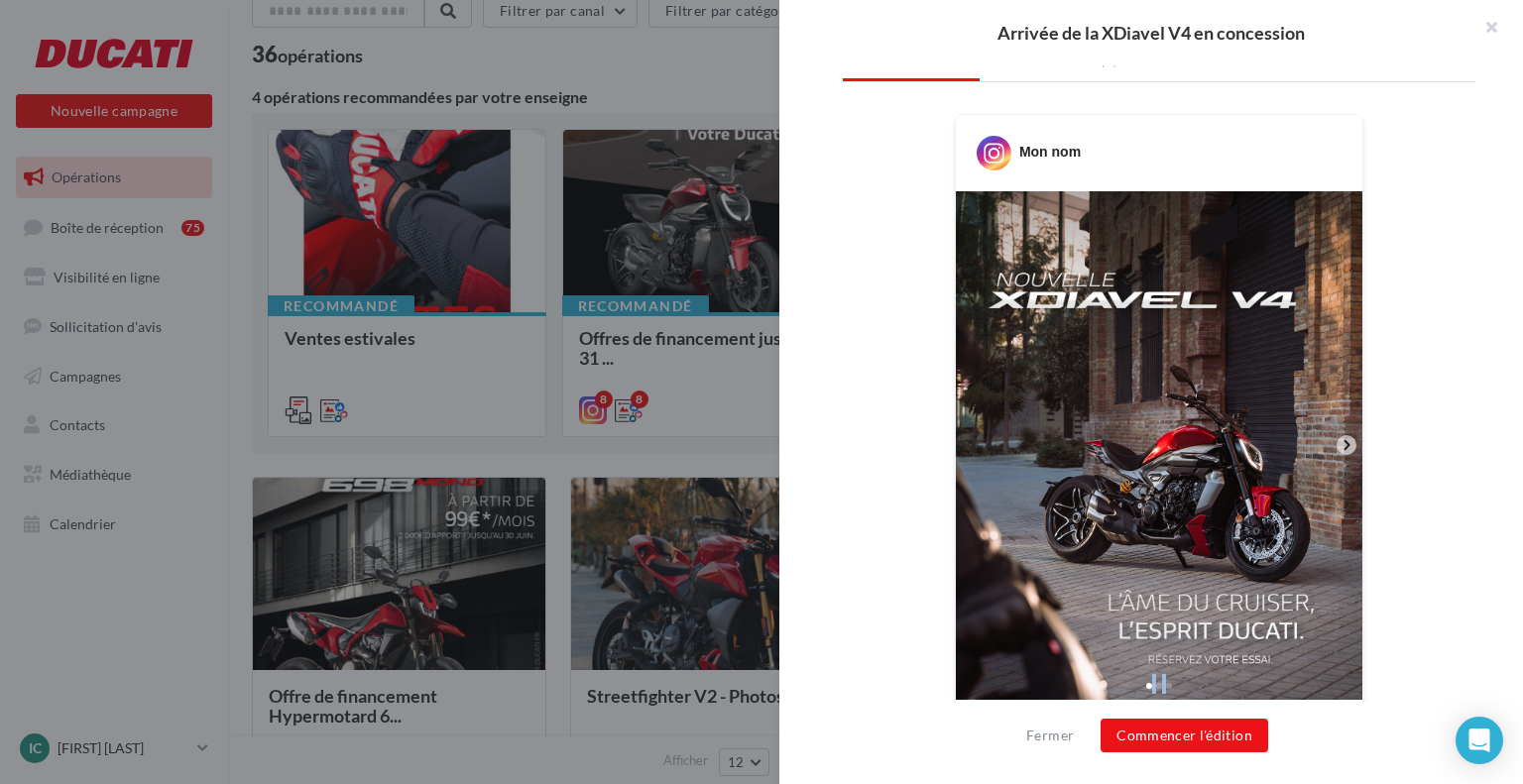 click at bounding box center [994, 153] 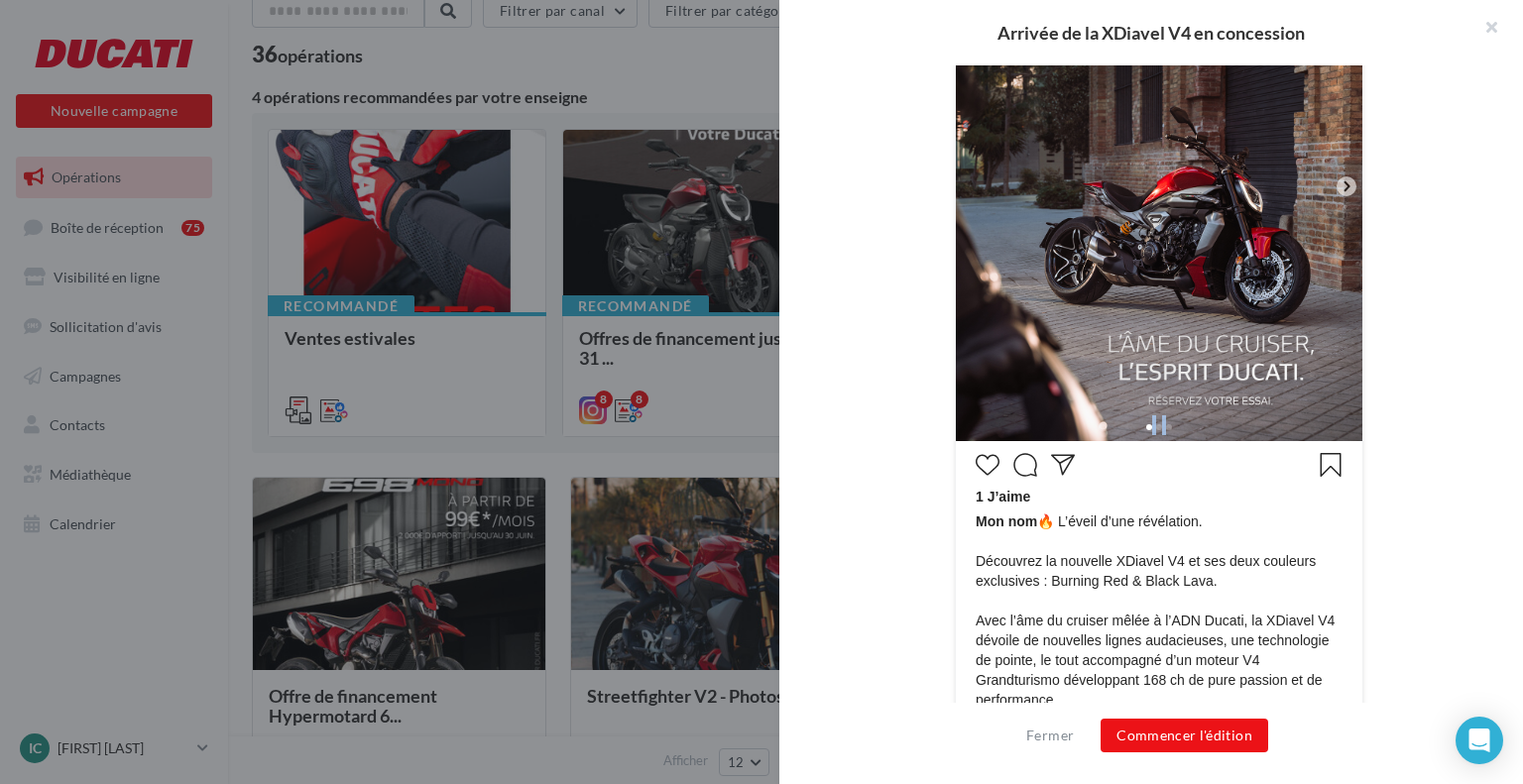 scroll, scrollTop: 694, scrollLeft: 0, axis: vertical 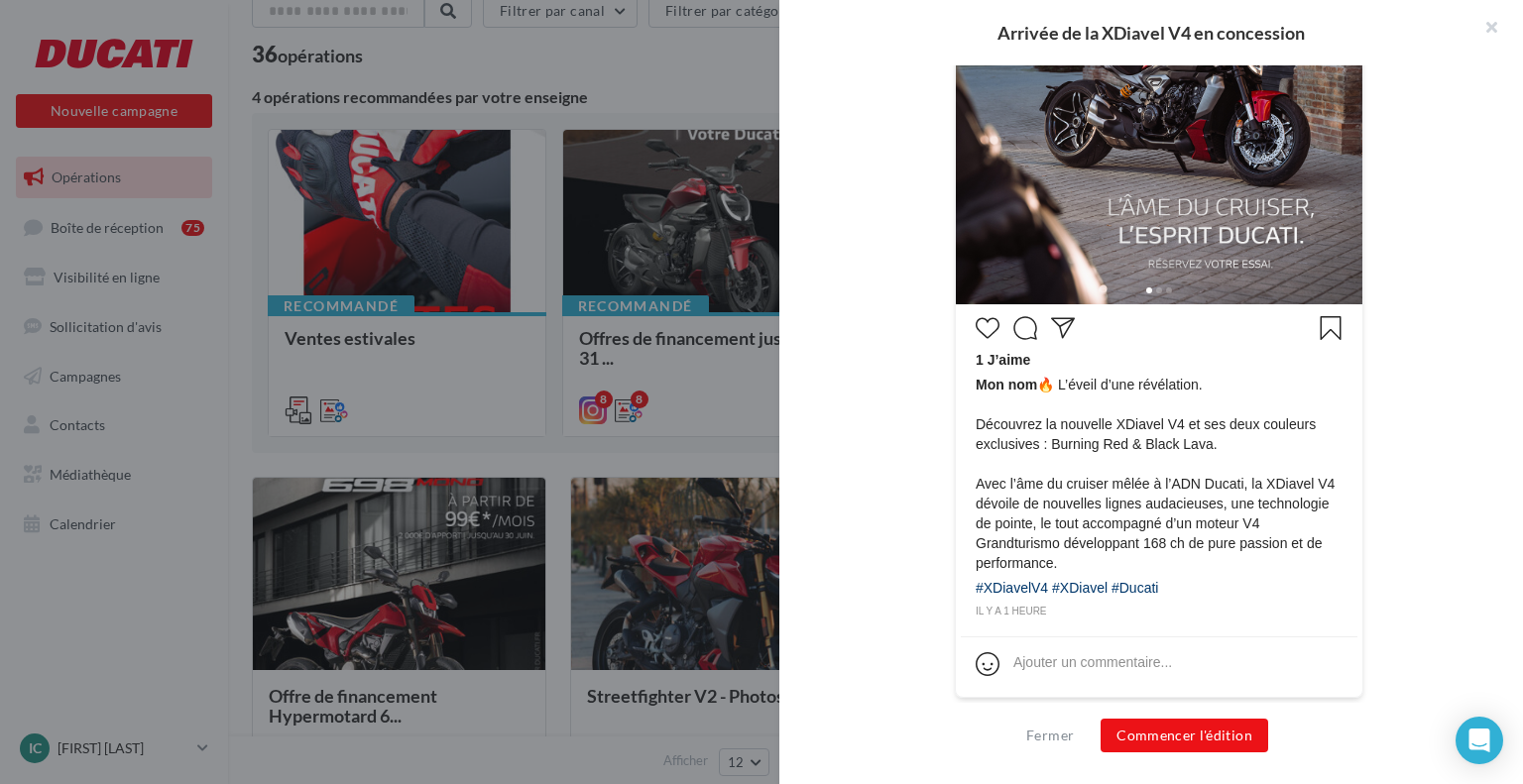 click on "Mon nom  🔥 L’éveil d’une révélation. Découvrez la nouvelle XDiavel V4 et ses deux couleurs exclusives : Burning Red & Black Lava.  Avec l’âme du cruiser mêlée à l’ADN Ducati, la XDiavel V4 dévoile de nouvelles lignes audacieuses, une technologie de pointe, le tout accompagné d’un moteur V4 Grandturismo développant 168 ch de pure passion et de performance." at bounding box center (1159, 474) 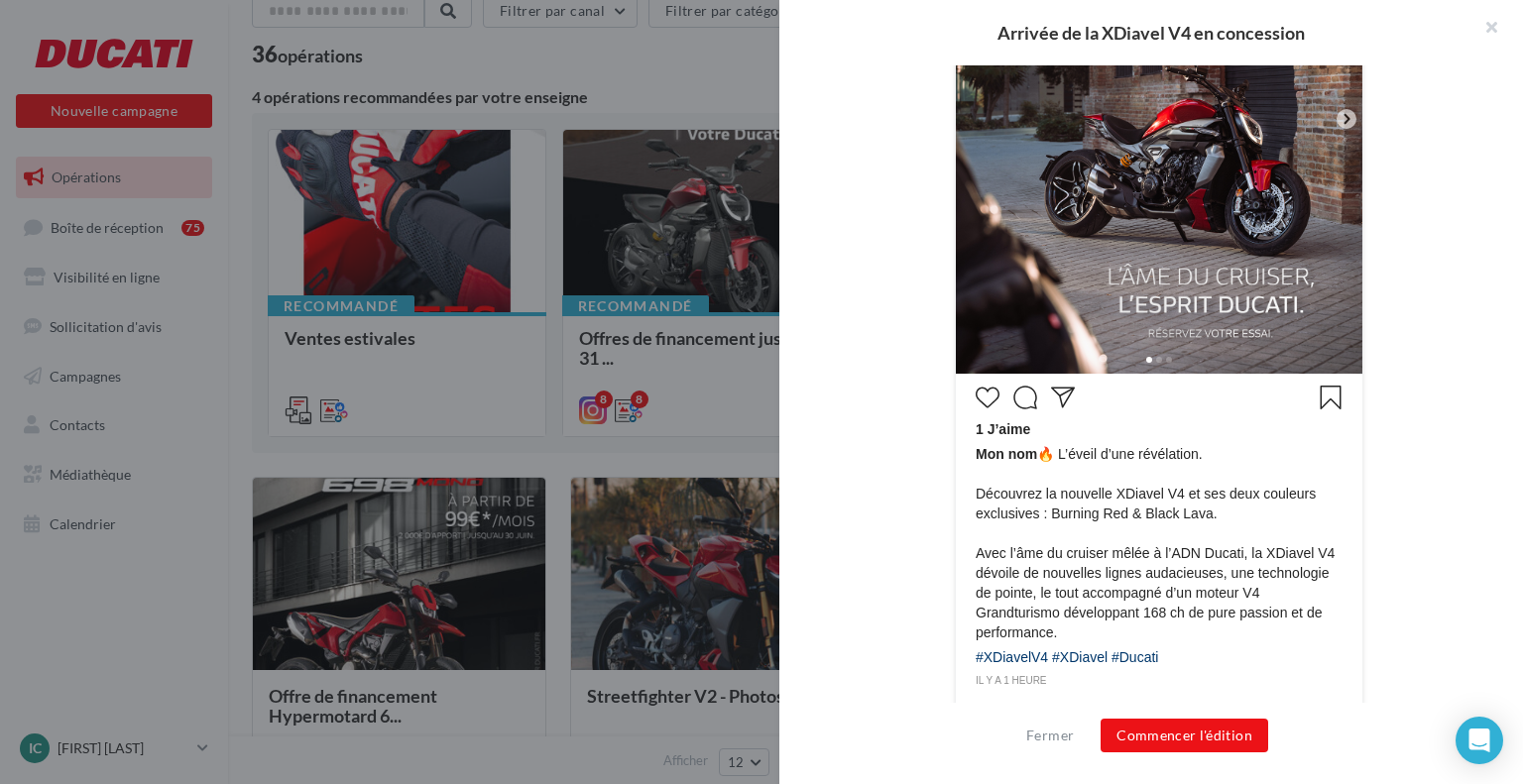 scroll, scrollTop: 298, scrollLeft: 0, axis: vertical 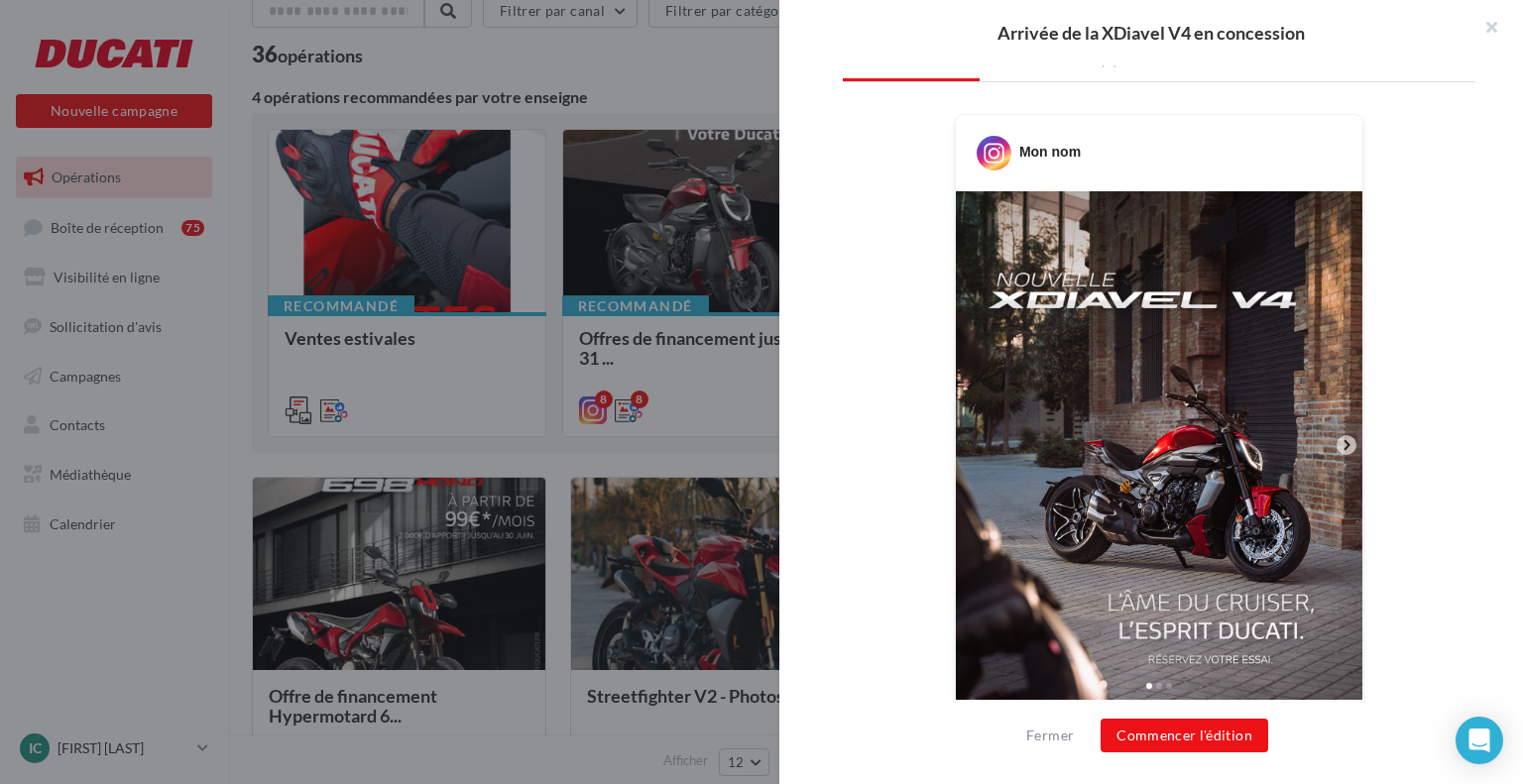 click at bounding box center (994, 153) 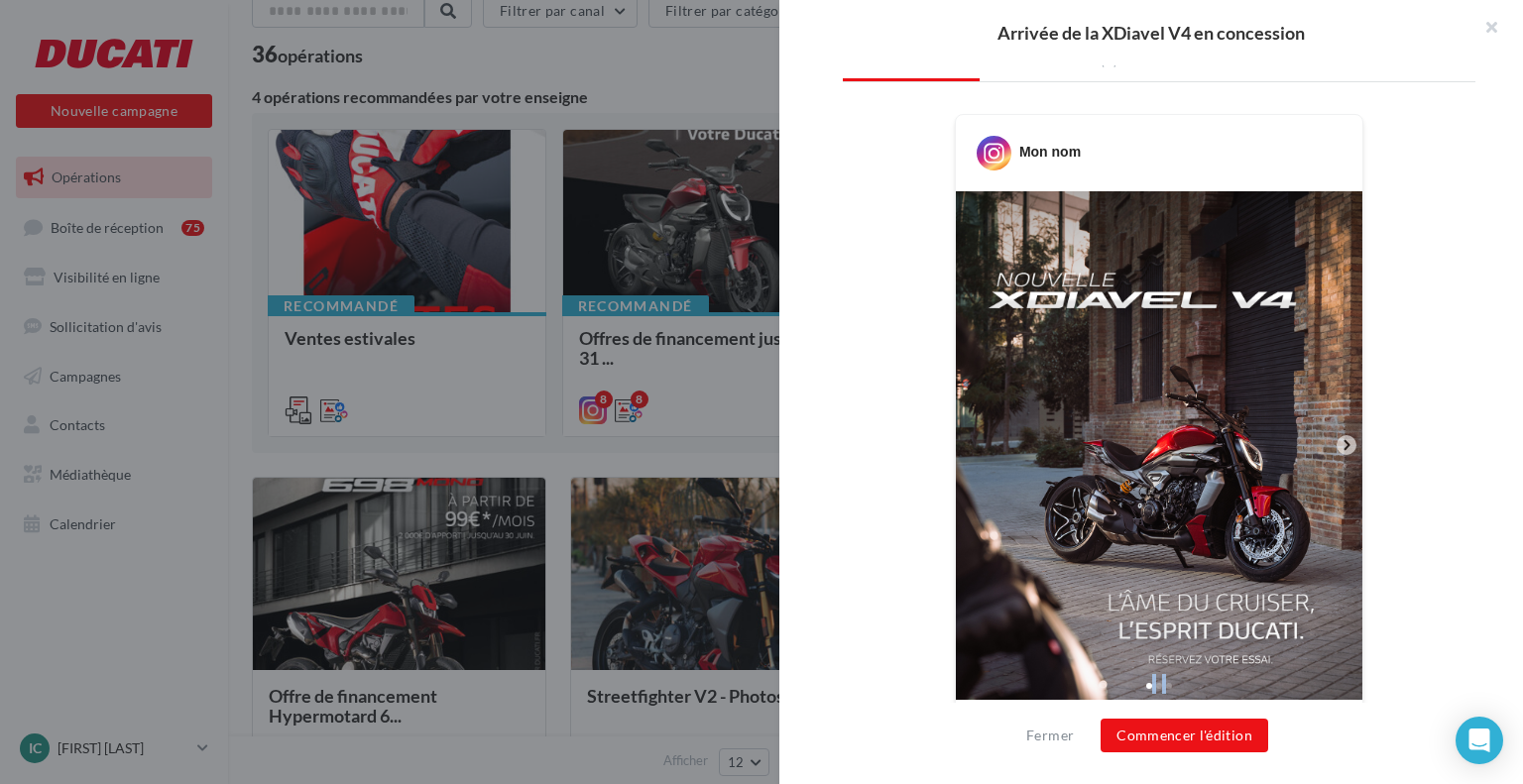click at bounding box center (994, 153) 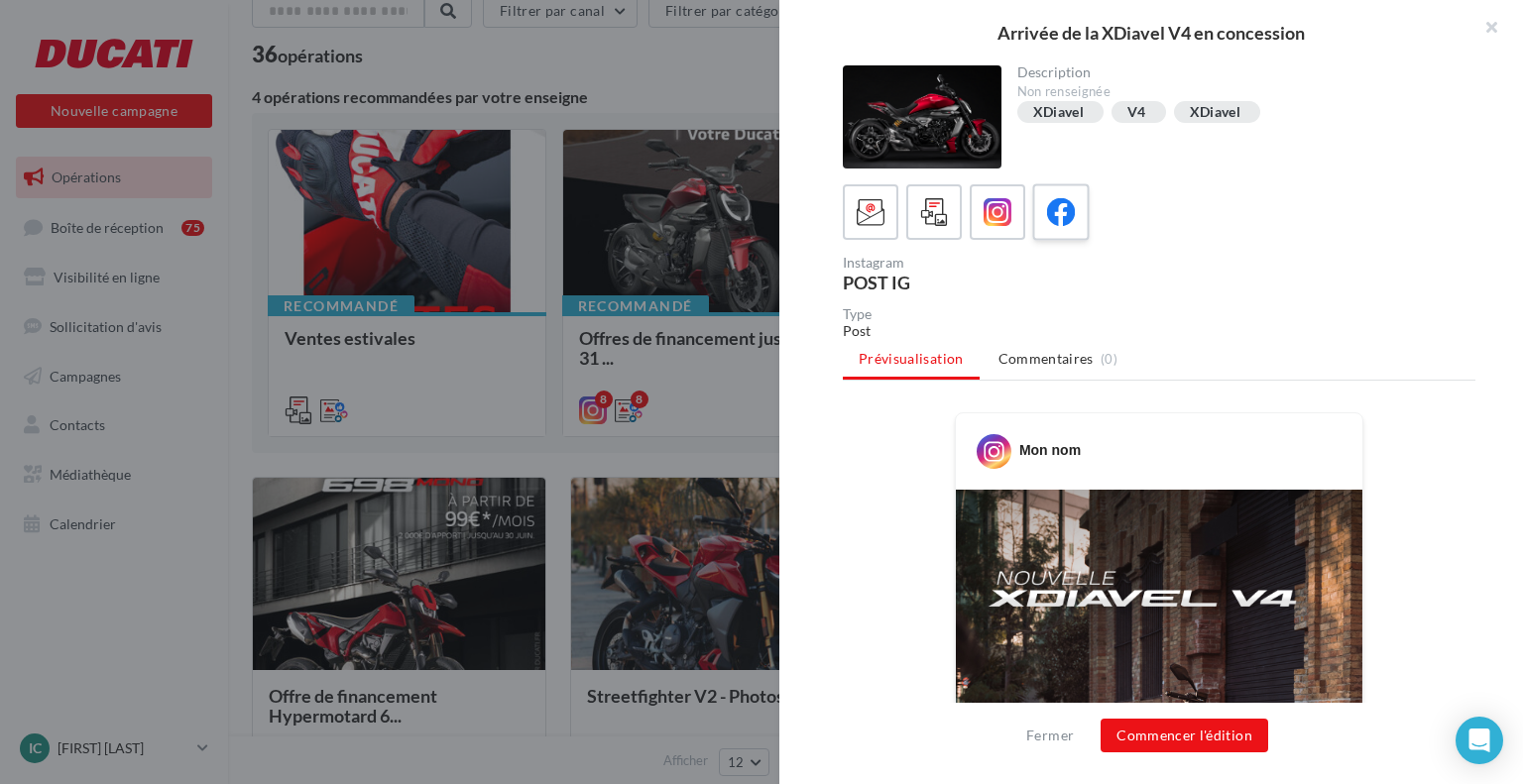 click at bounding box center [1061, 212] 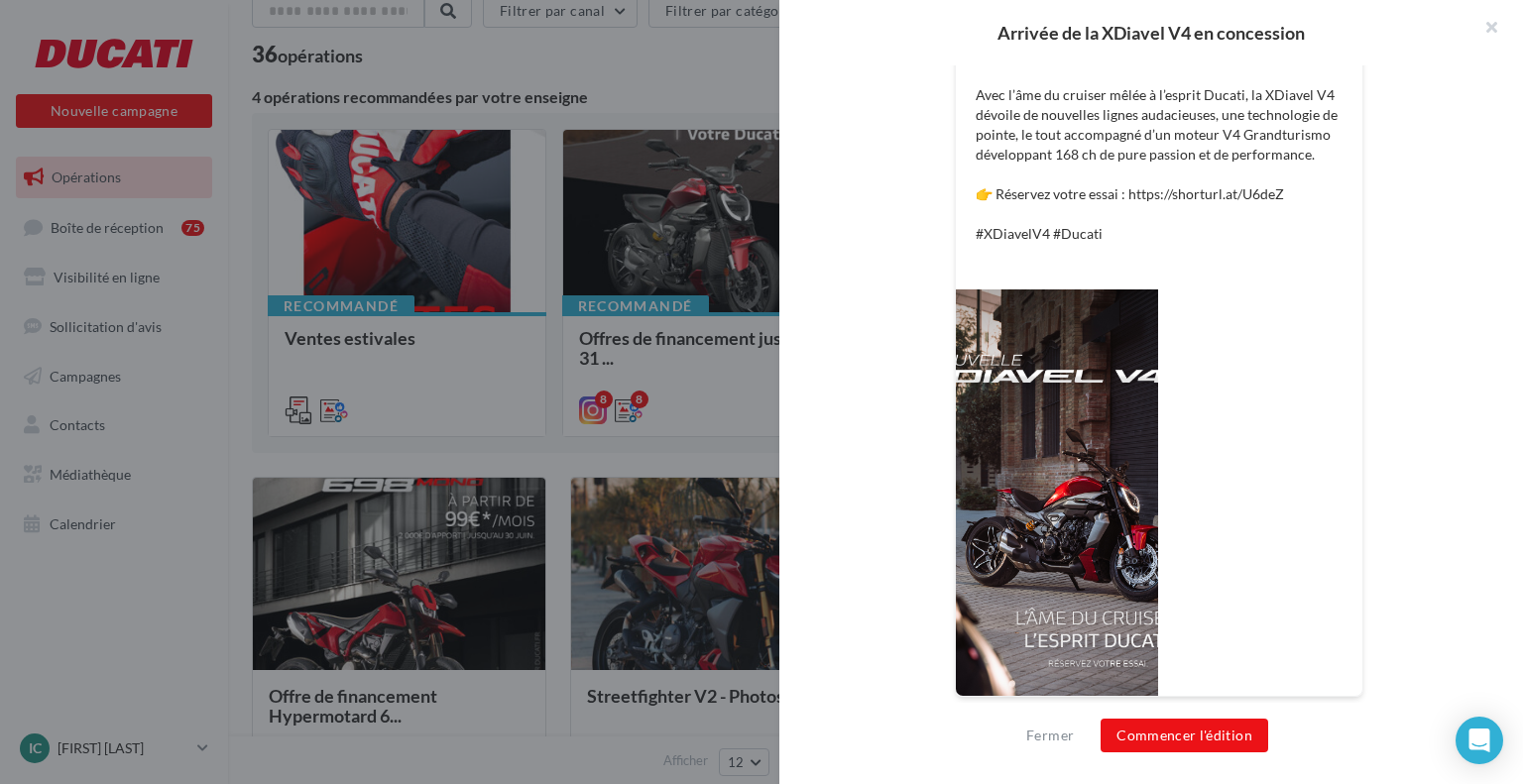 scroll, scrollTop: 0, scrollLeft: 0, axis: both 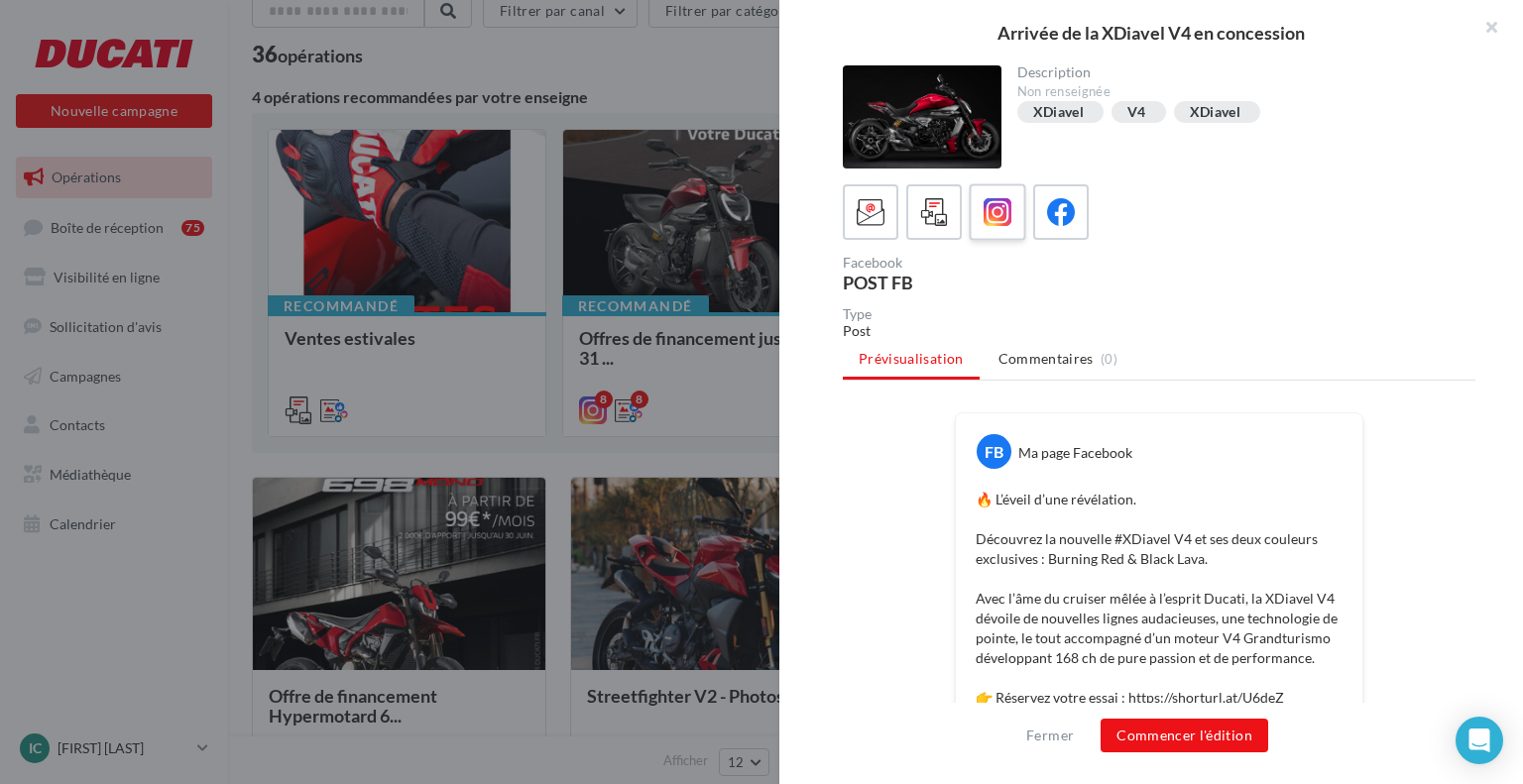 click at bounding box center (996, 211) 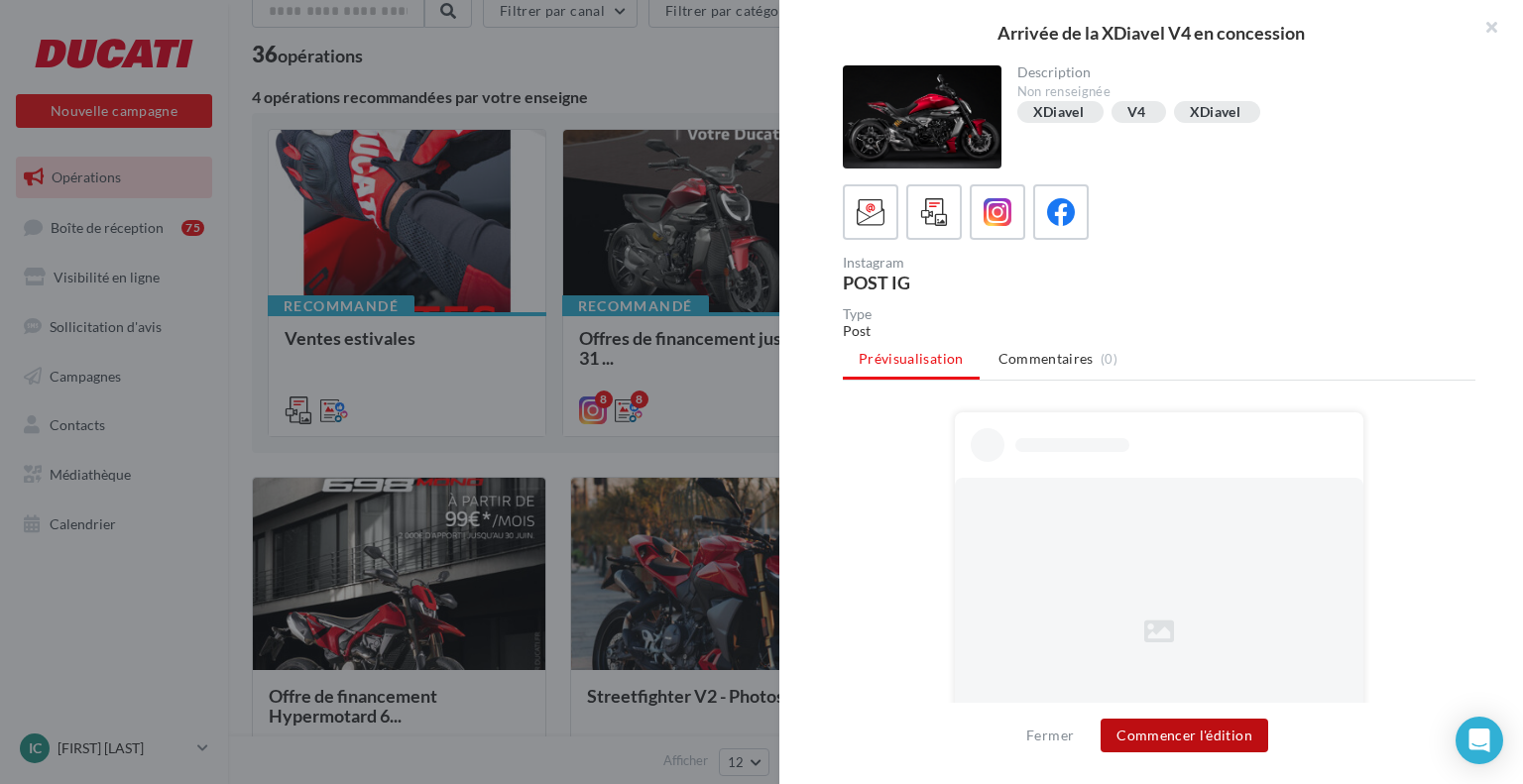 click on "Commencer l'édition" at bounding box center [1184, 735] 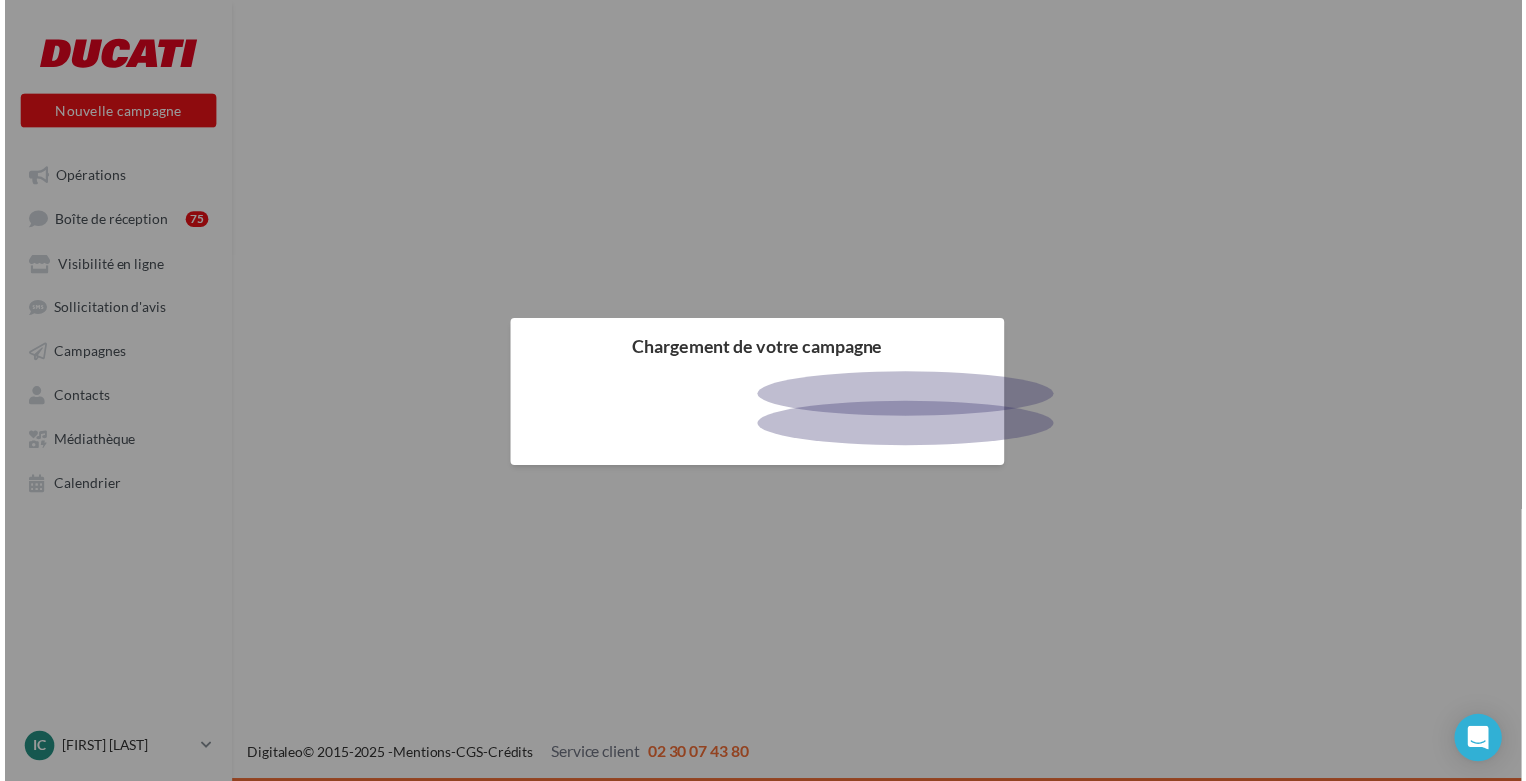 scroll, scrollTop: 0, scrollLeft: 0, axis: both 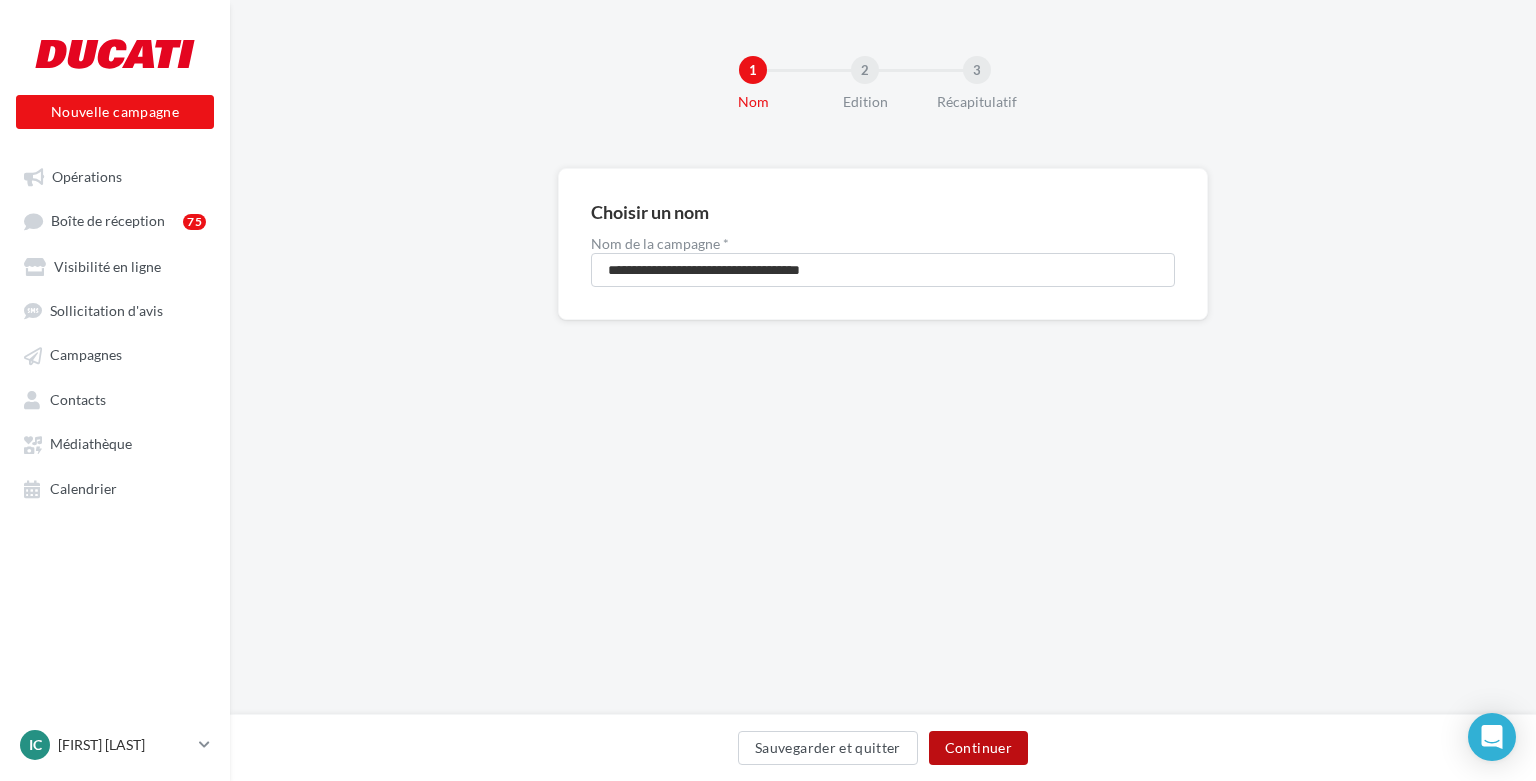 click on "Continuer" at bounding box center (978, 748) 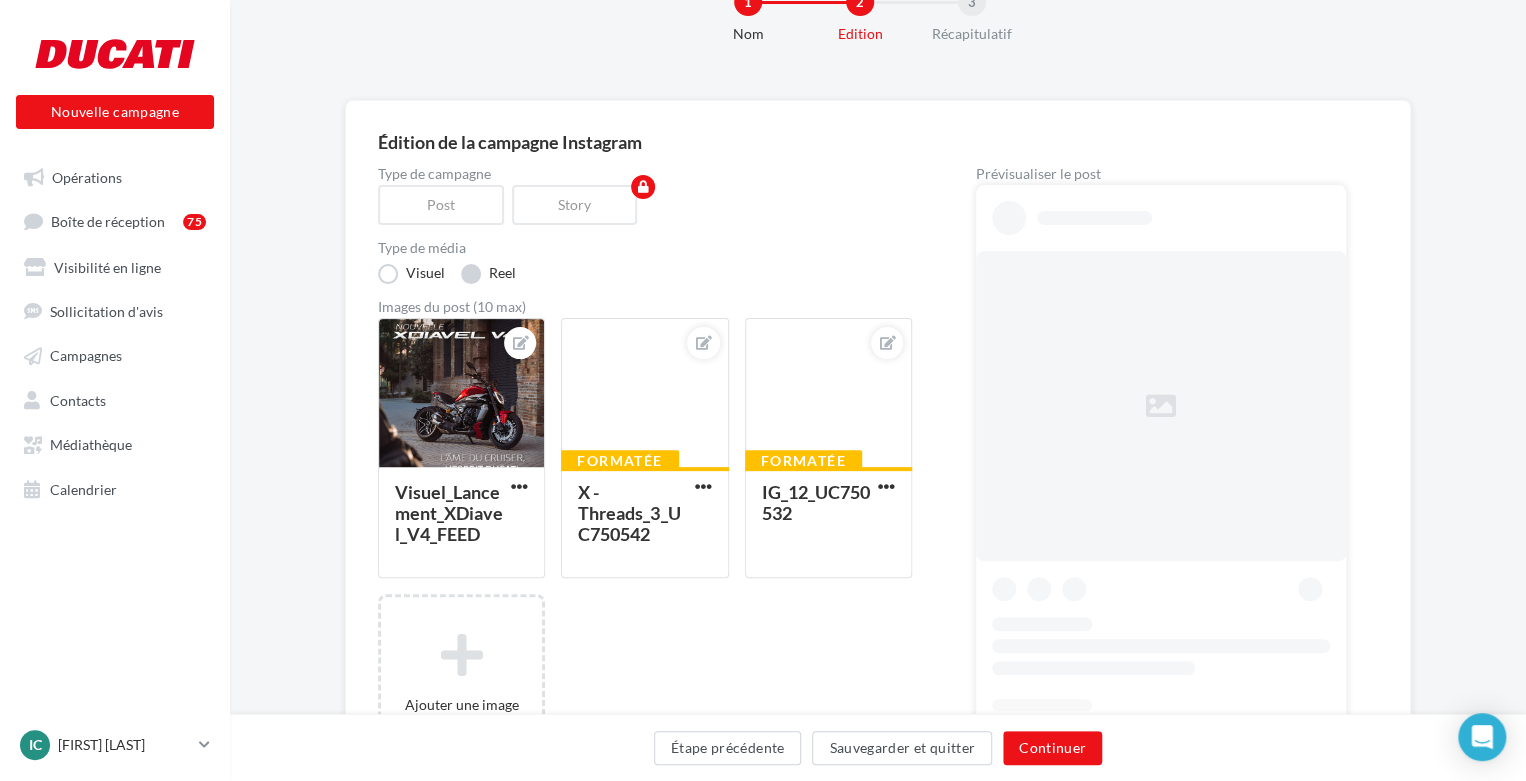 scroll, scrollTop: 200, scrollLeft: 0, axis: vertical 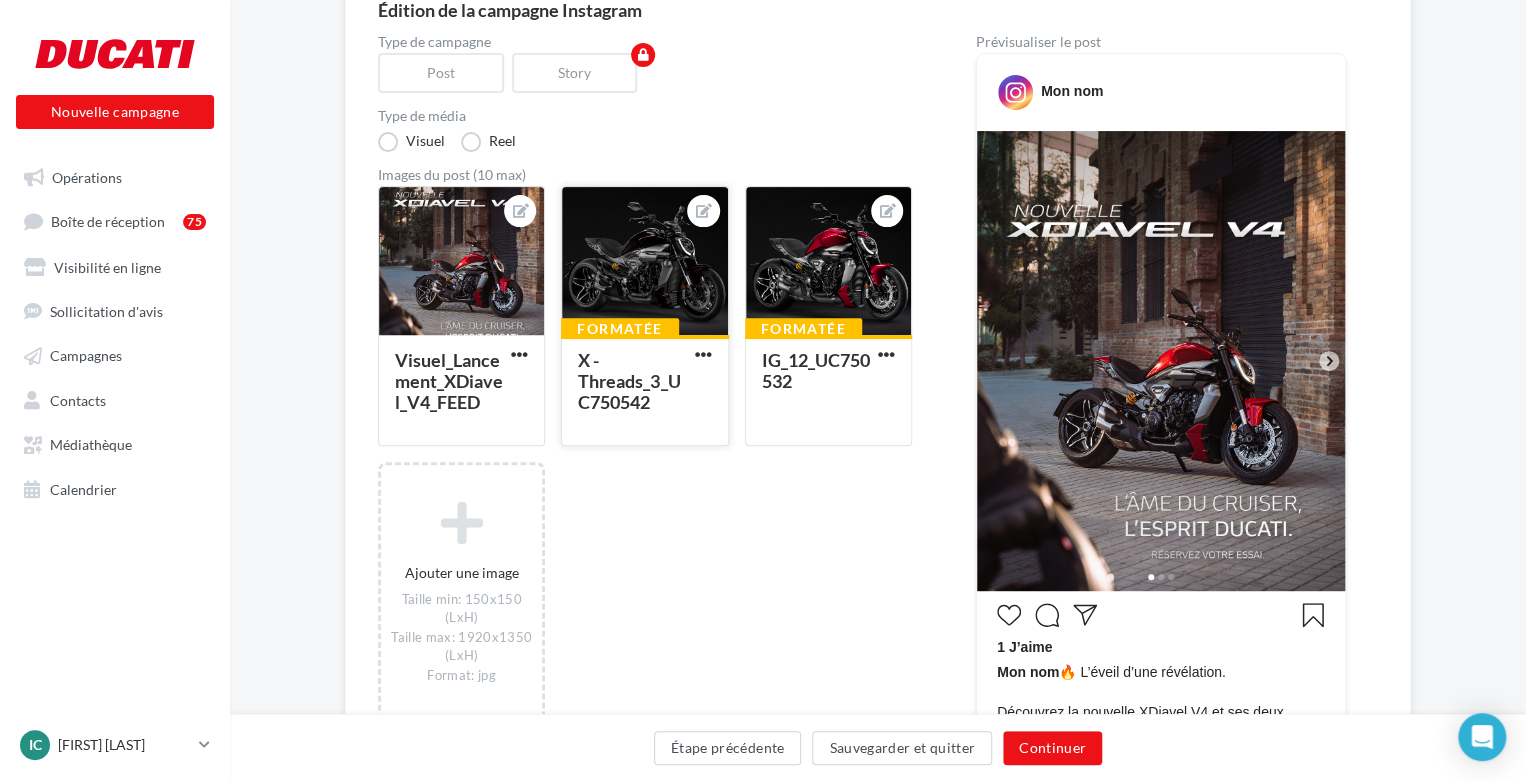 click on "X - Threads_3_UC750542" at bounding box center [629, 381] 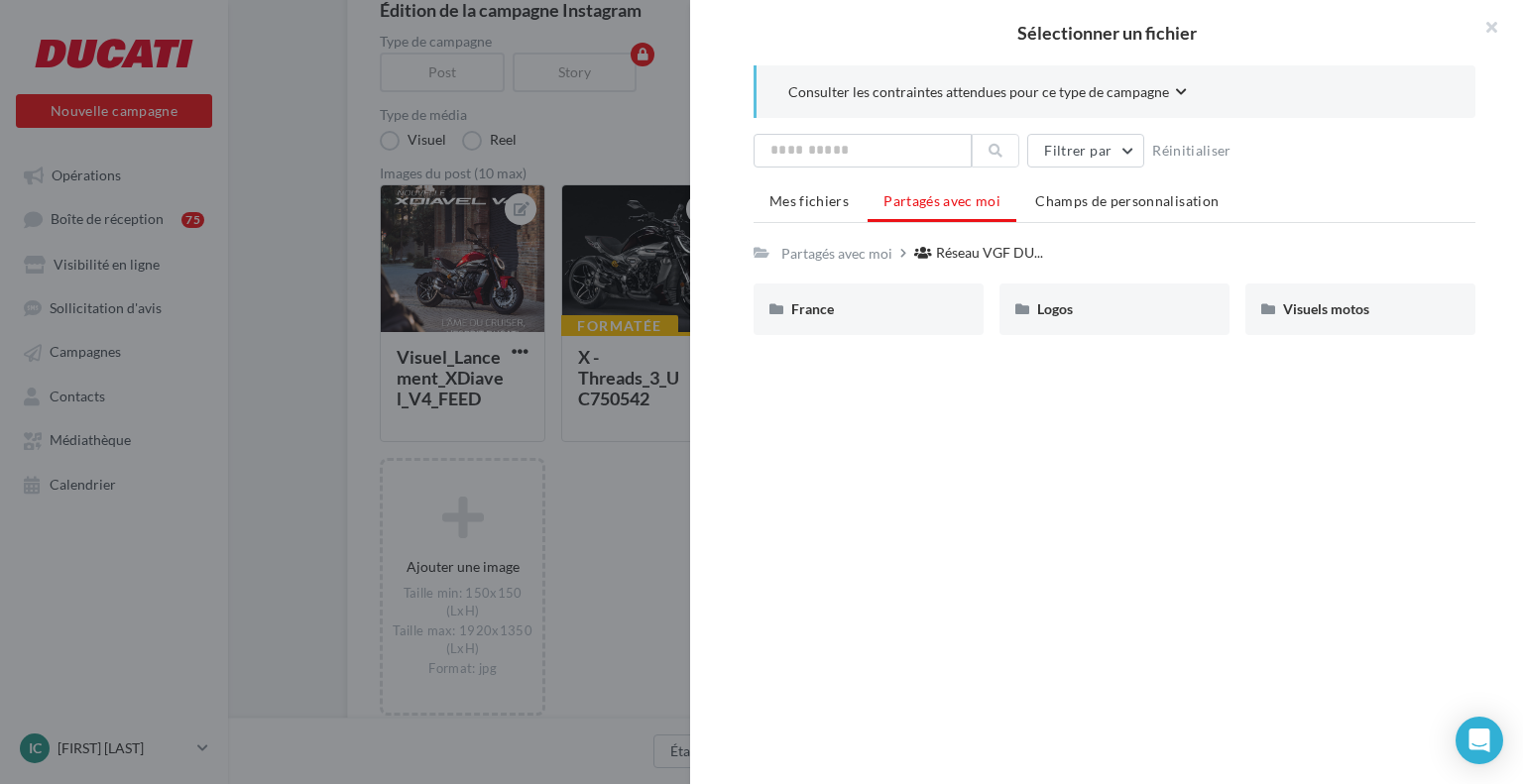 click at bounding box center (762, 392) 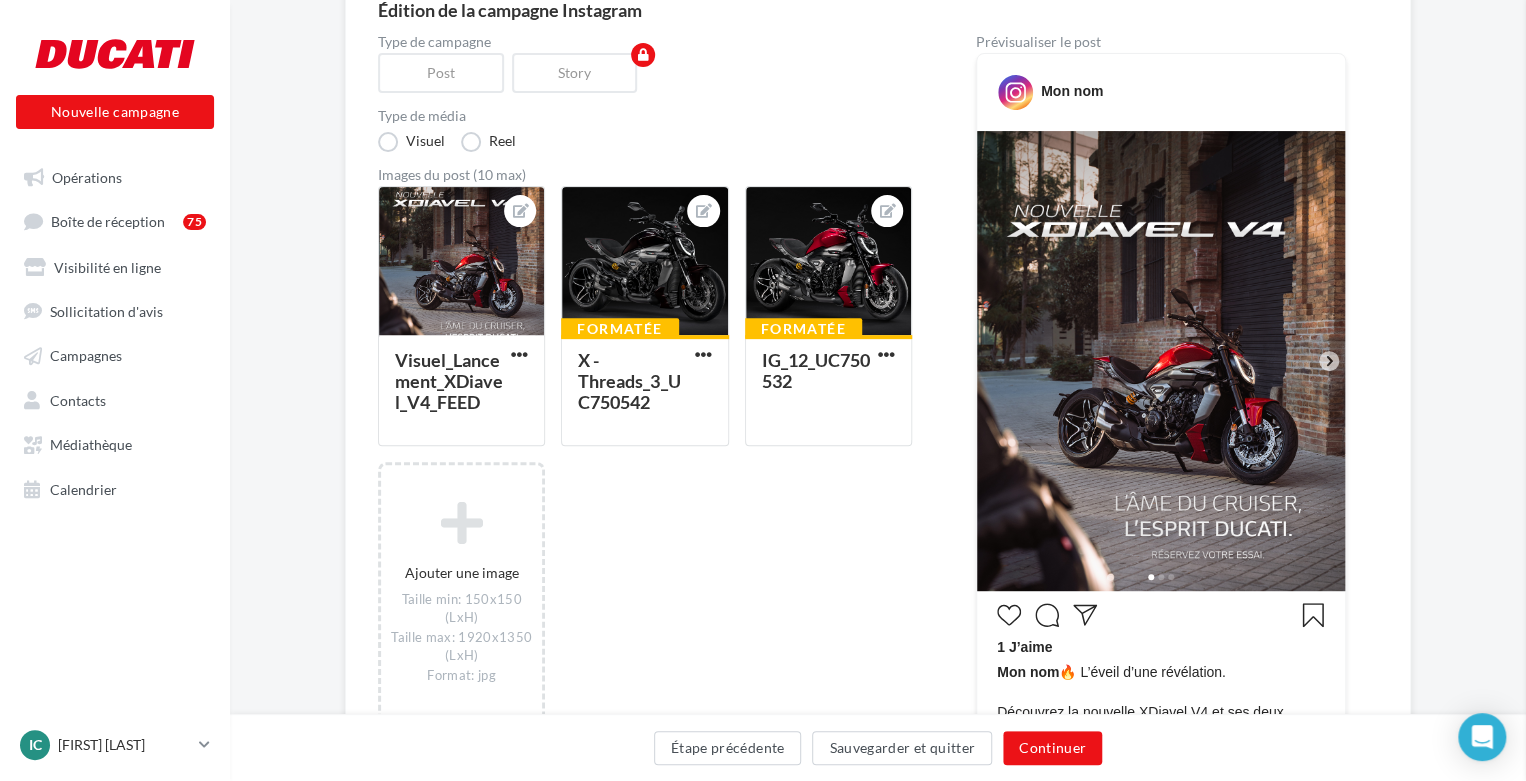 click on "Visuel_Lancement_XDiavel_V4_FEED" at bounding box center (457, 382) 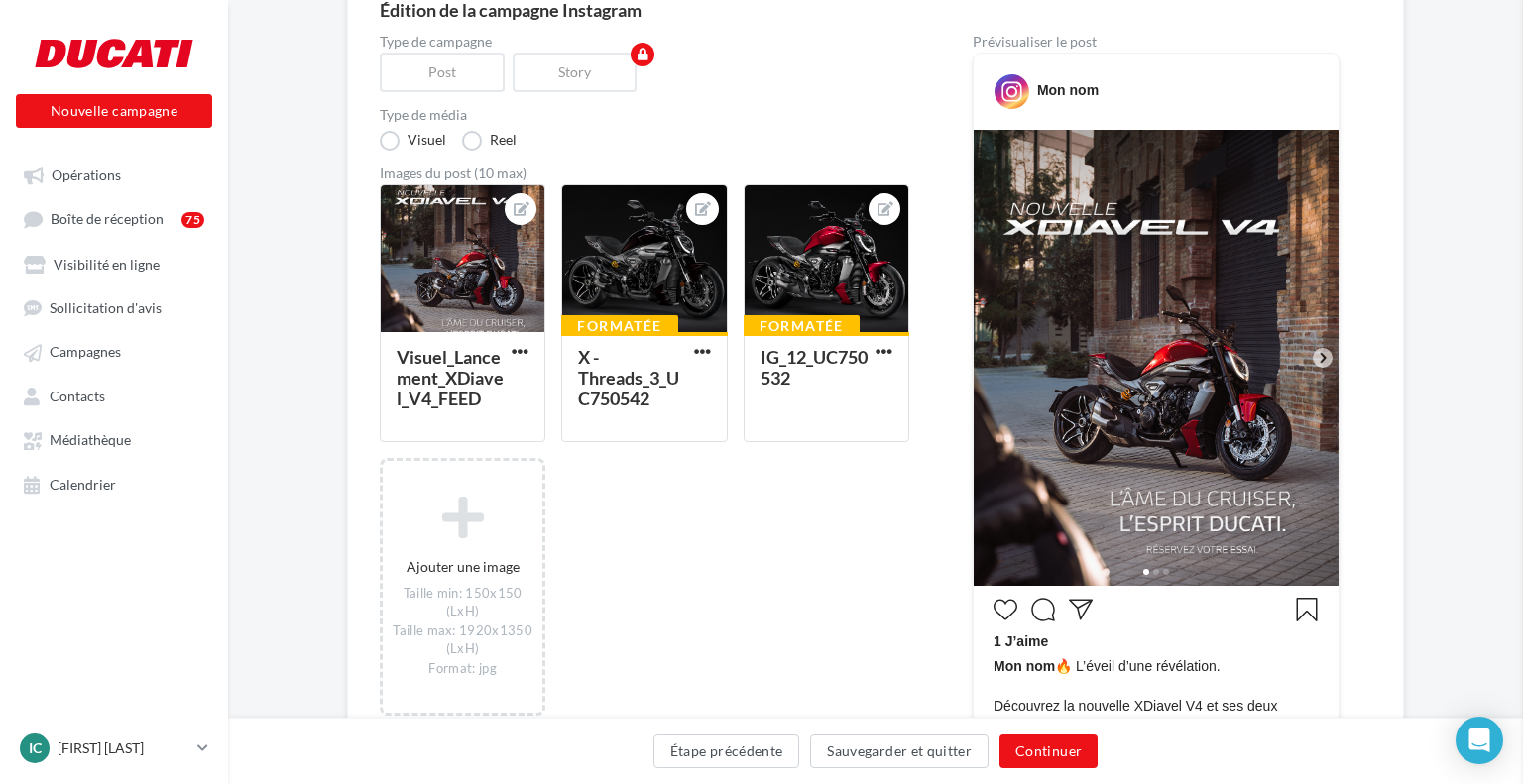 click at bounding box center (2284, 392) 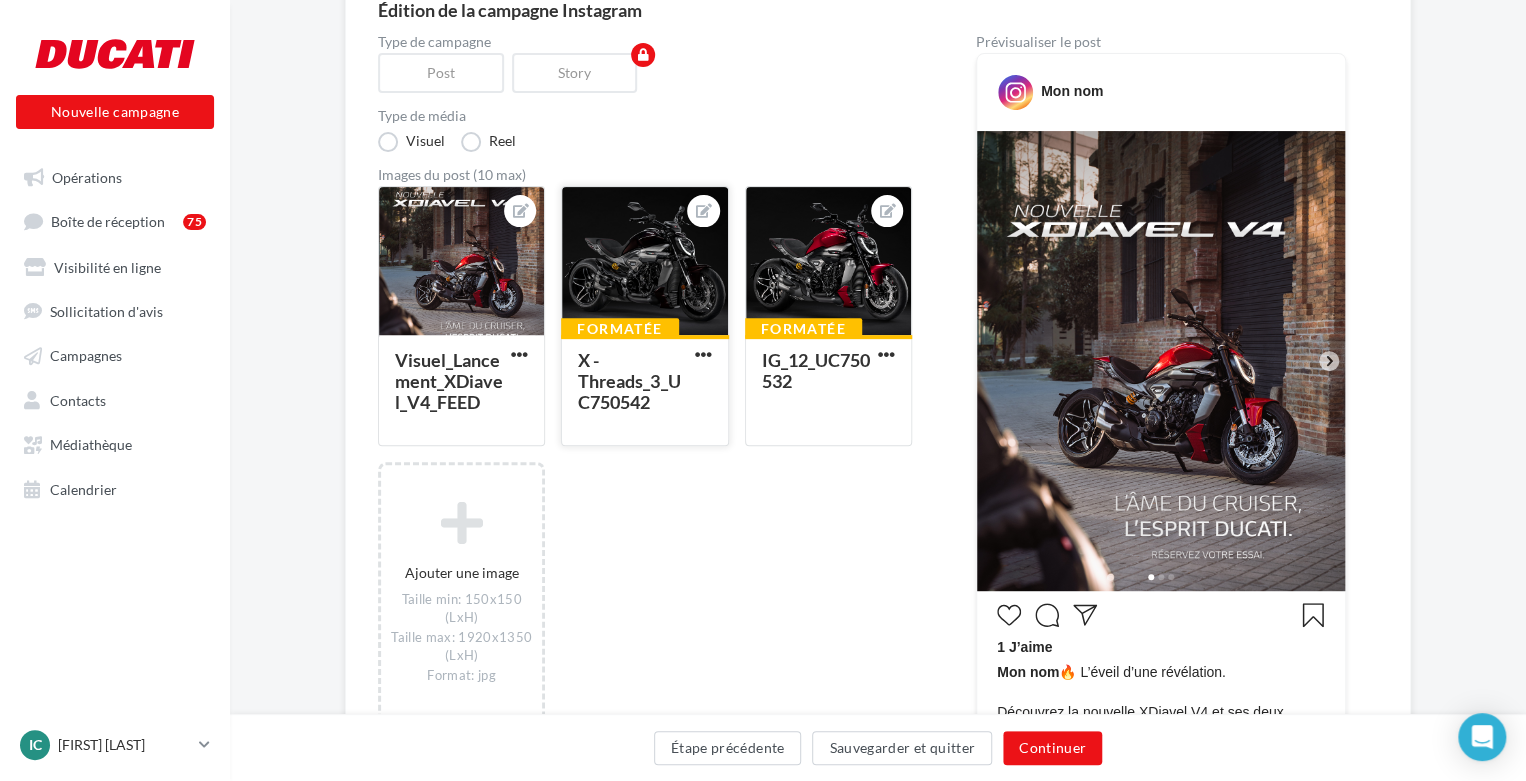 click at bounding box center (644, 262) 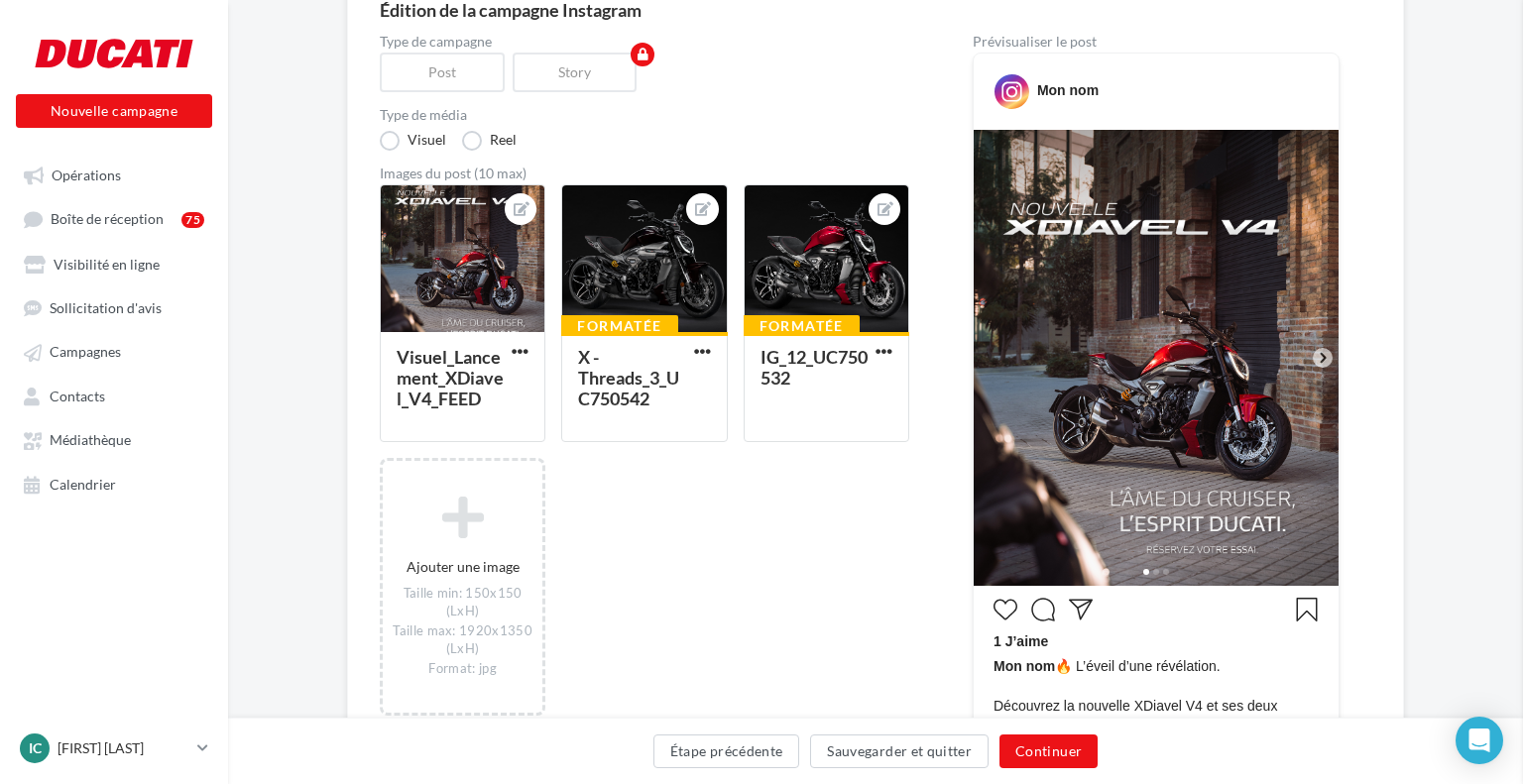 click at bounding box center (2284, 392) 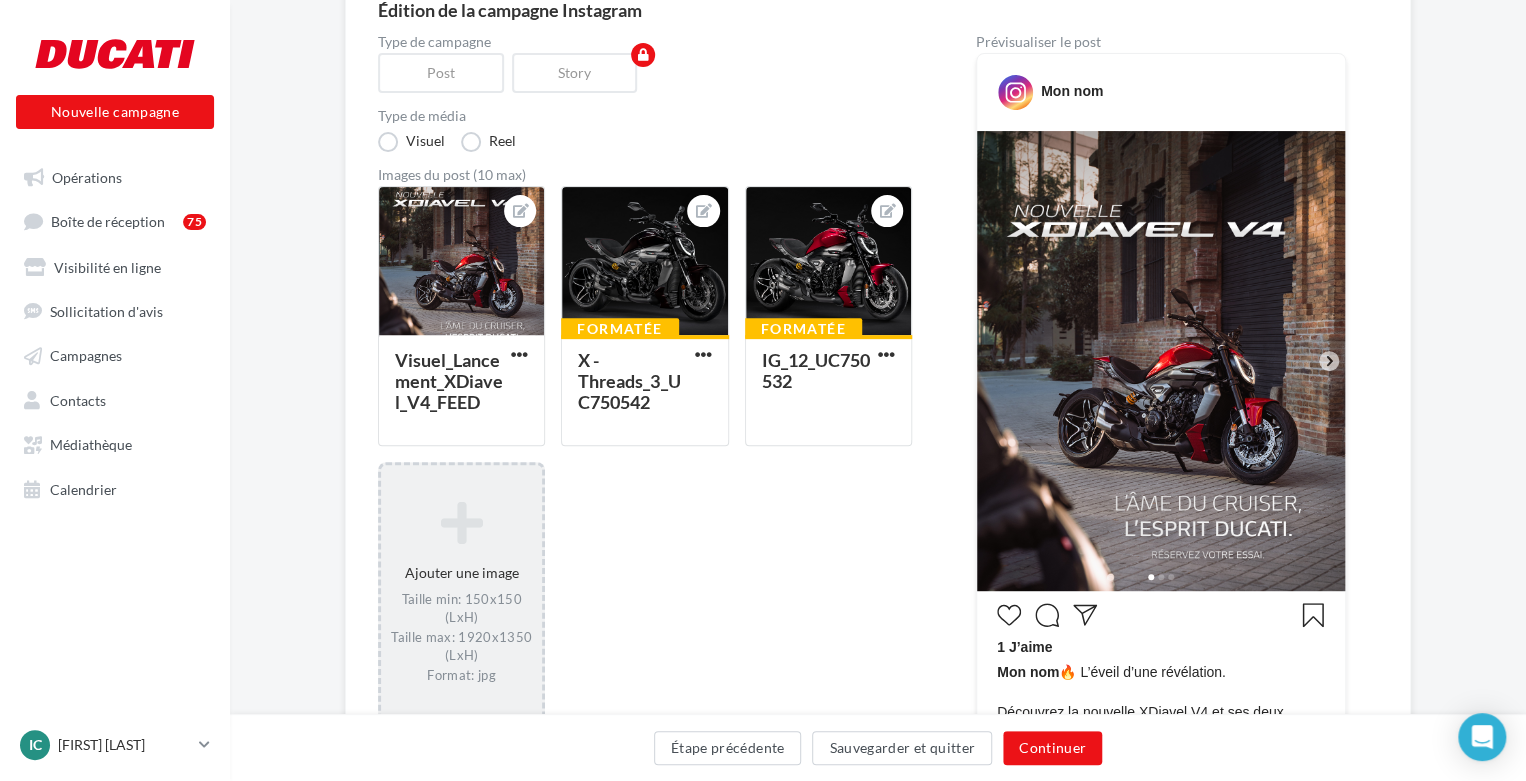 click at bounding box center (461, 522) 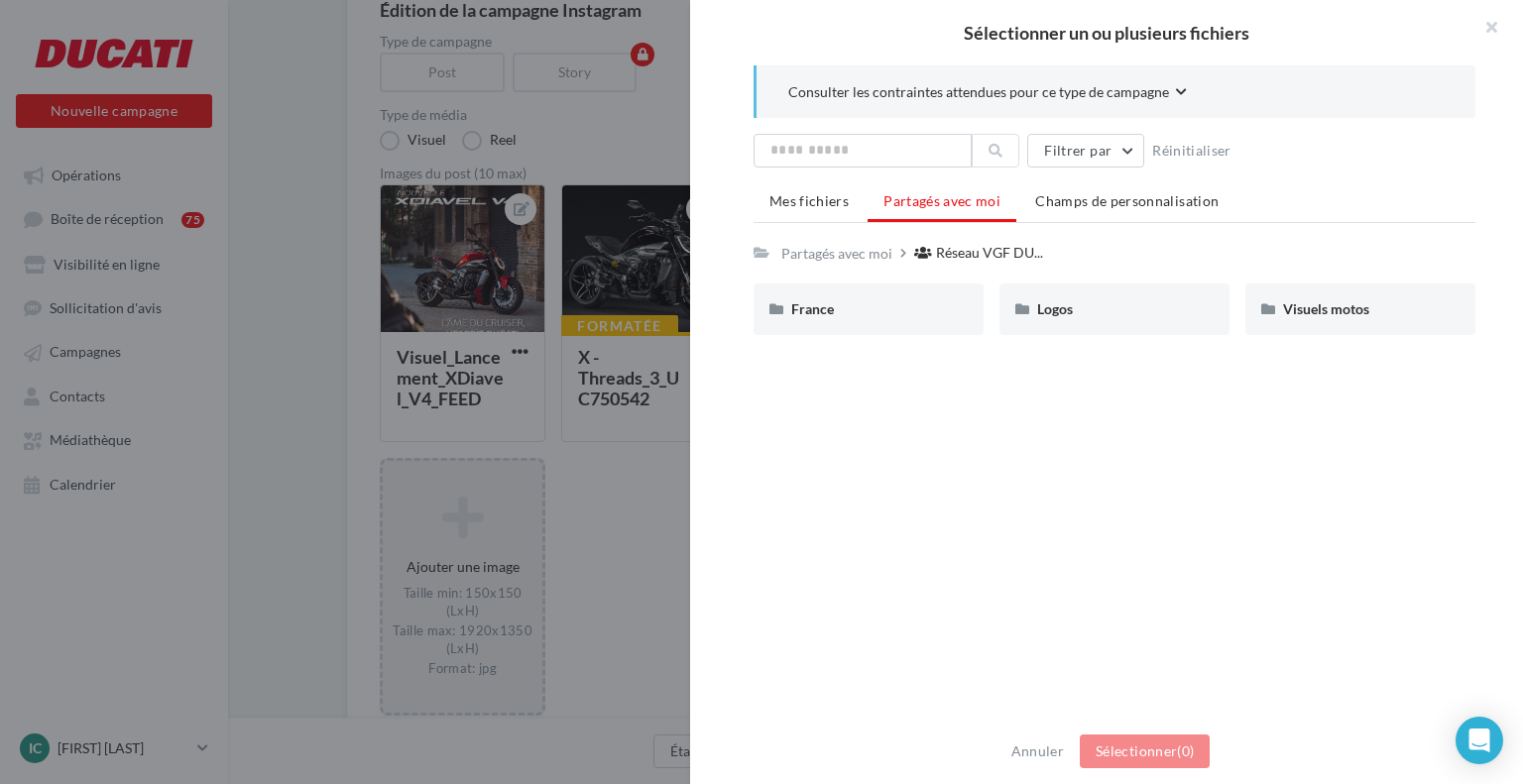 click on "Consulter les contraintes attendues pour ce type de campagne                   Filtrer par        Réinitialiser
Mes fichiers
Partagés avec moi
Champs de personnalisation
Partagés avec moi            Réseau VGF DU...                  Rs           Partagé par  Réseau VGF DUCATI            [COUNTRY]            [COUNTRY]      Logos            Logos      Visuels motos            Visuels motos" at bounding box center (1114, 392) 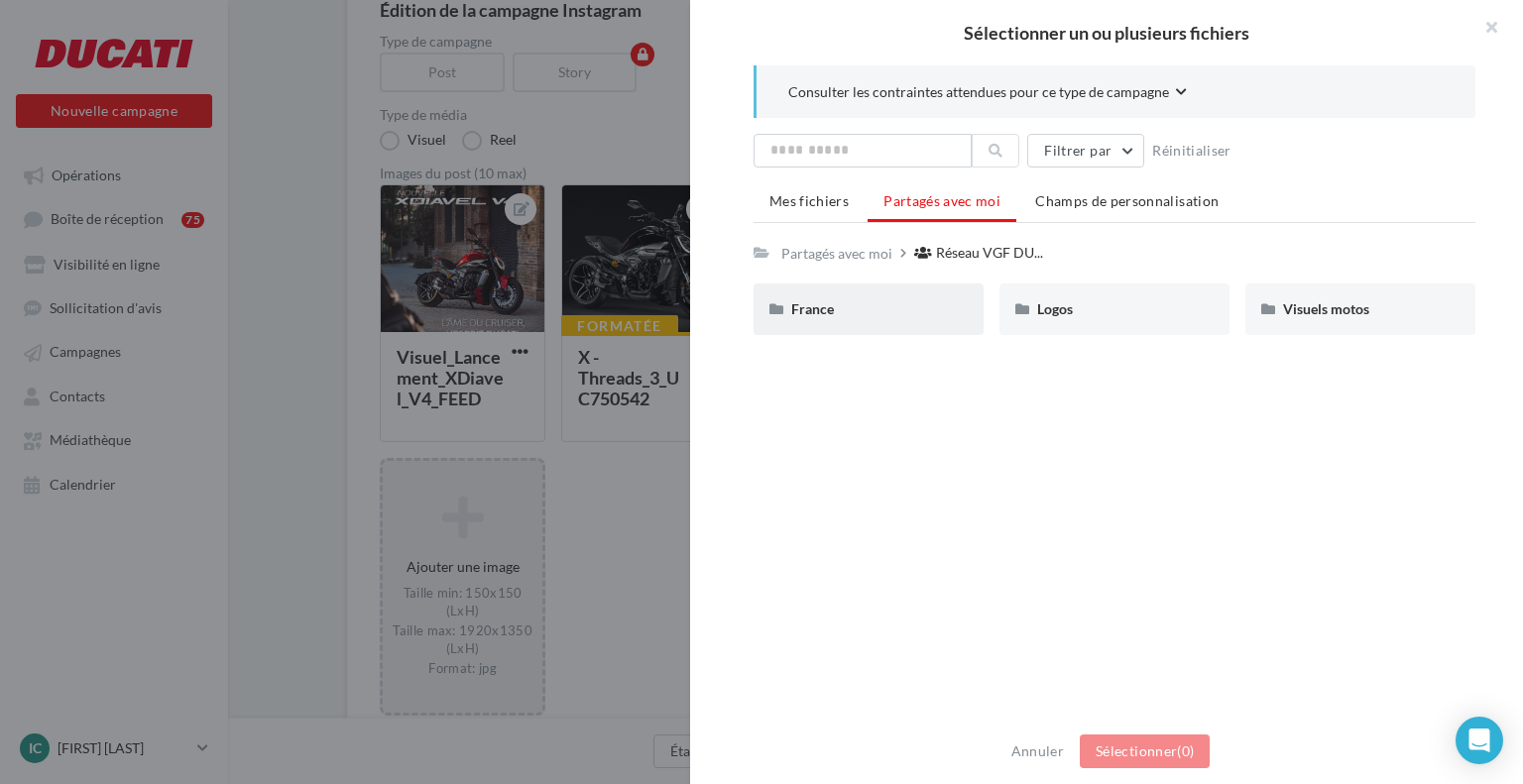 click on "France" at bounding box center (869, 309) 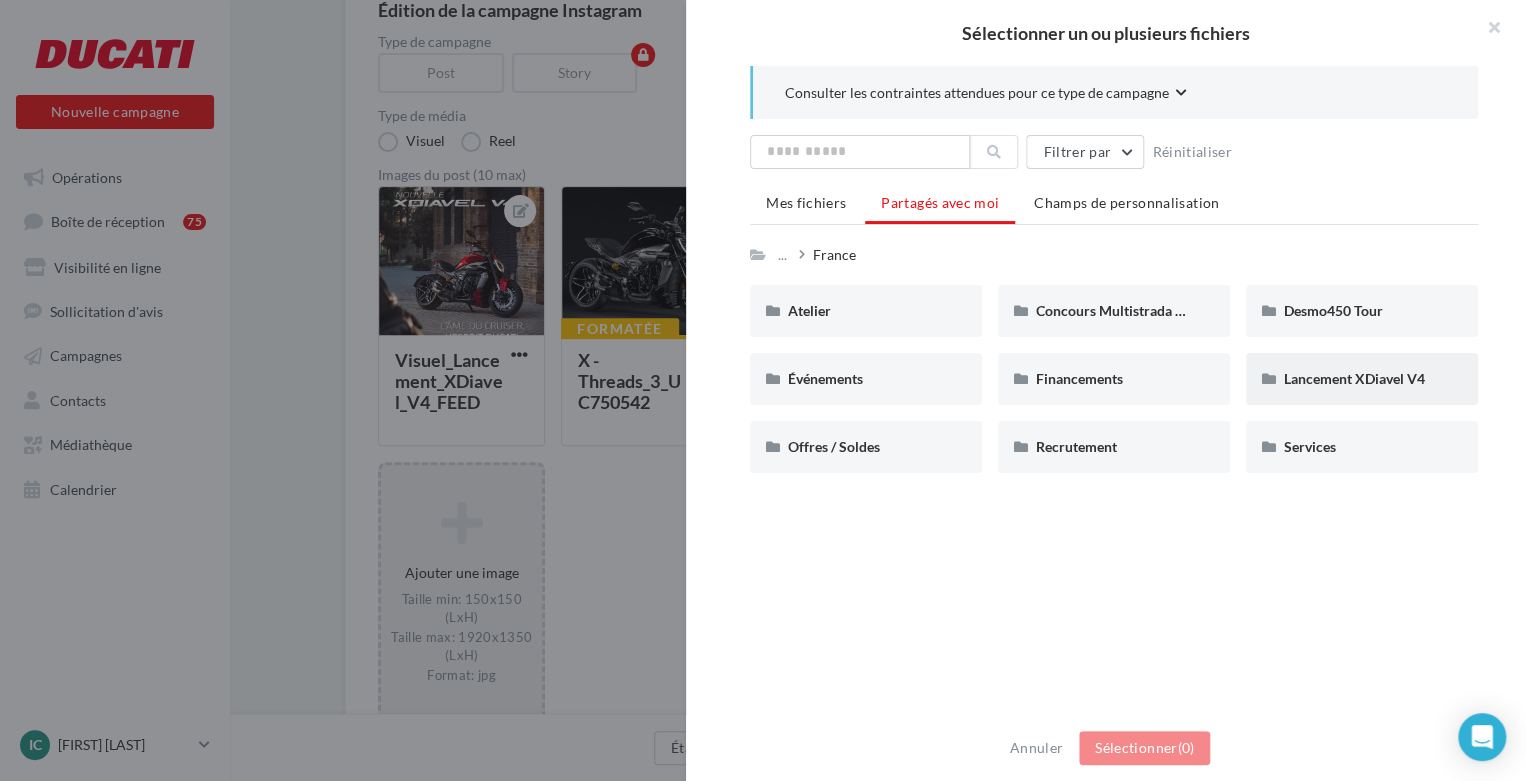 click on "Lancement XDiavel V4" at bounding box center (866, 311) 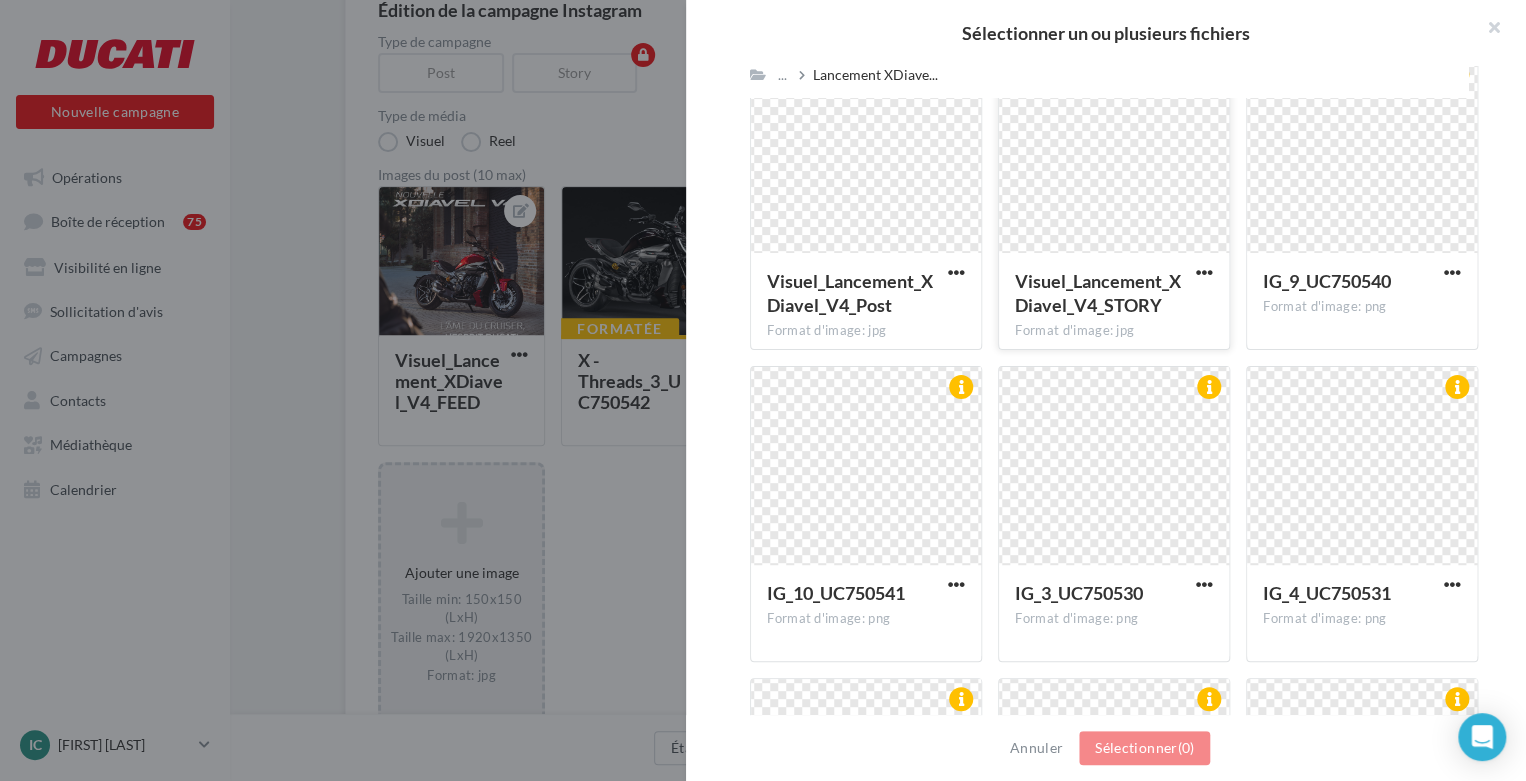 scroll, scrollTop: 380, scrollLeft: 0, axis: vertical 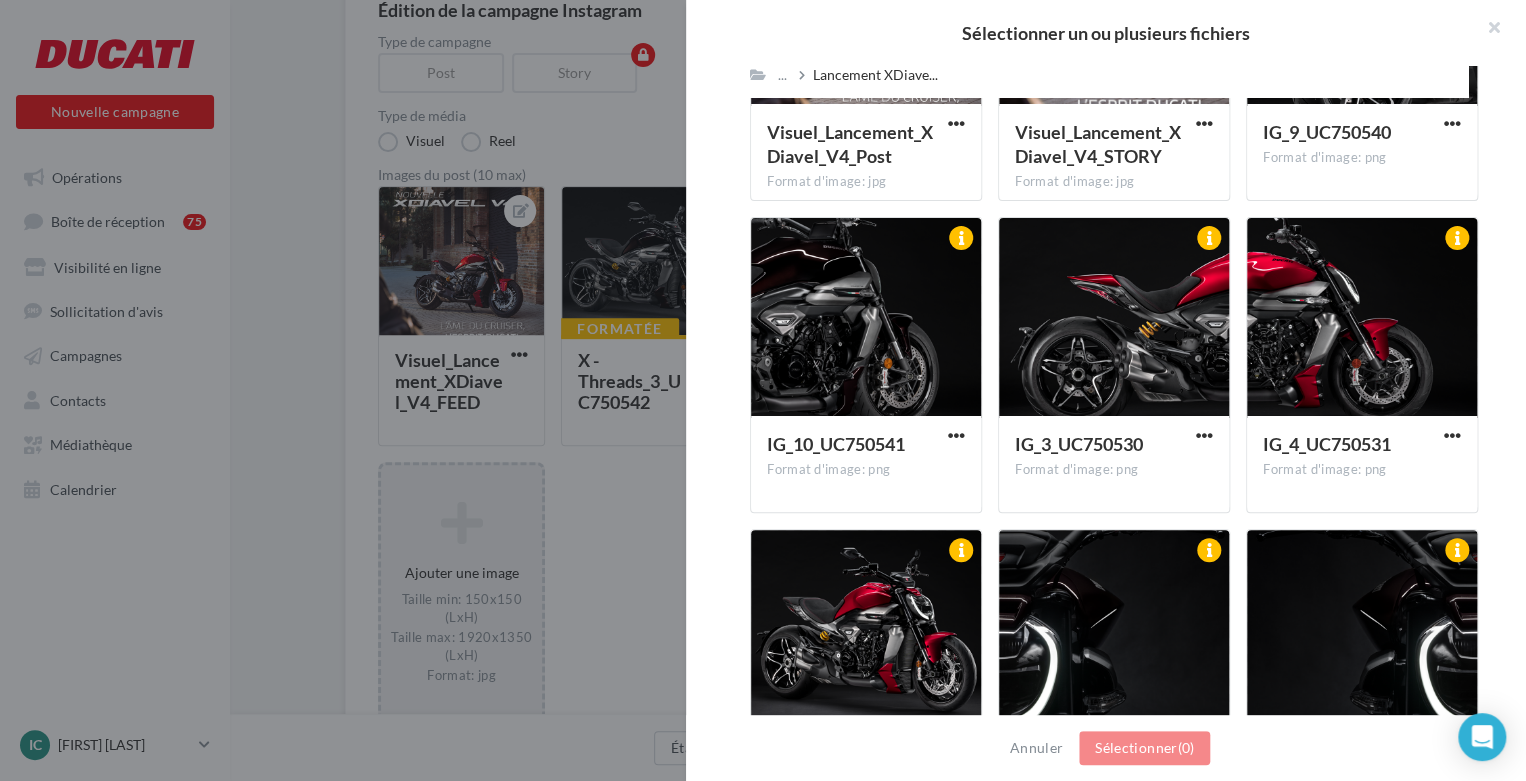 click at bounding box center (763, 390) 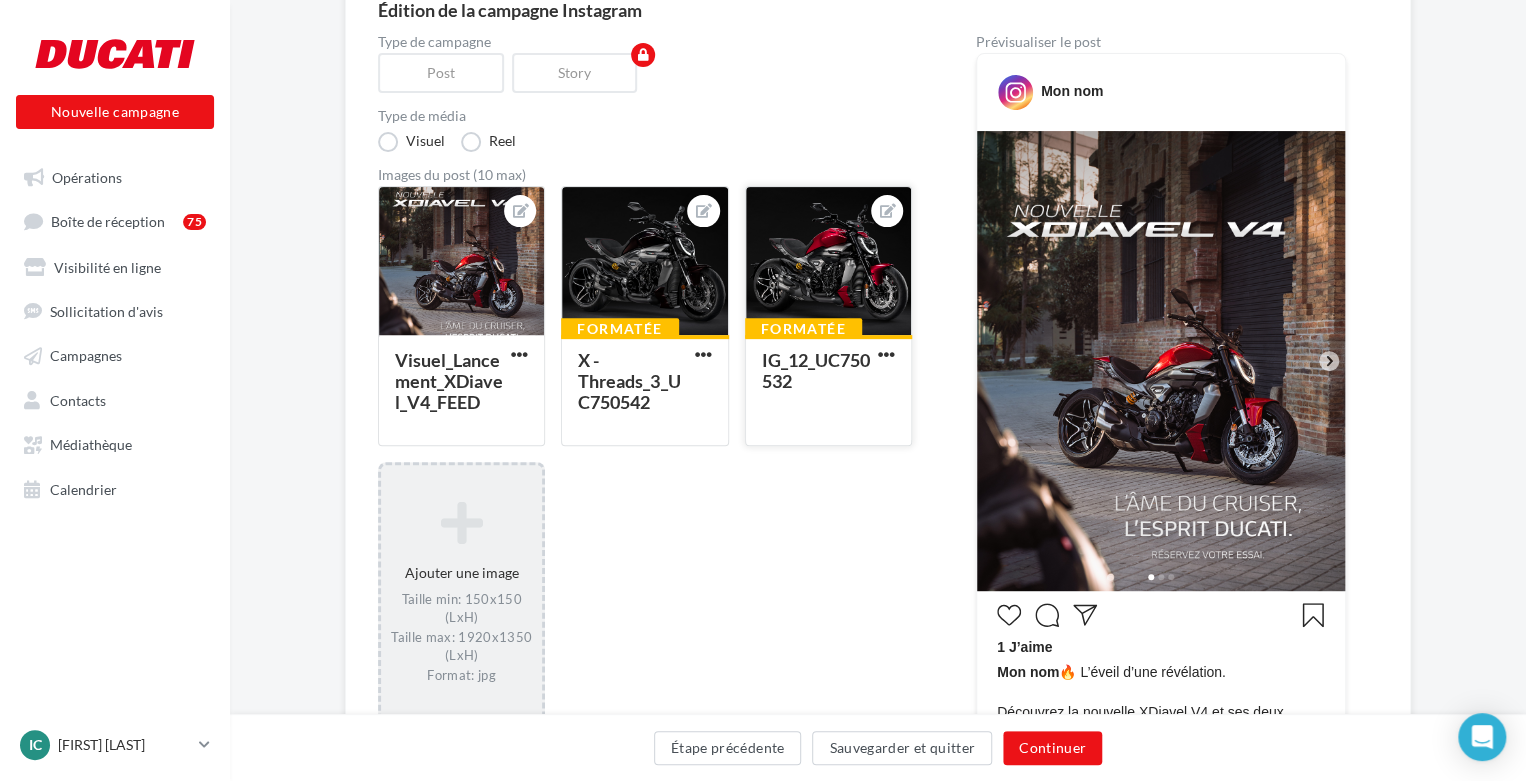 click at bounding box center [644, 262] 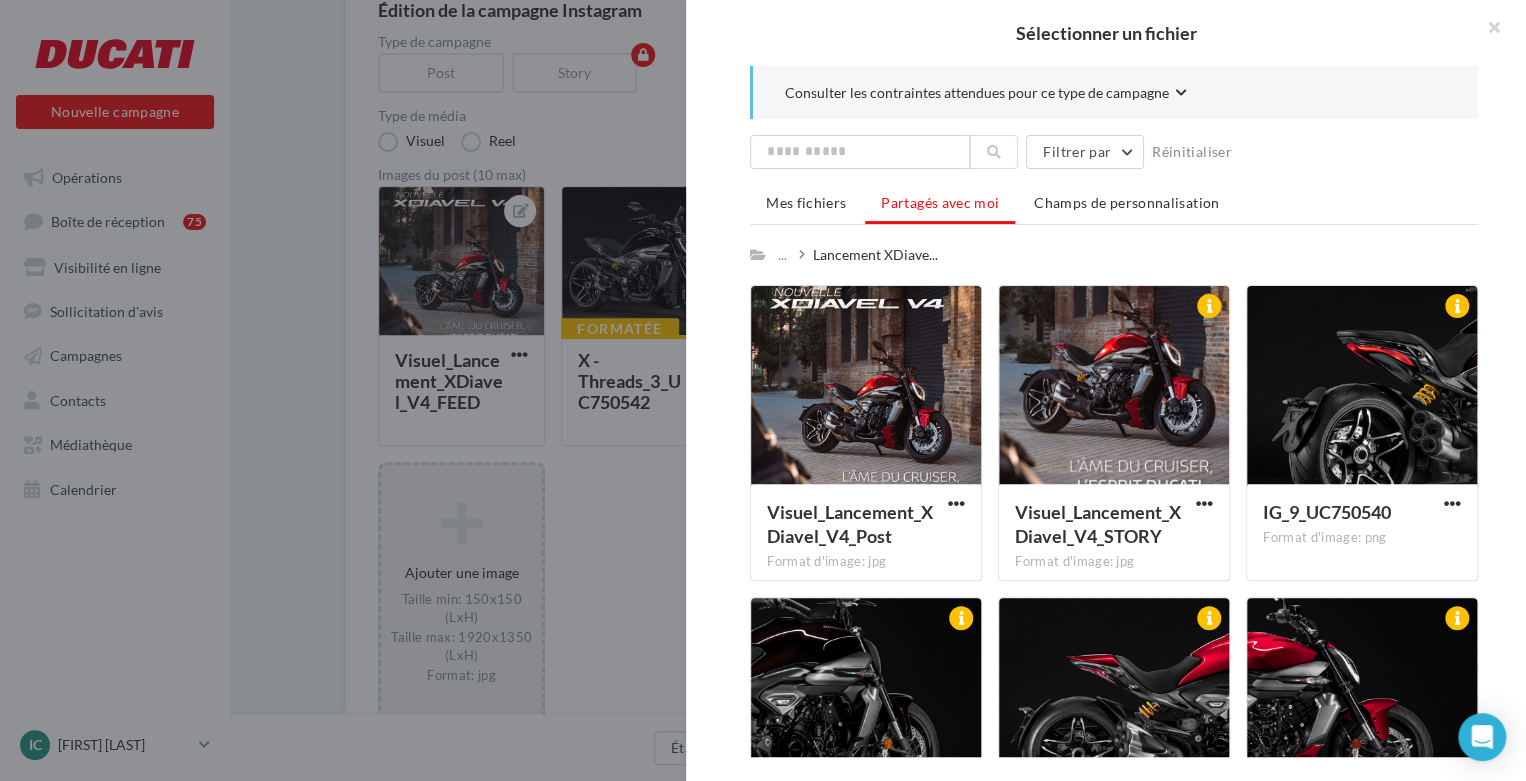click at bounding box center [763, 390] 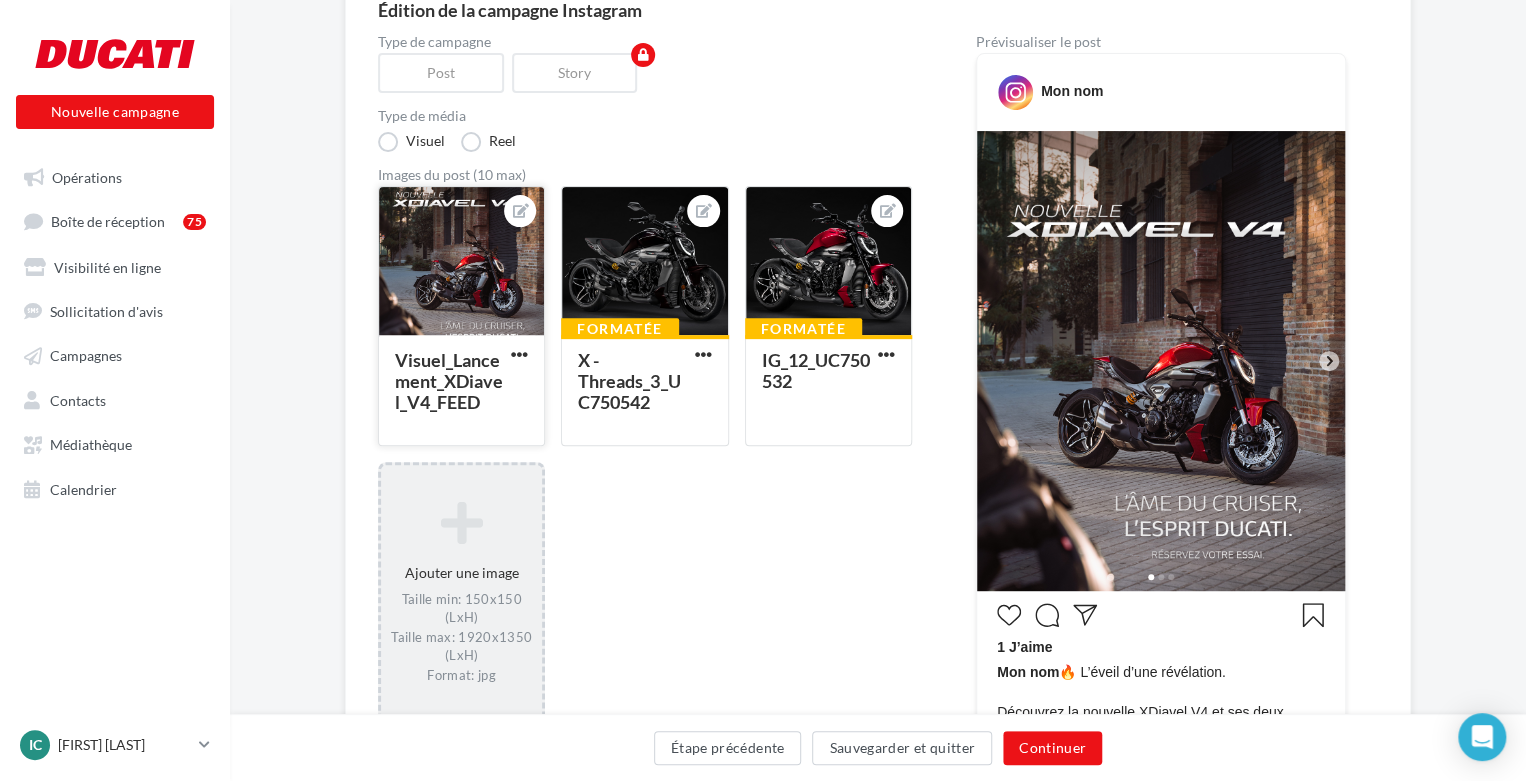 click at bounding box center (461, 262) 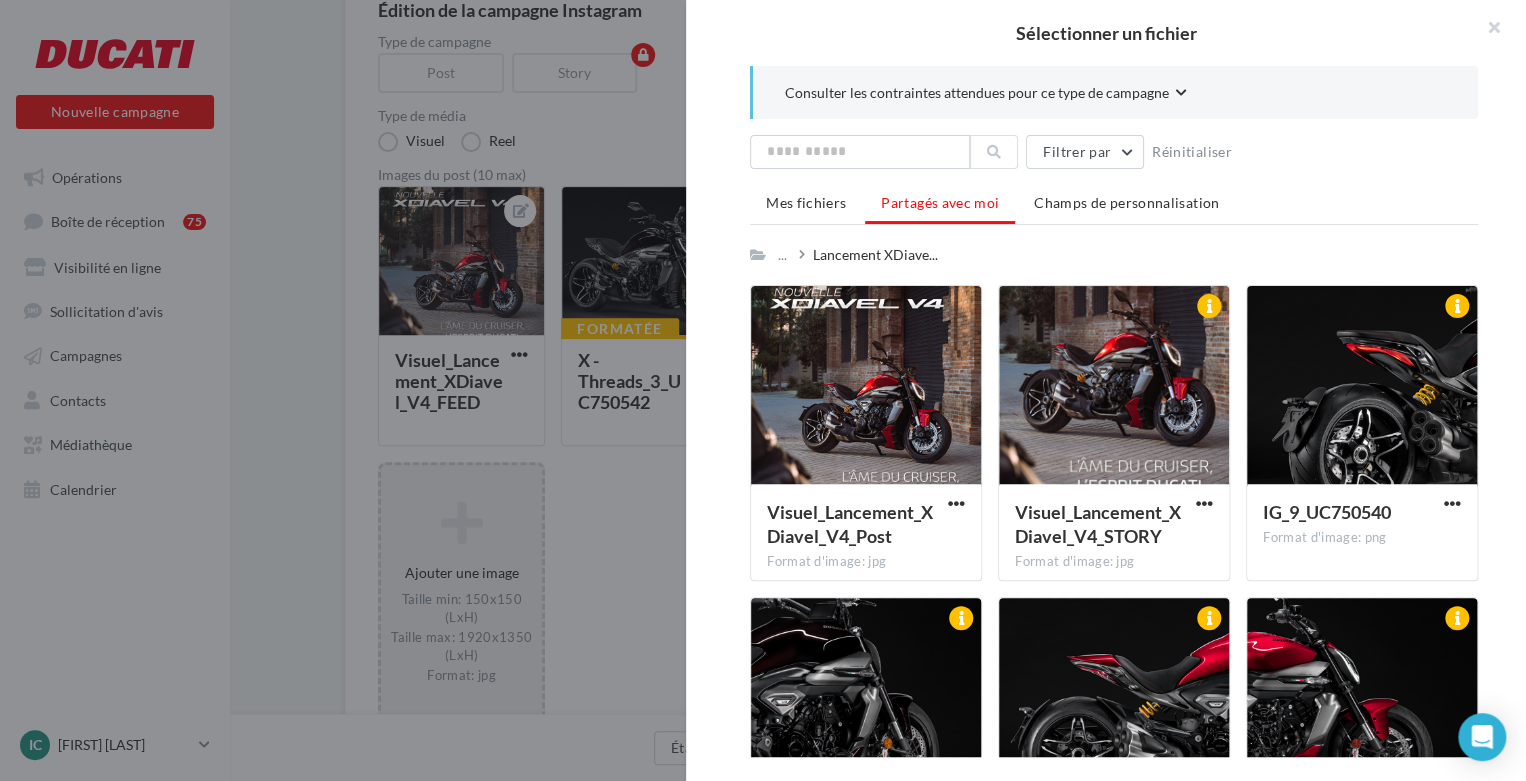 click at bounding box center [763, 390] 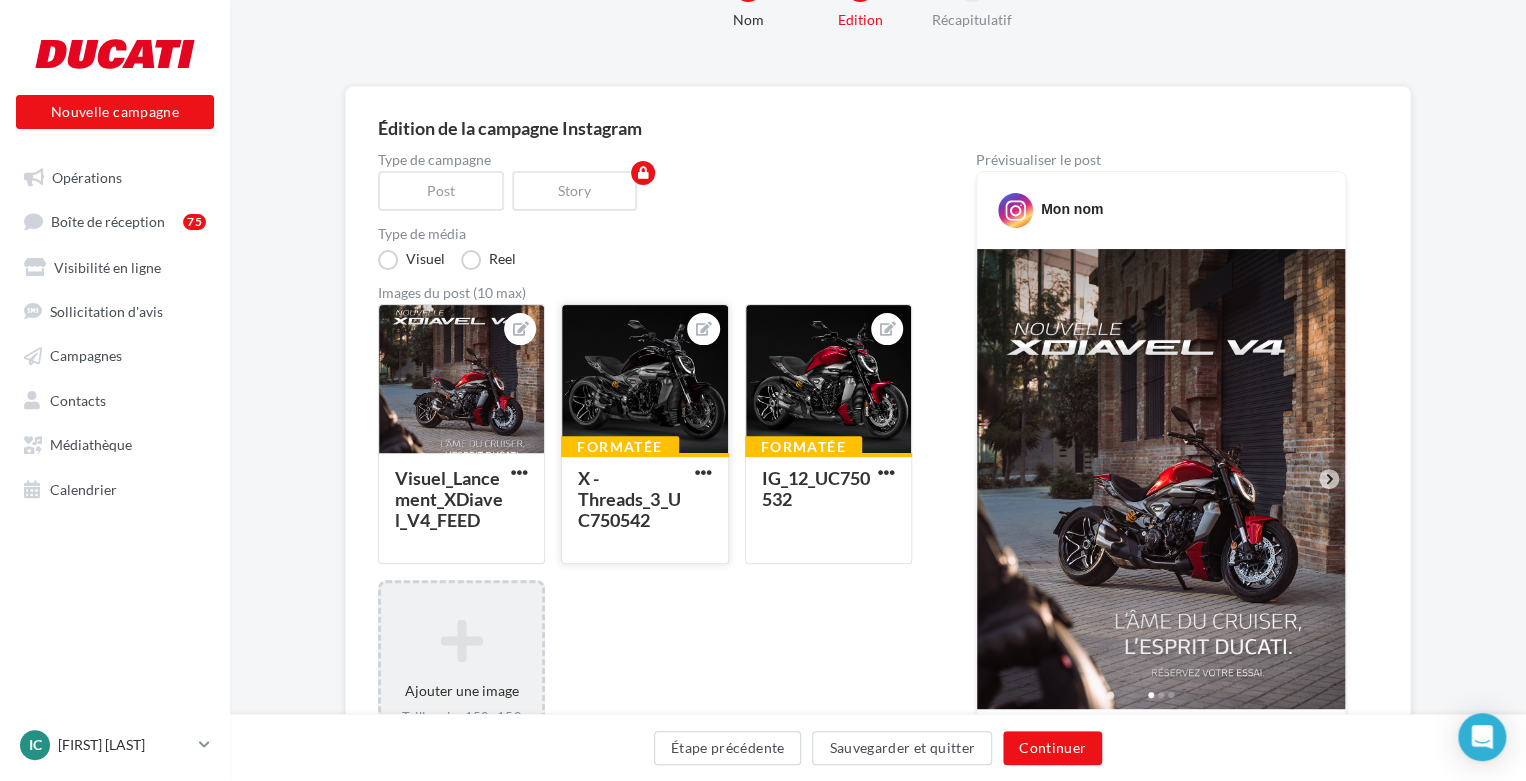 scroll, scrollTop: 0, scrollLeft: 0, axis: both 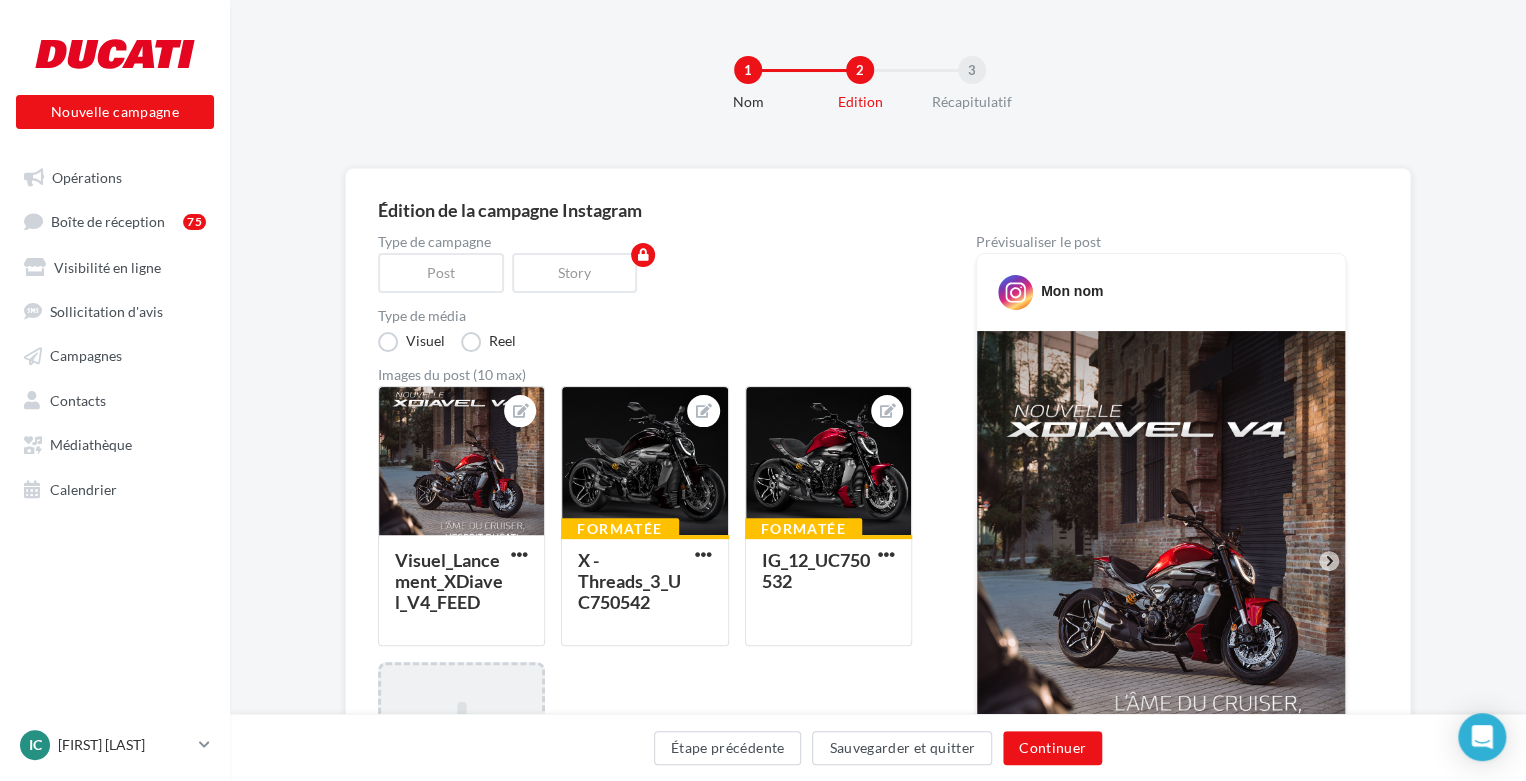 click on "Type de média" at bounding box center (645, 316) 